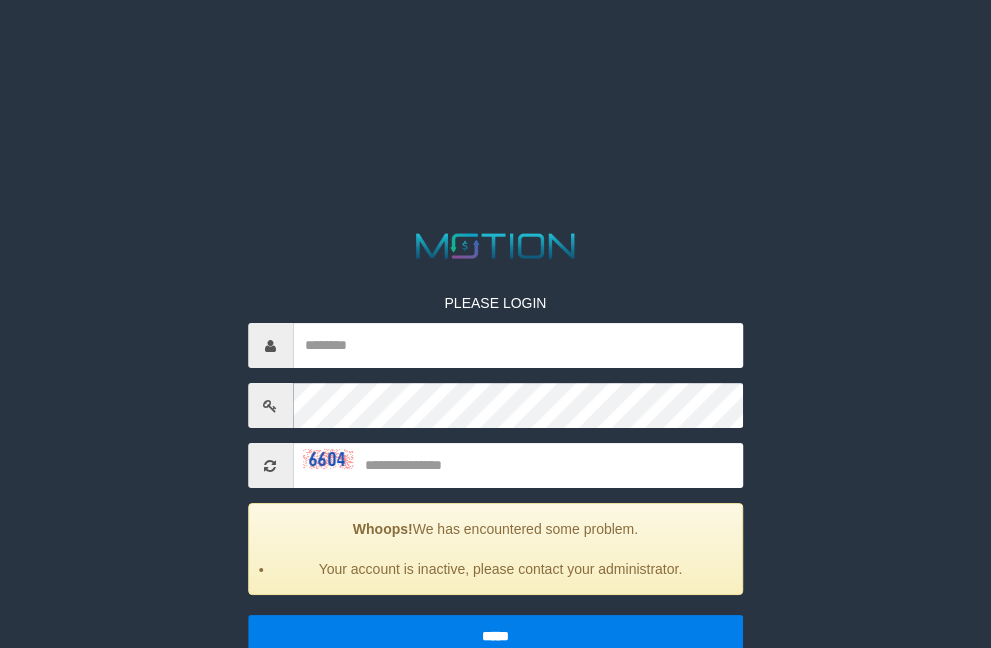 scroll, scrollTop: 0, scrollLeft: 0, axis: both 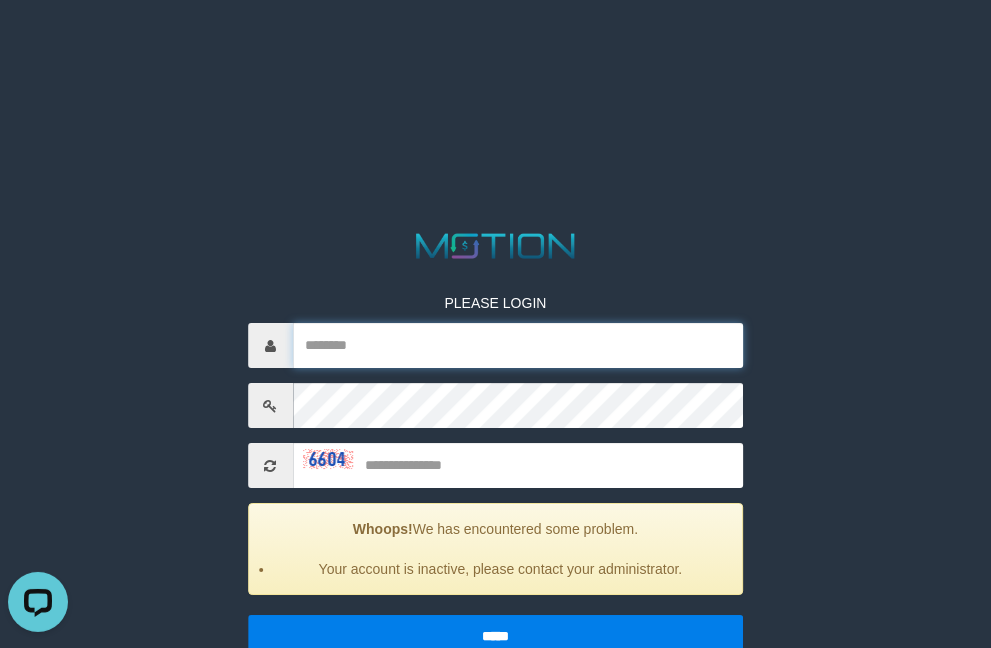 click at bounding box center (518, 345) 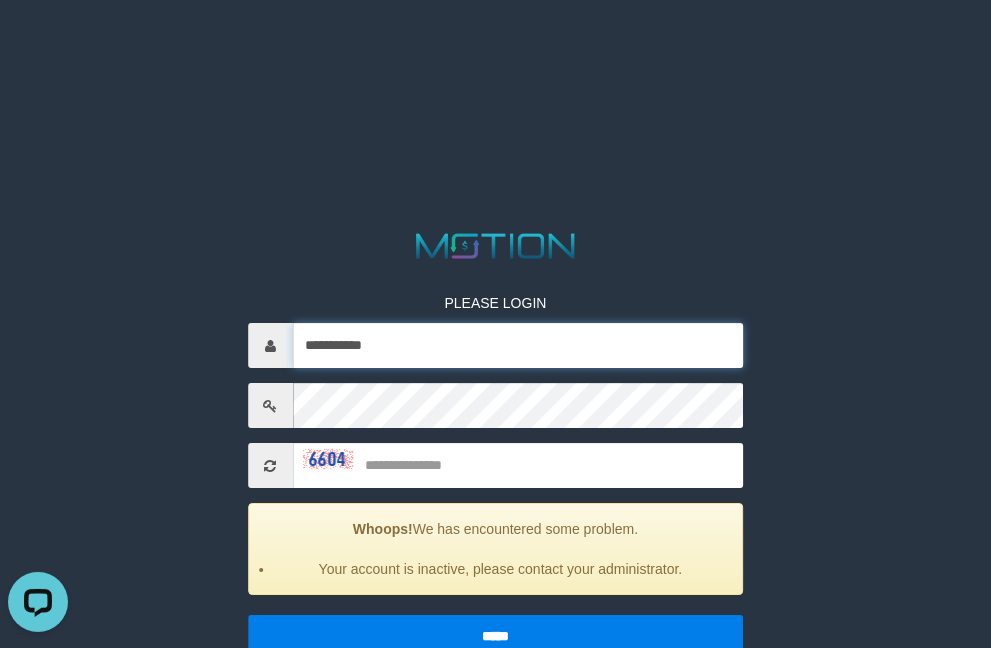 type on "**********" 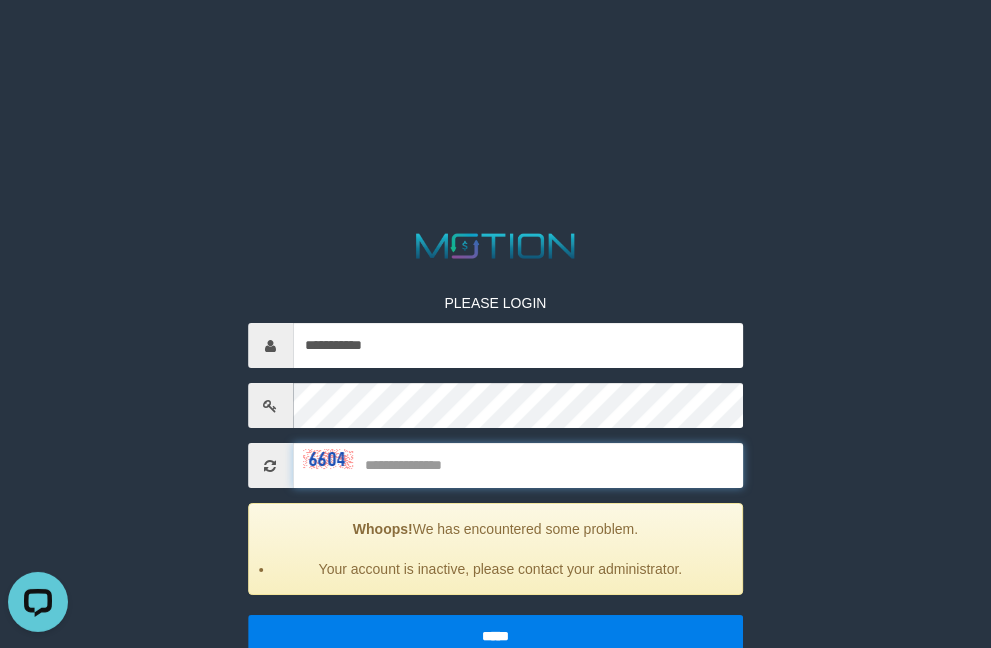click at bounding box center (518, 465) 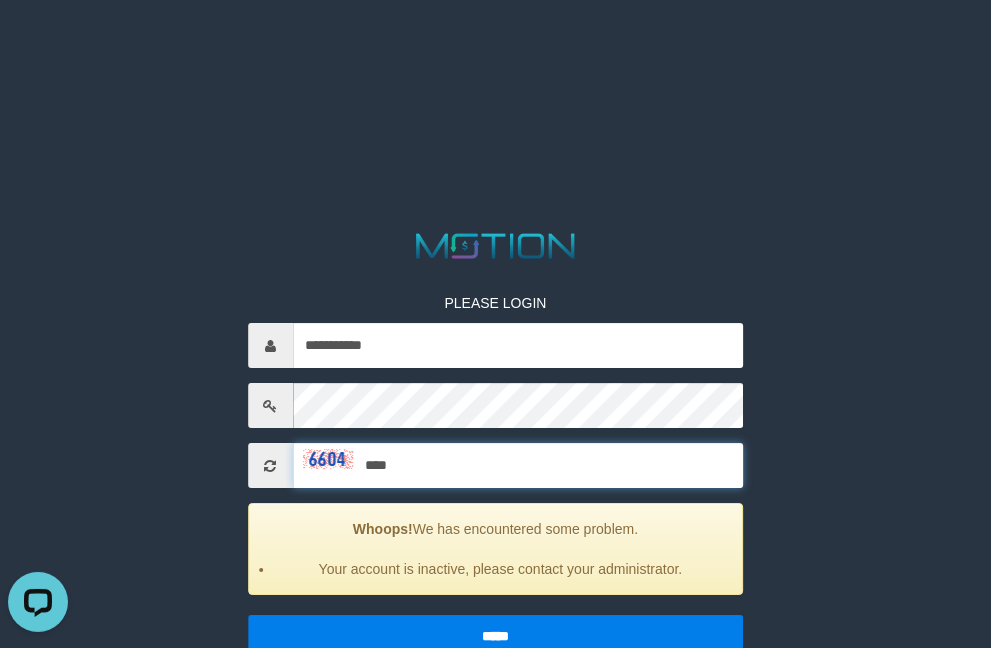 type on "****" 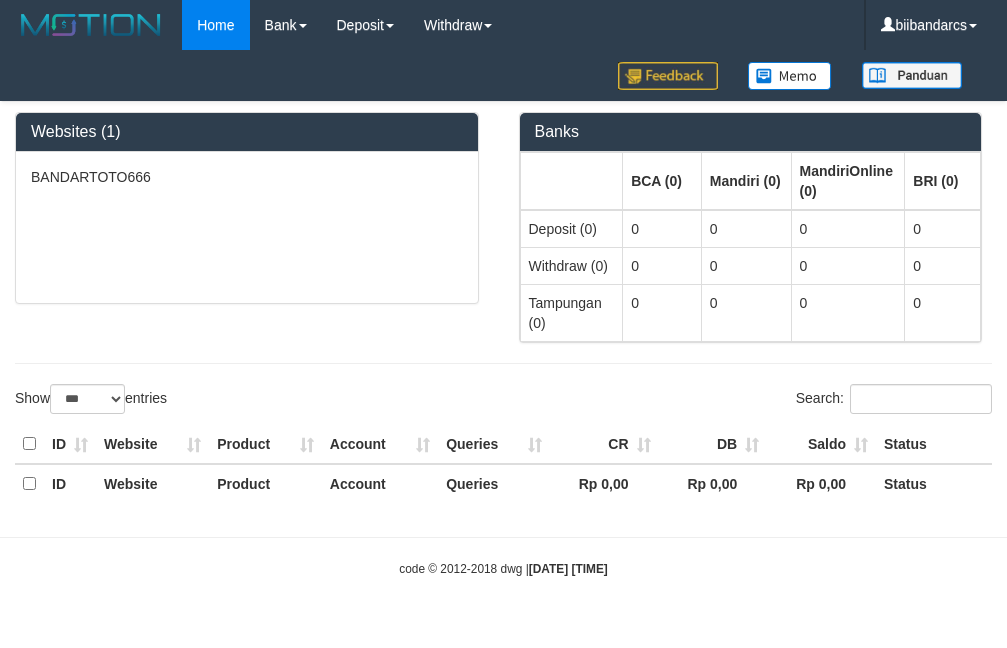 select on "***" 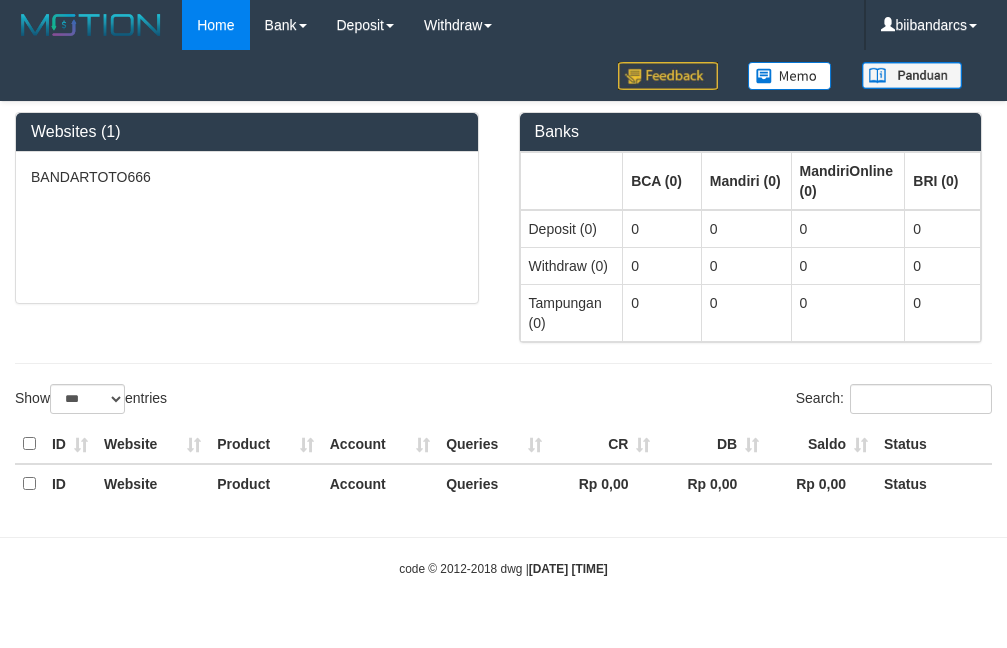 scroll, scrollTop: 0, scrollLeft: 0, axis: both 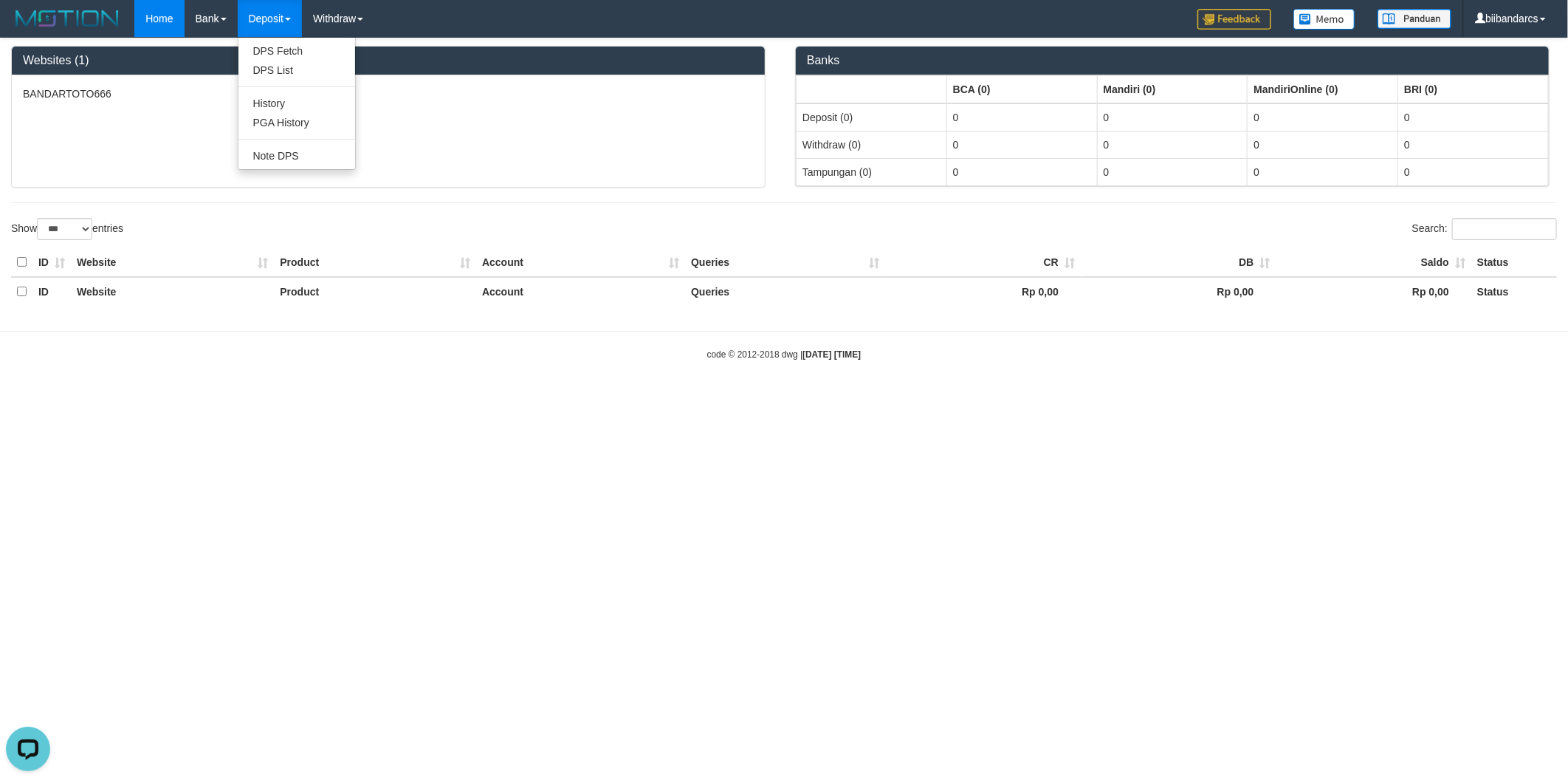 click on "Deposit" at bounding box center [269, 18] 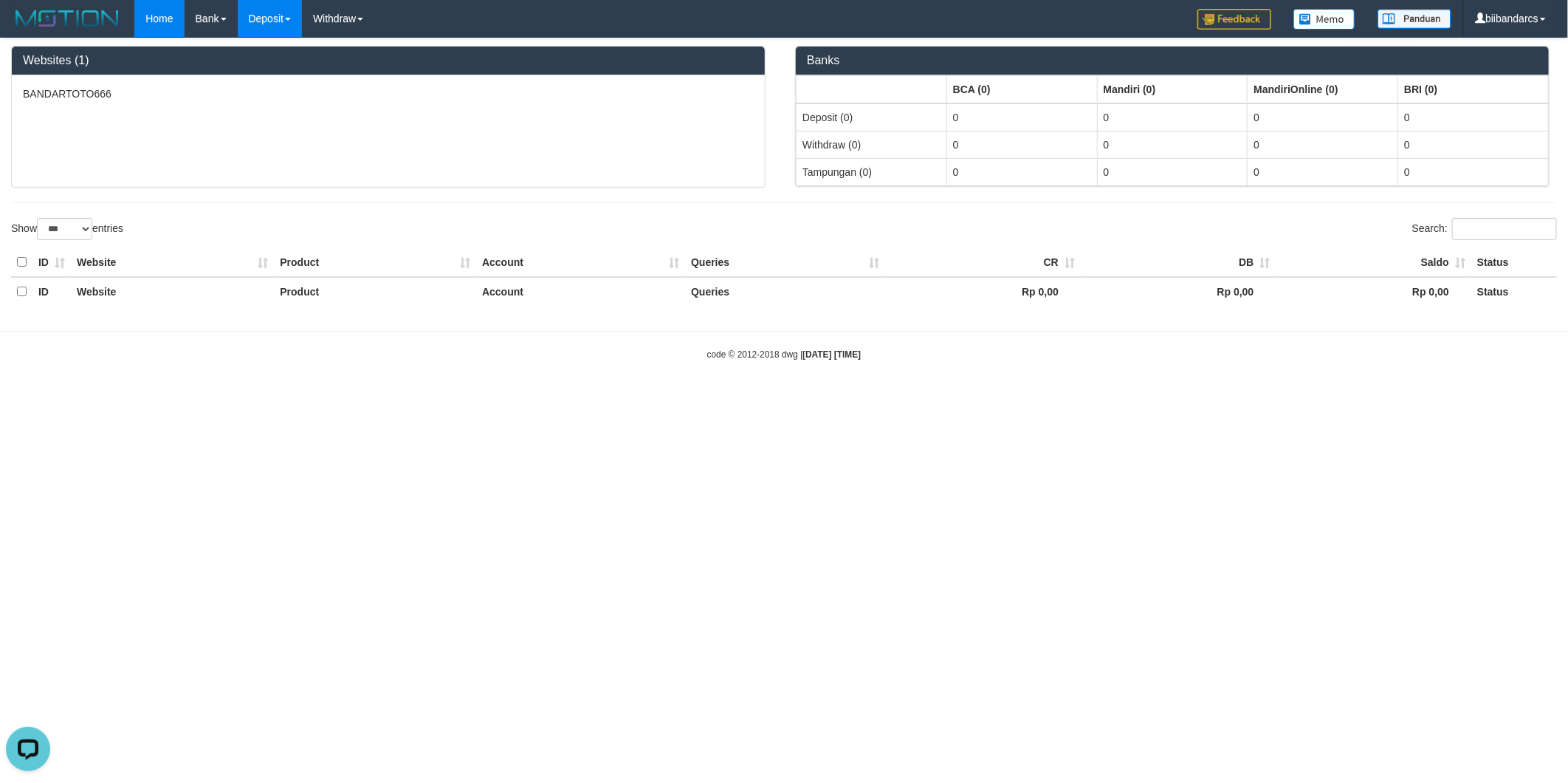 click on "Deposit" at bounding box center (269, 18) 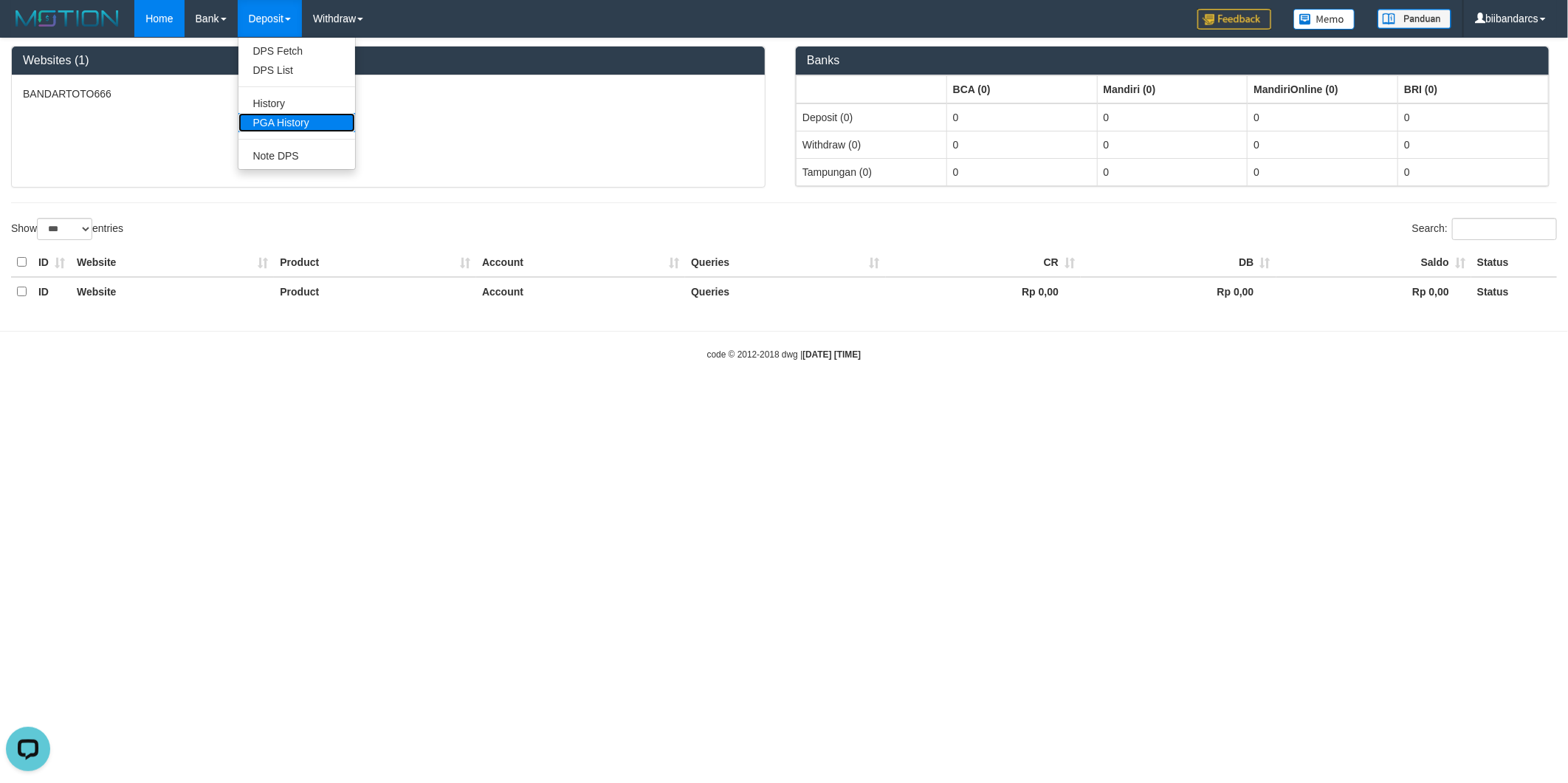 click on "PGA History" at bounding box center [297, 123] 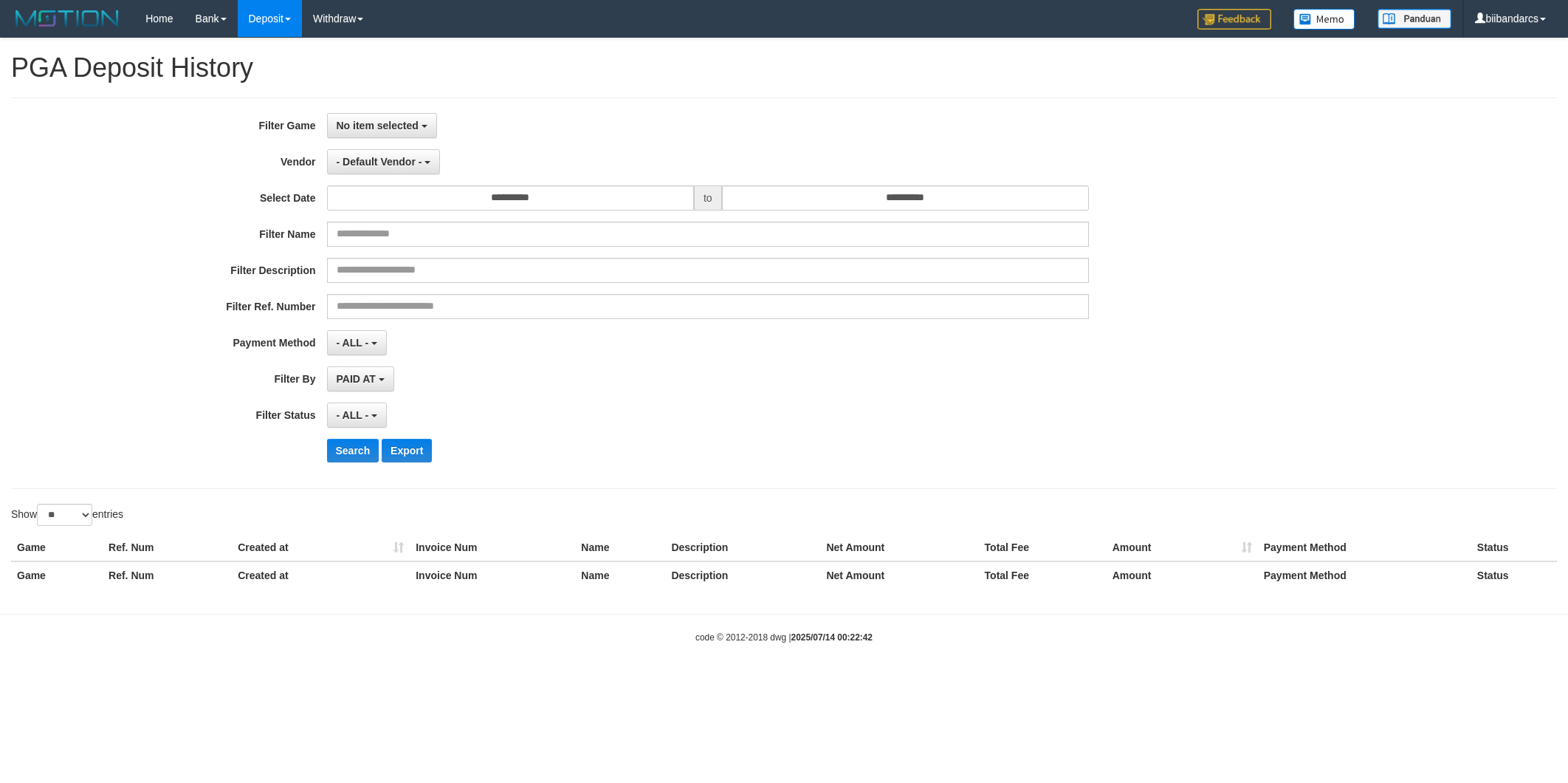 select 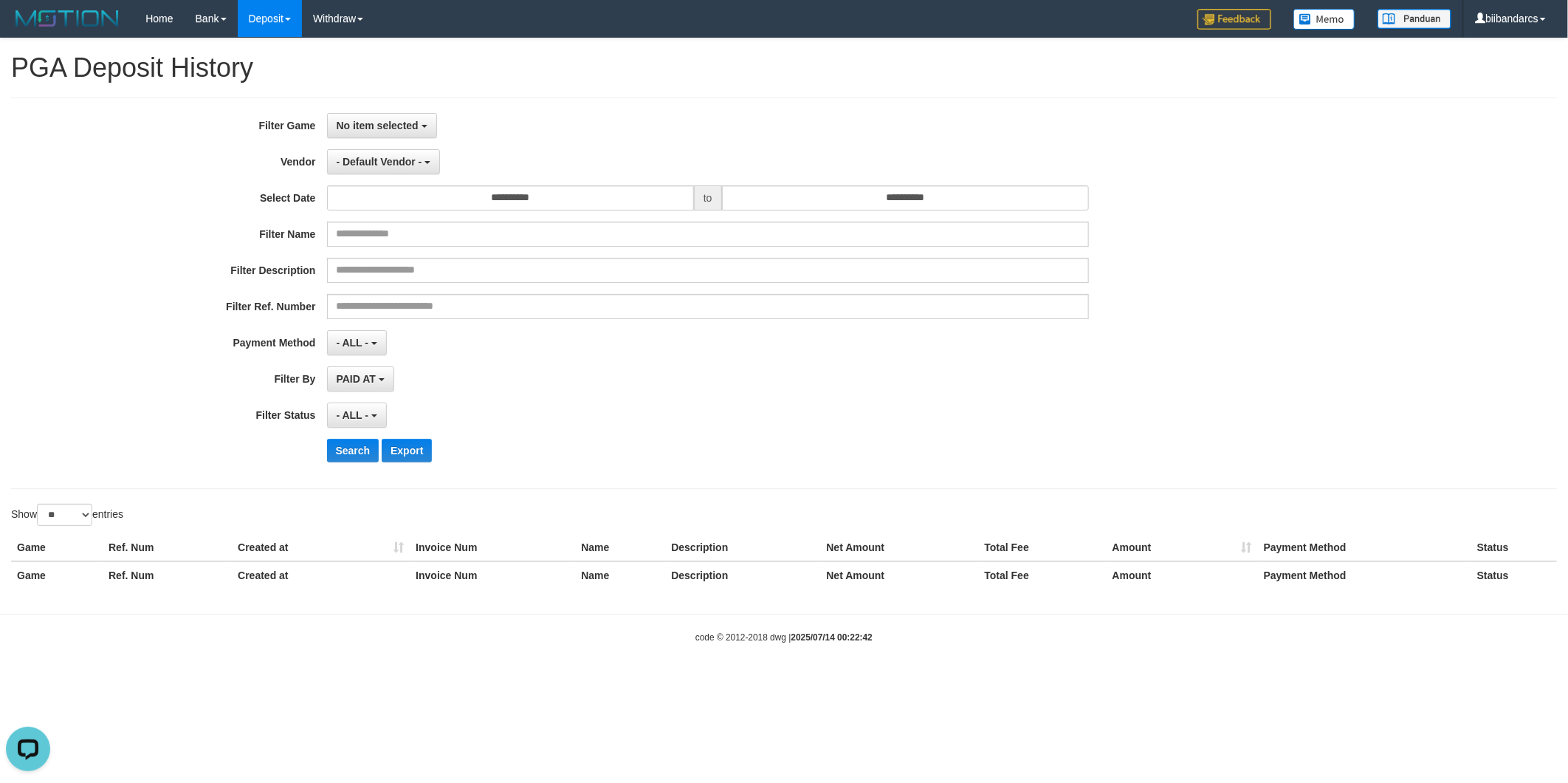 scroll, scrollTop: 0, scrollLeft: 0, axis: both 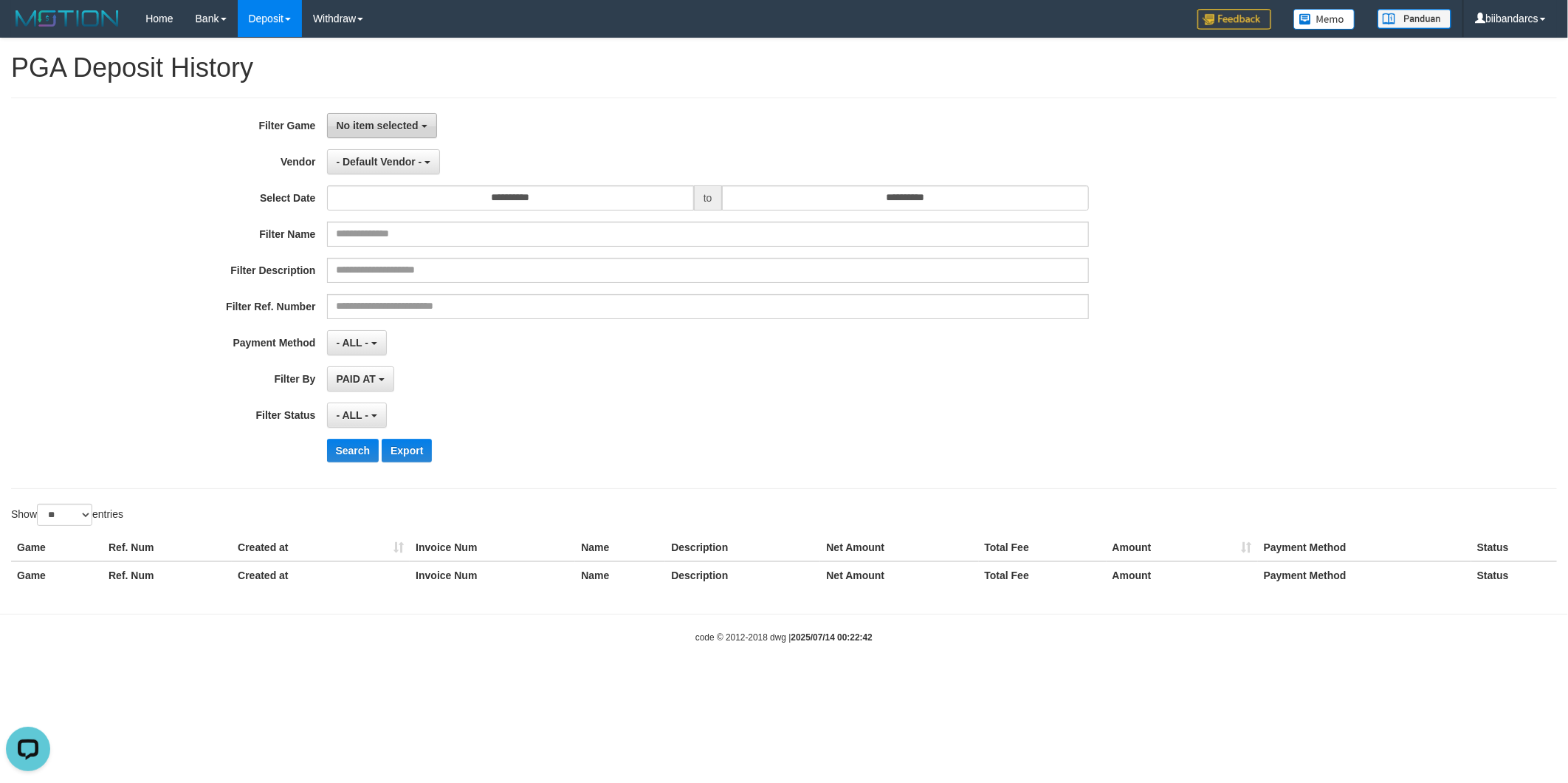 click on "No item selected" at bounding box center (382, 126) 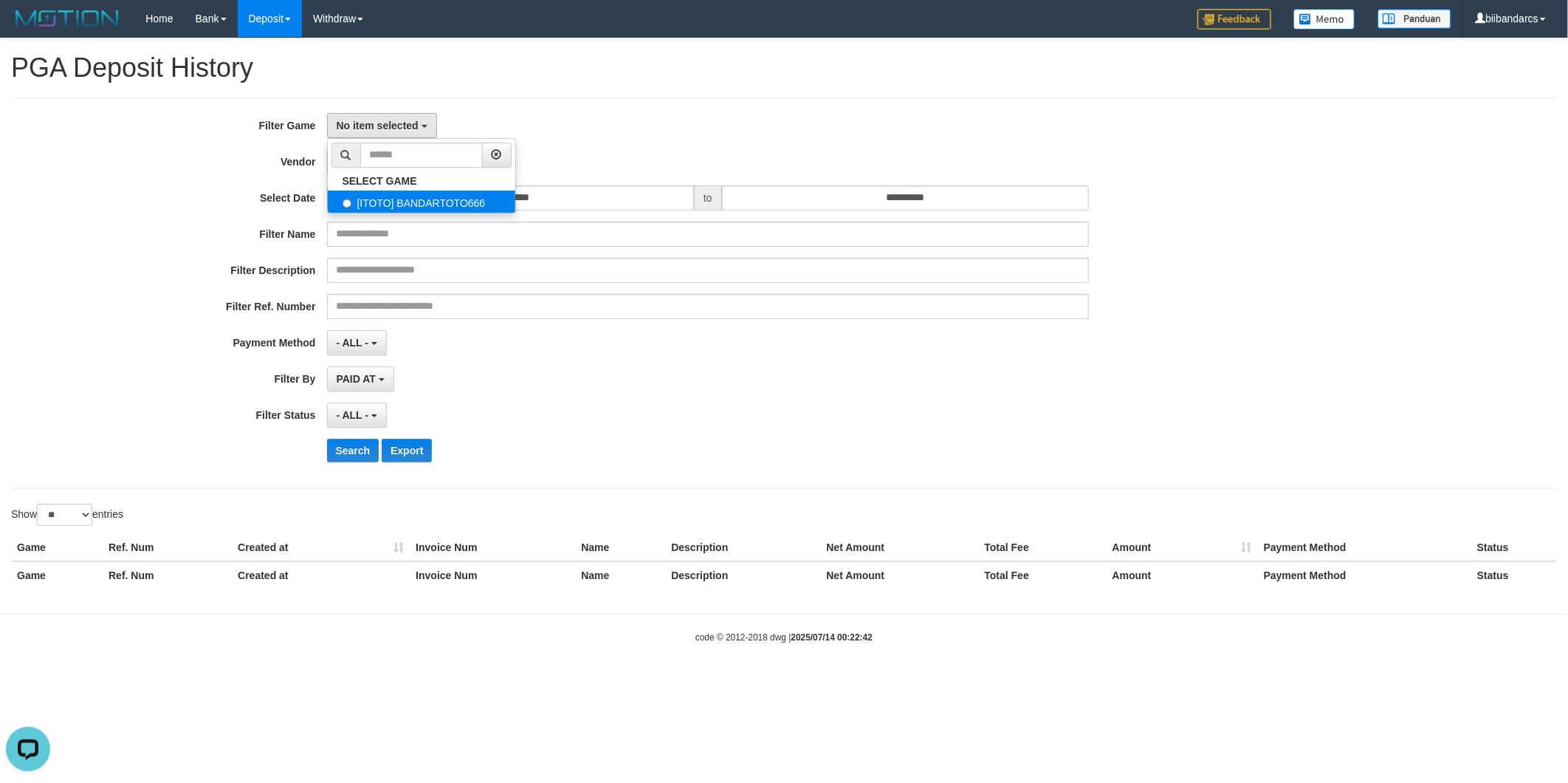 select on "****" 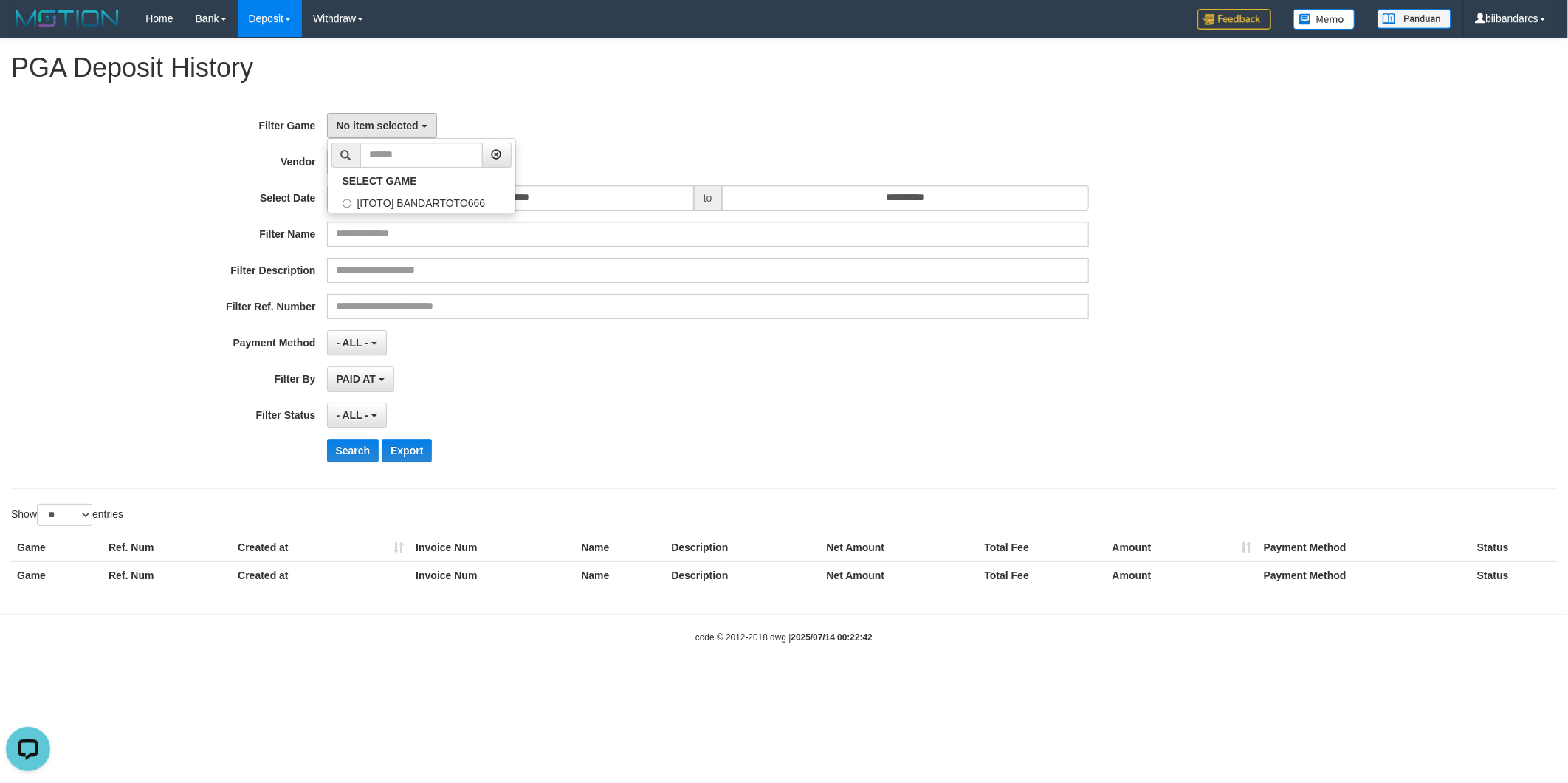 scroll, scrollTop: 13, scrollLeft: 0, axis: vertical 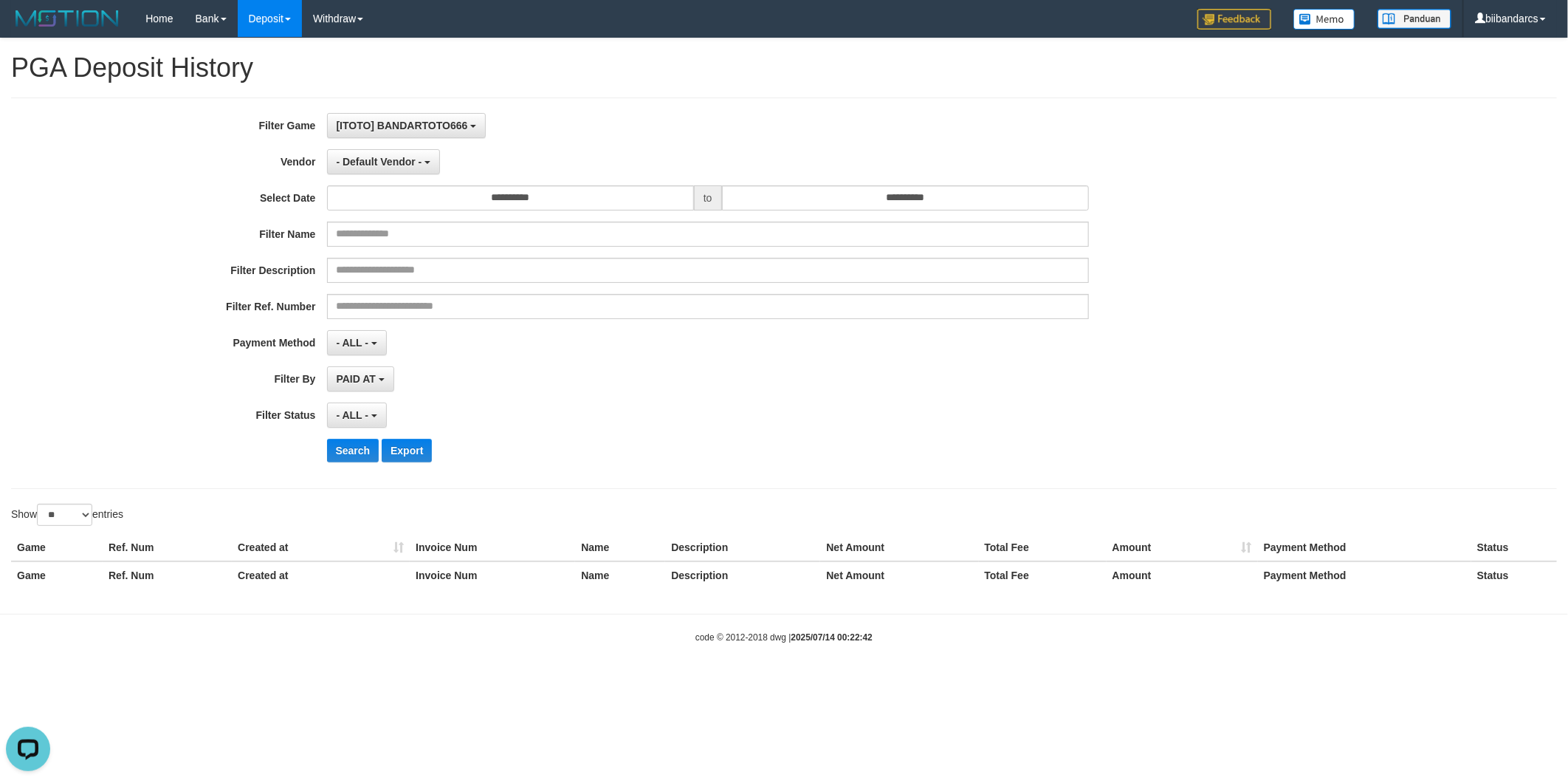 click on "**********" at bounding box center (784, 293) 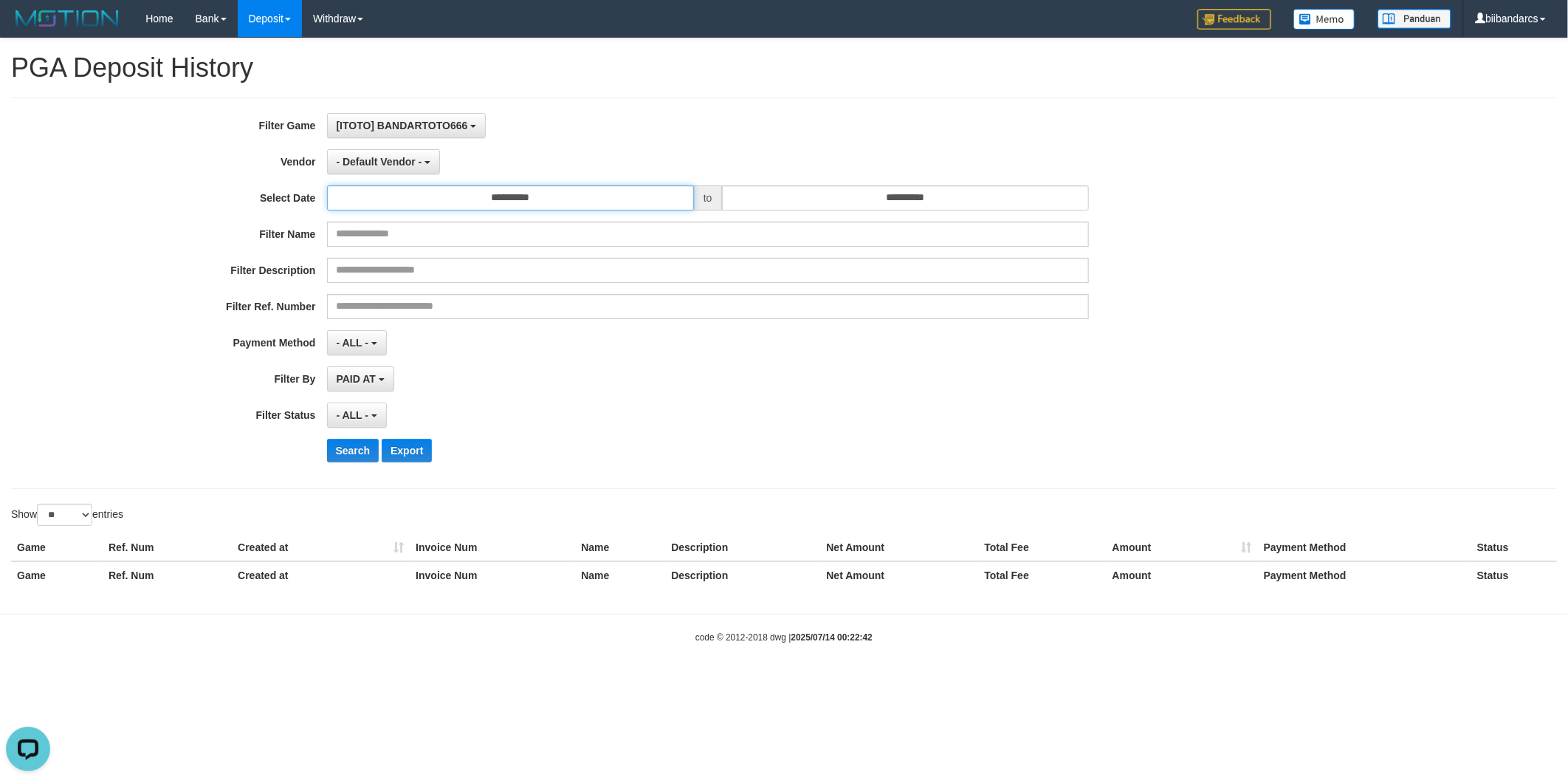 click on "**********" at bounding box center (510, 198) 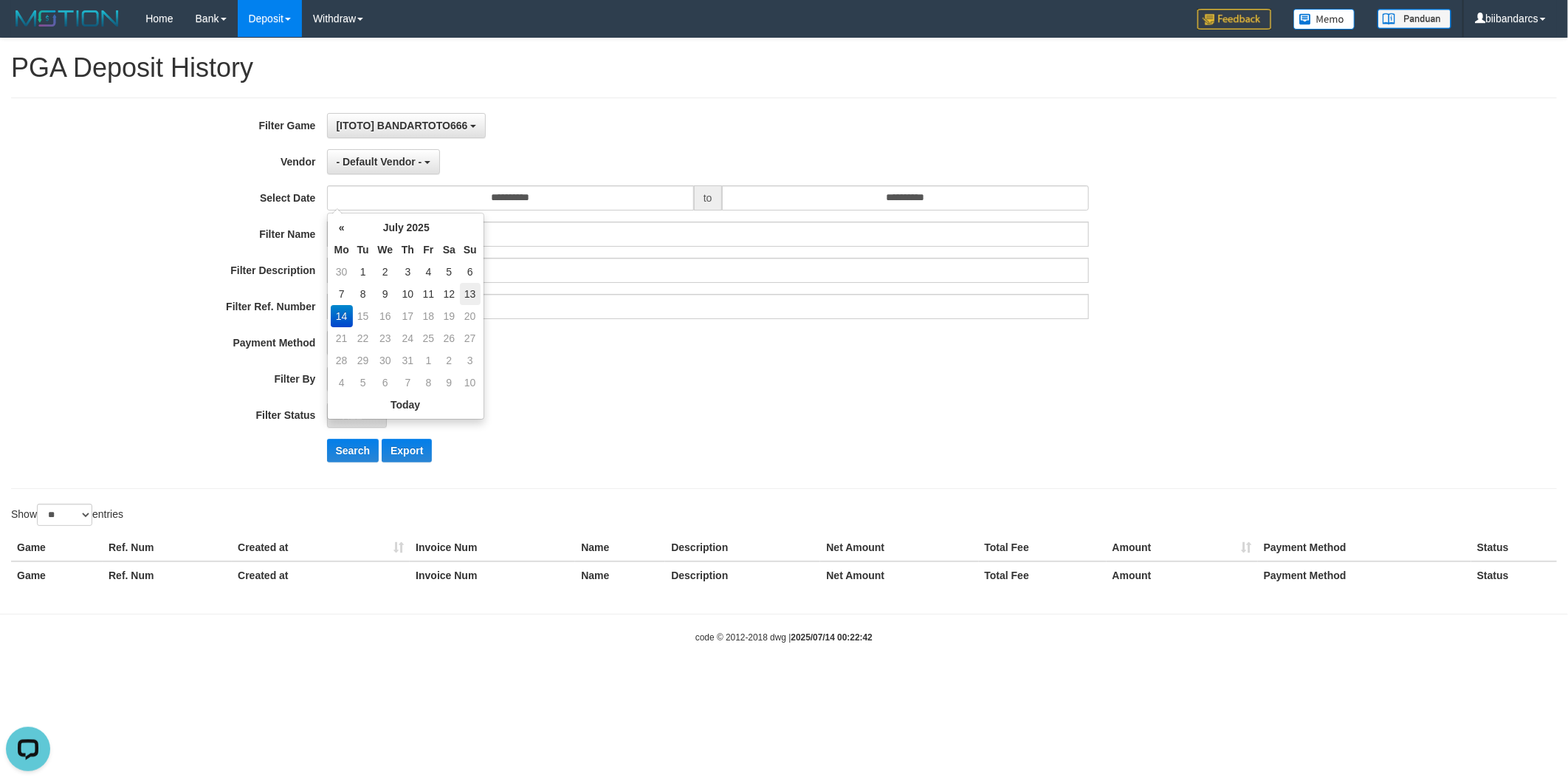 click on "13" at bounding box center (470, 294) 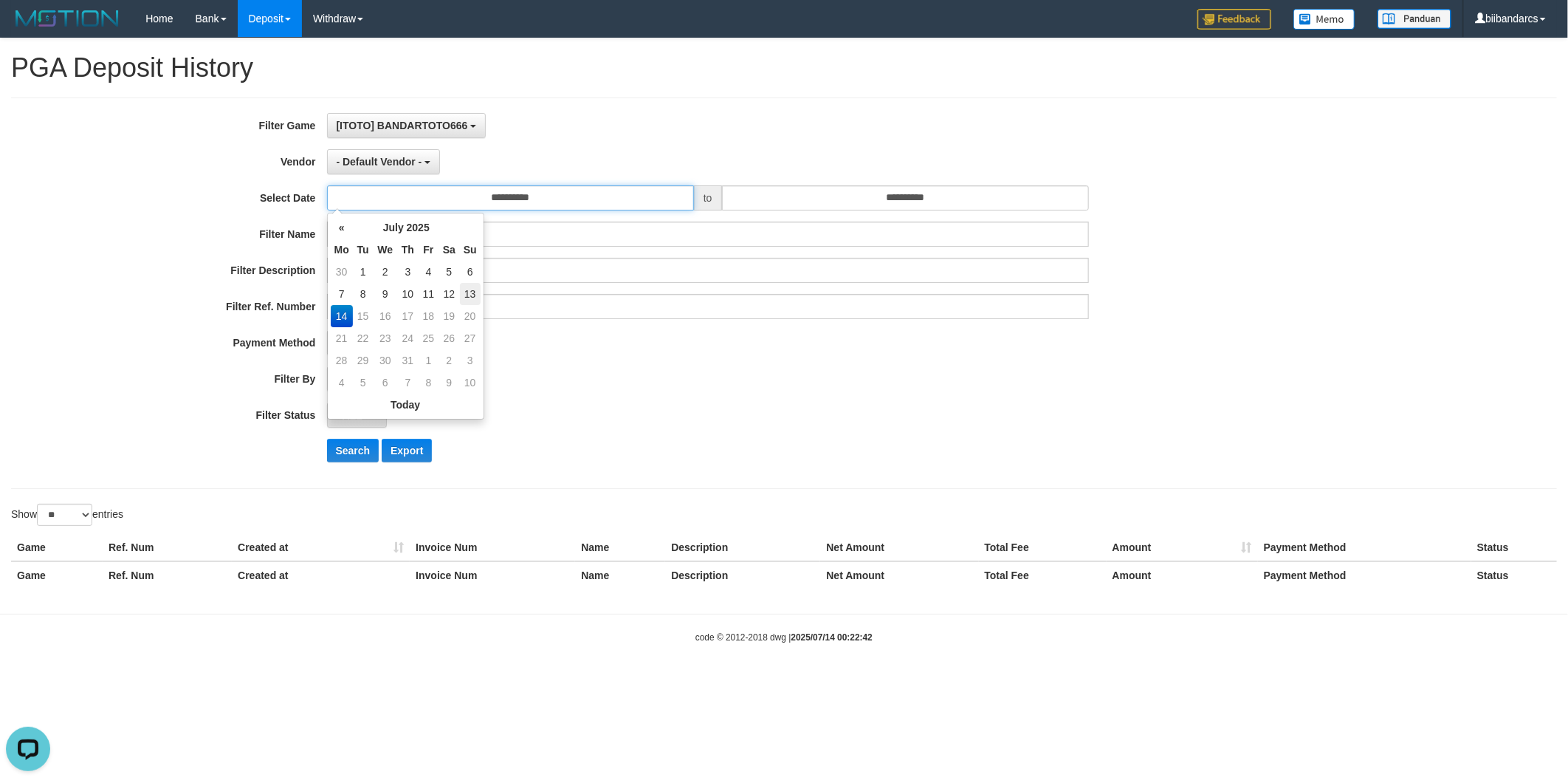 type on "**********" 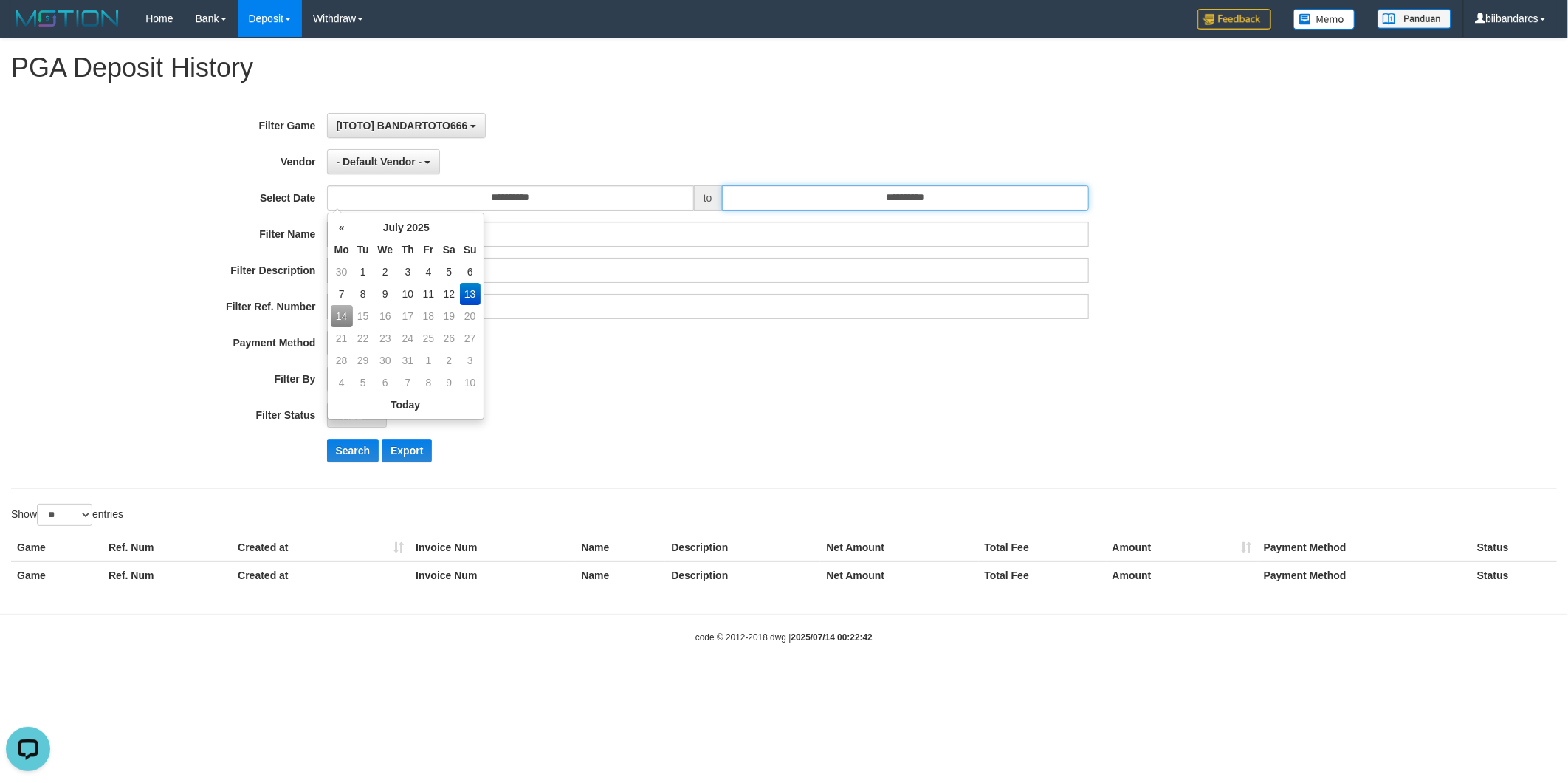 click on "**********" at bounding box center (905, 198) 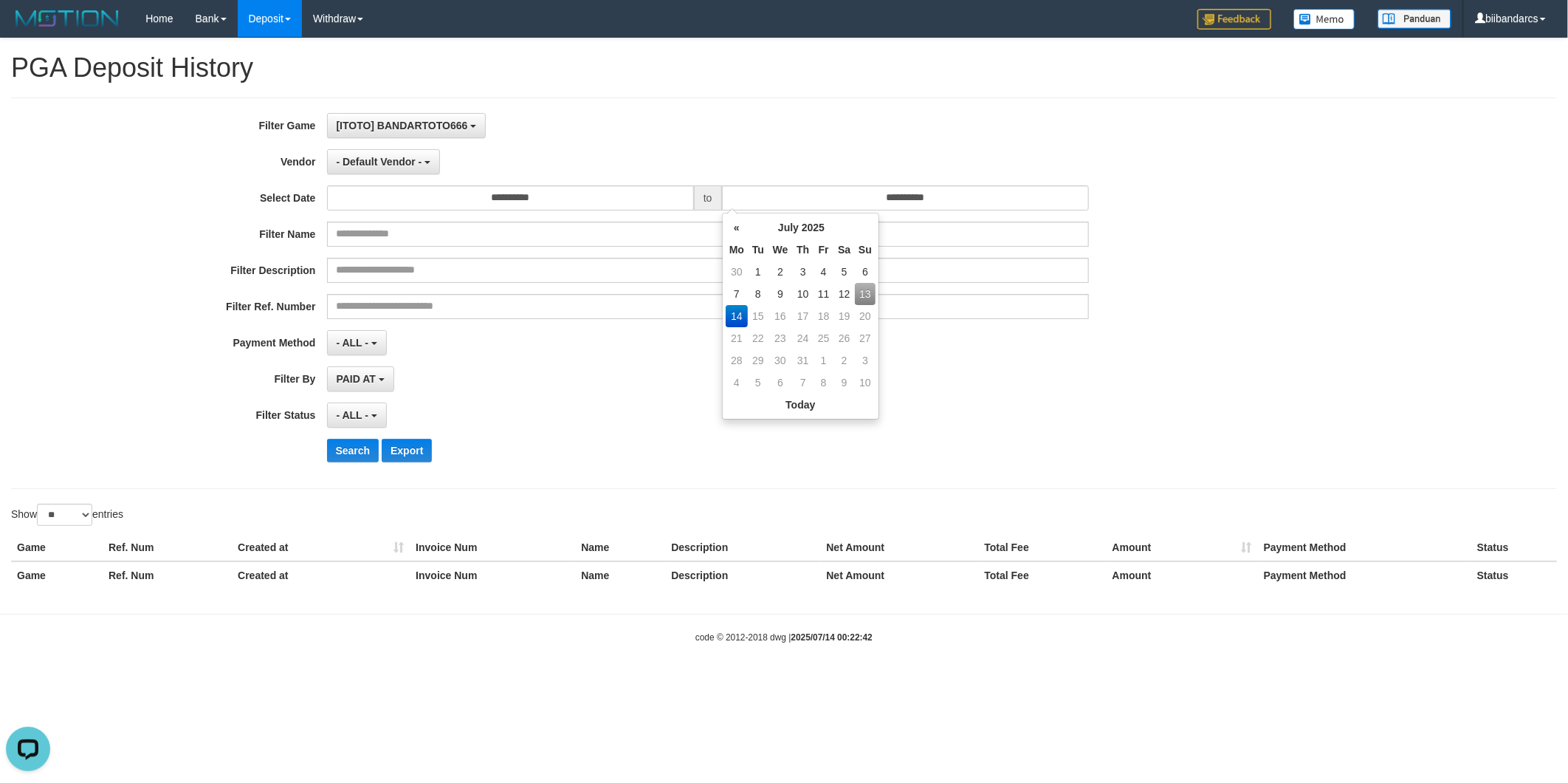click on "13" at bounding box center (865, 294) 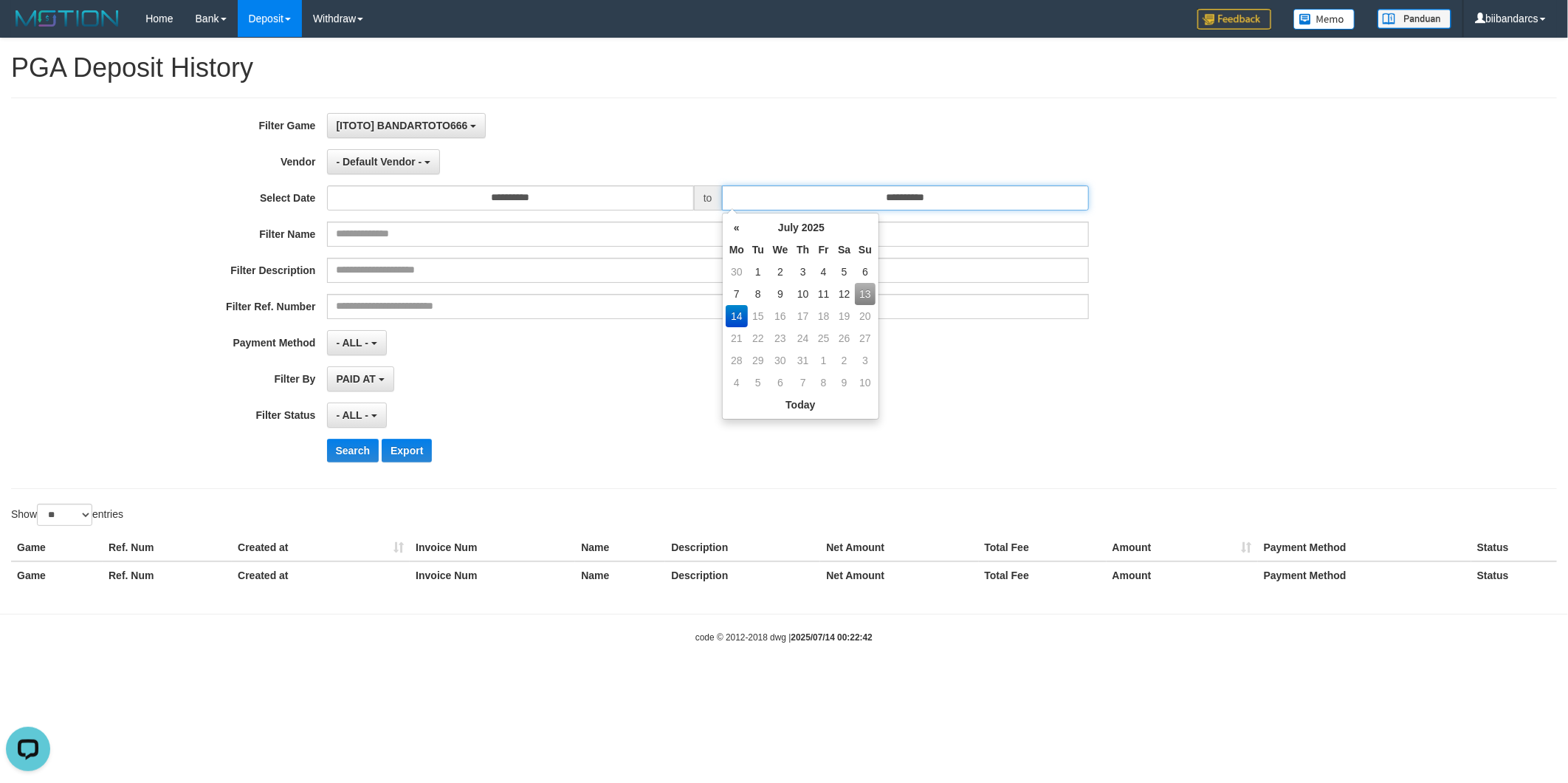 type on "**********" 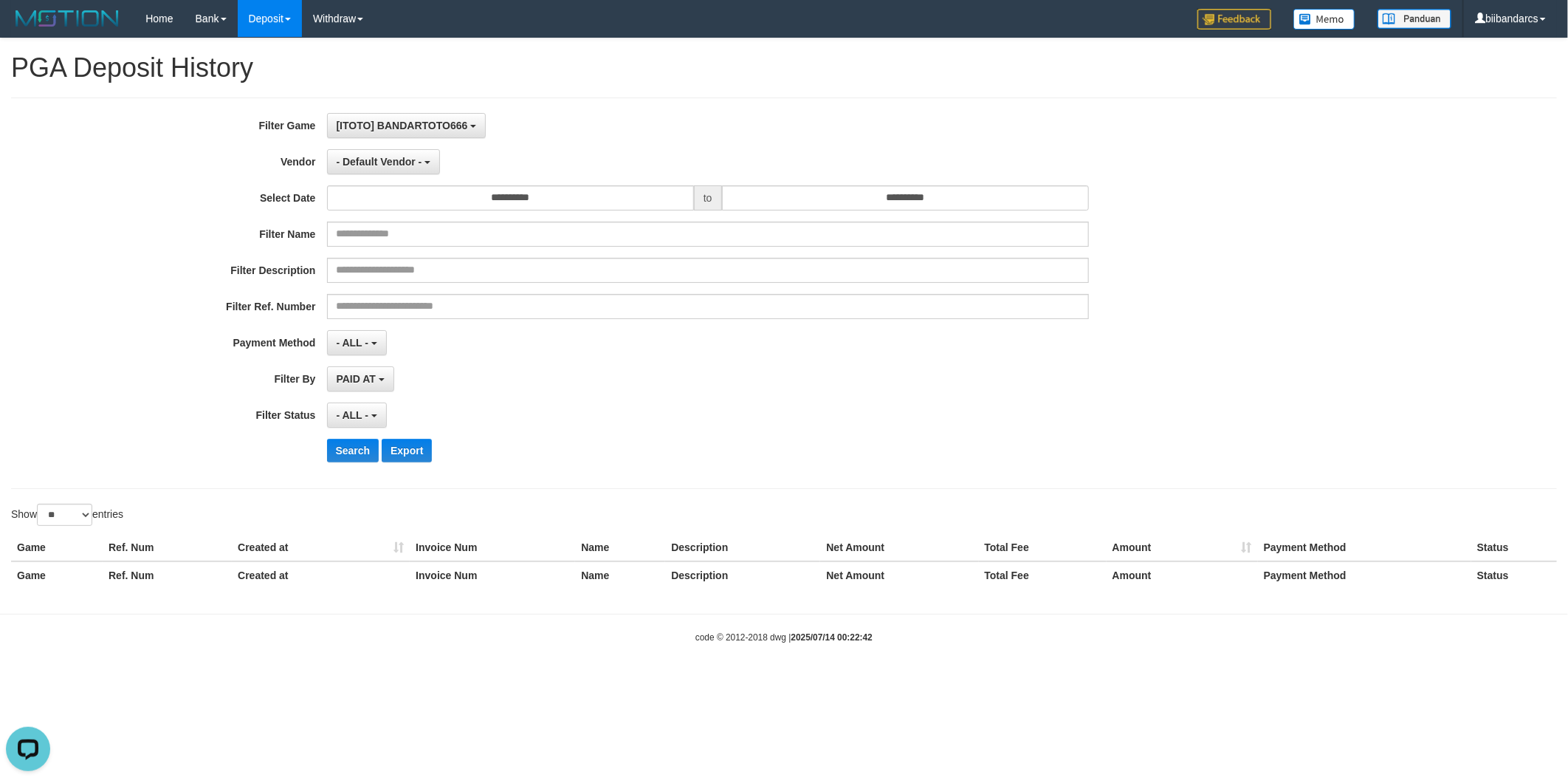 click on "**********" at bounding box center [784, 318] 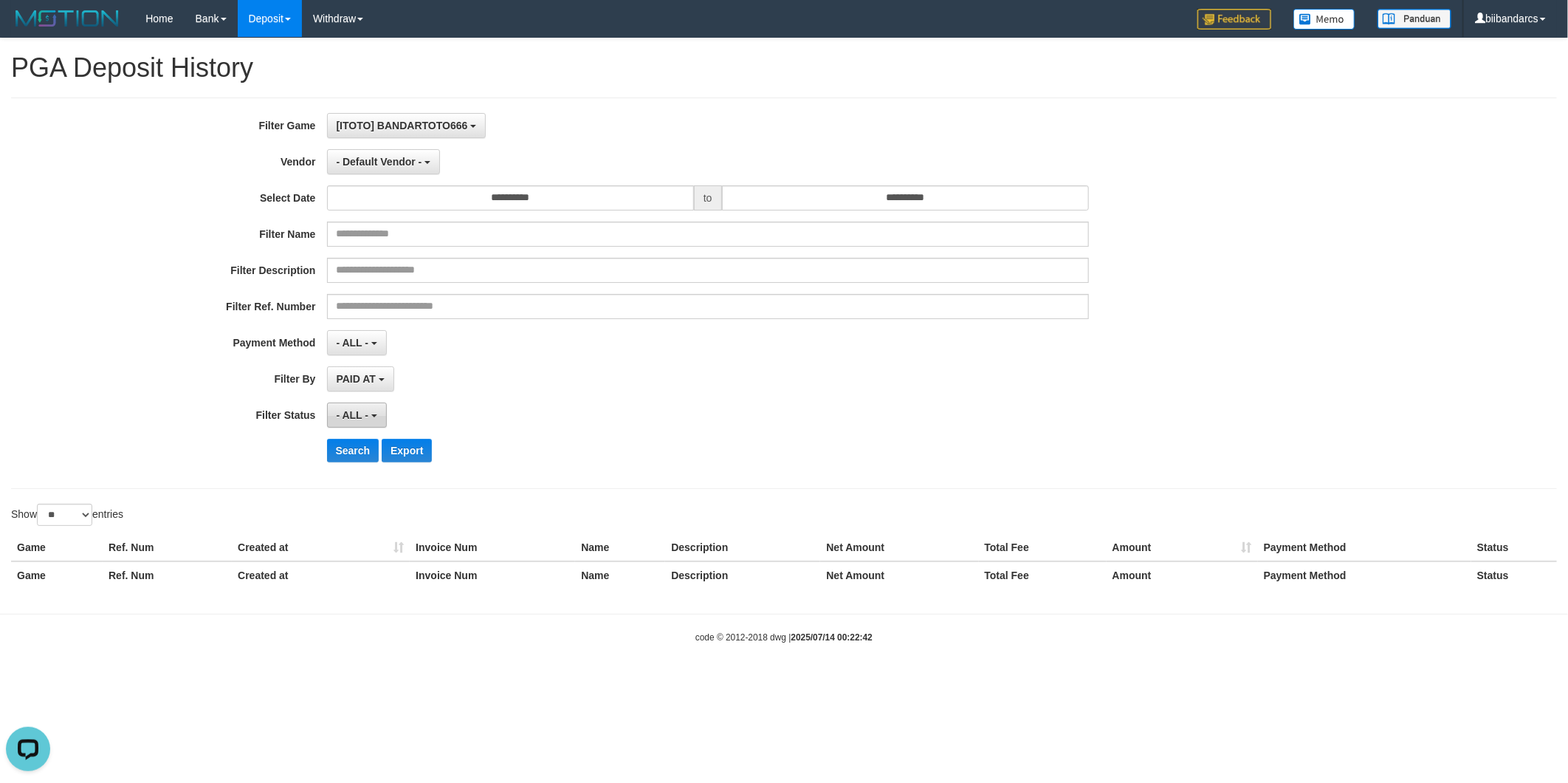 click on "- ALL -" at bounding box center [353, 415] 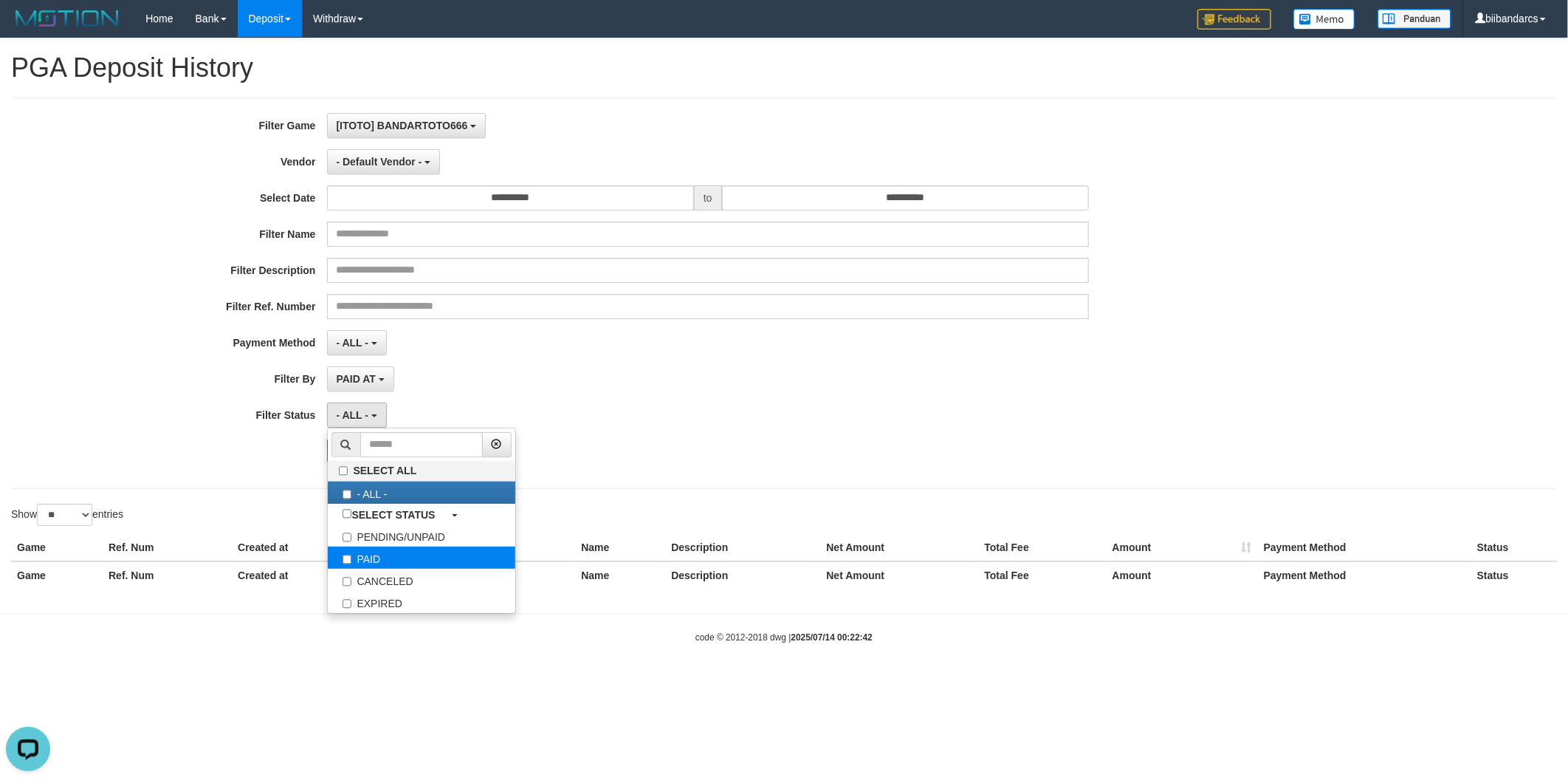 select on "*" 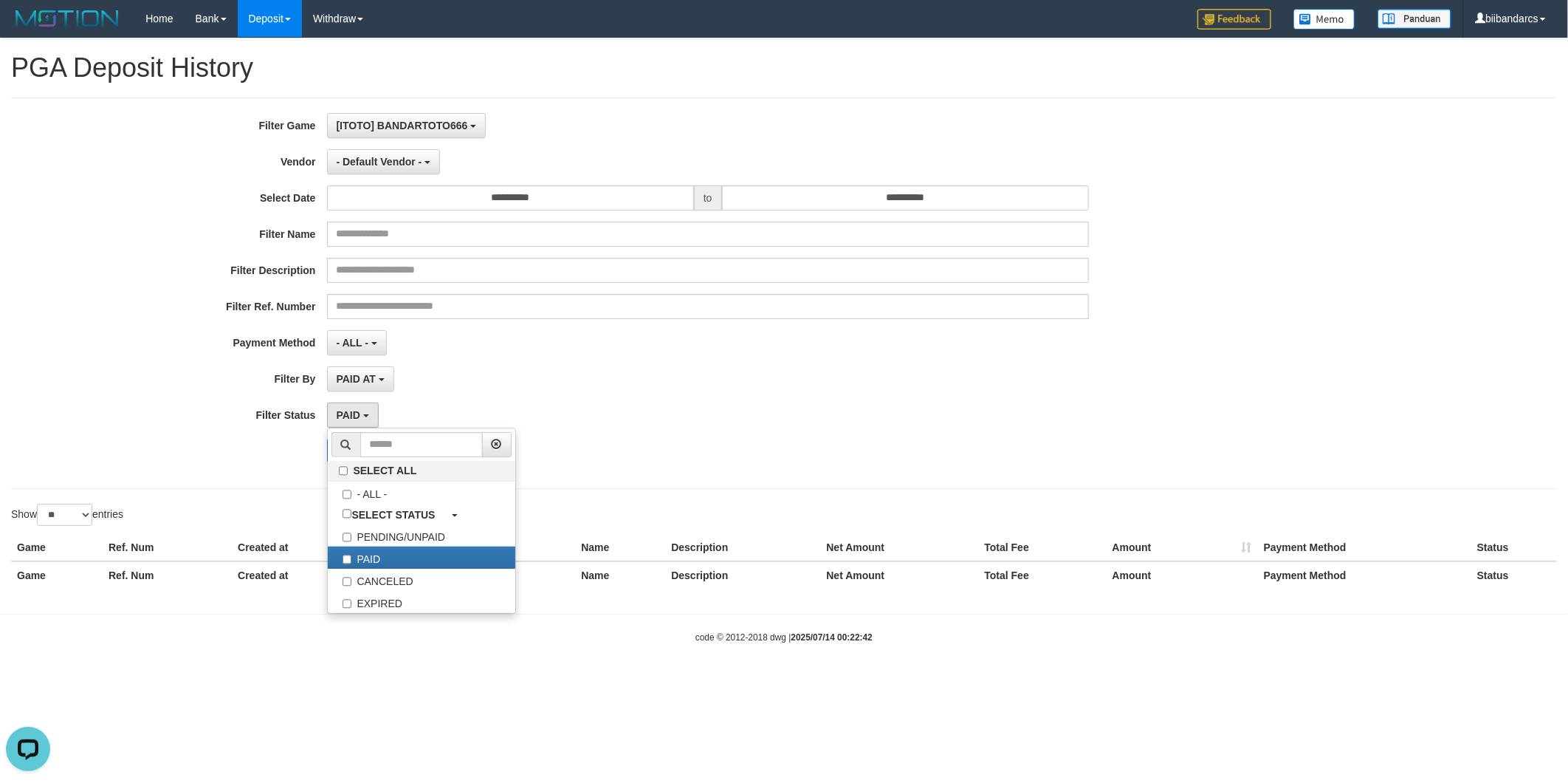click on "**********" at bounding box center (653, 293) 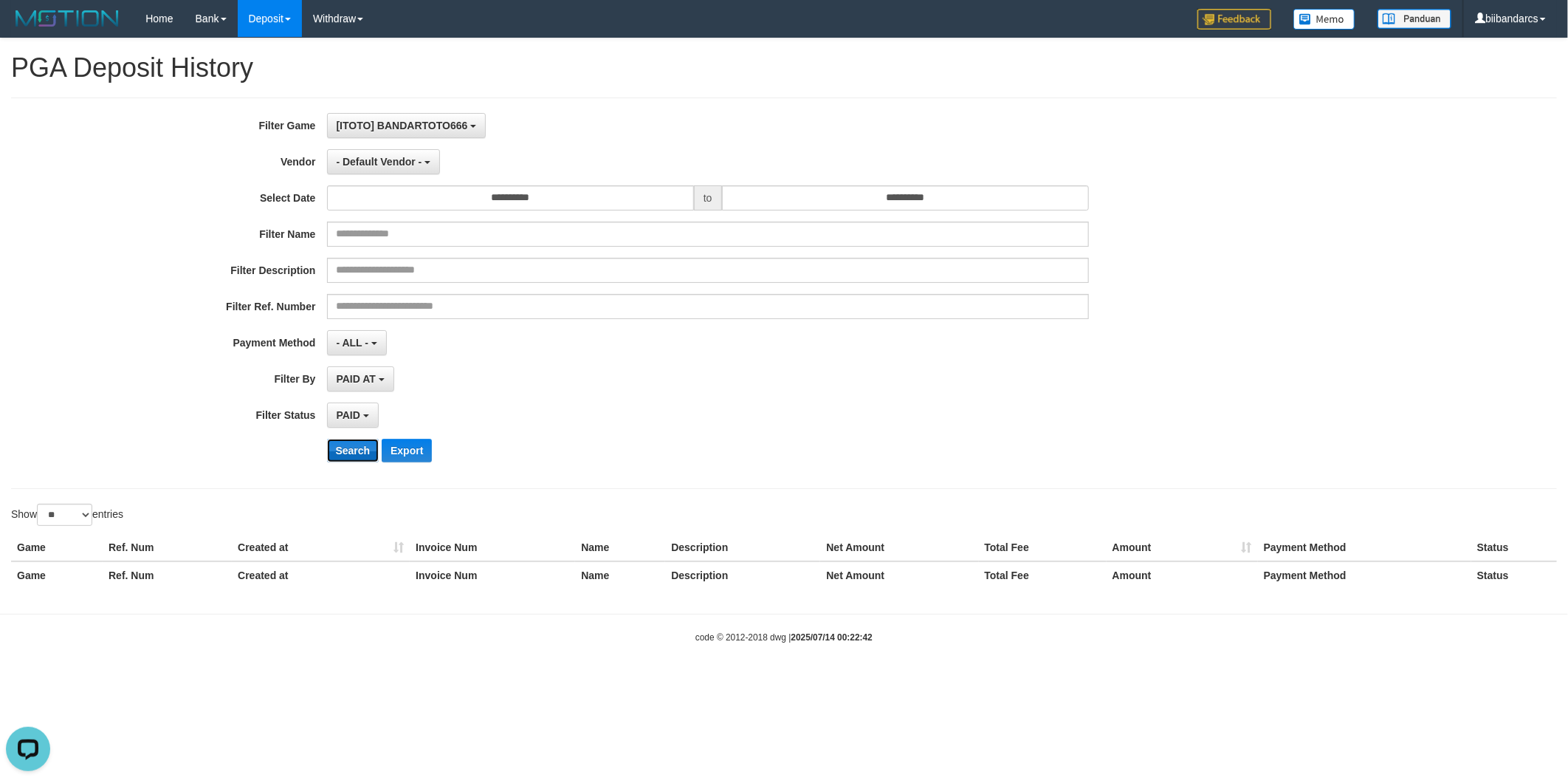 click on "Search" at bounding box center (353, 451) 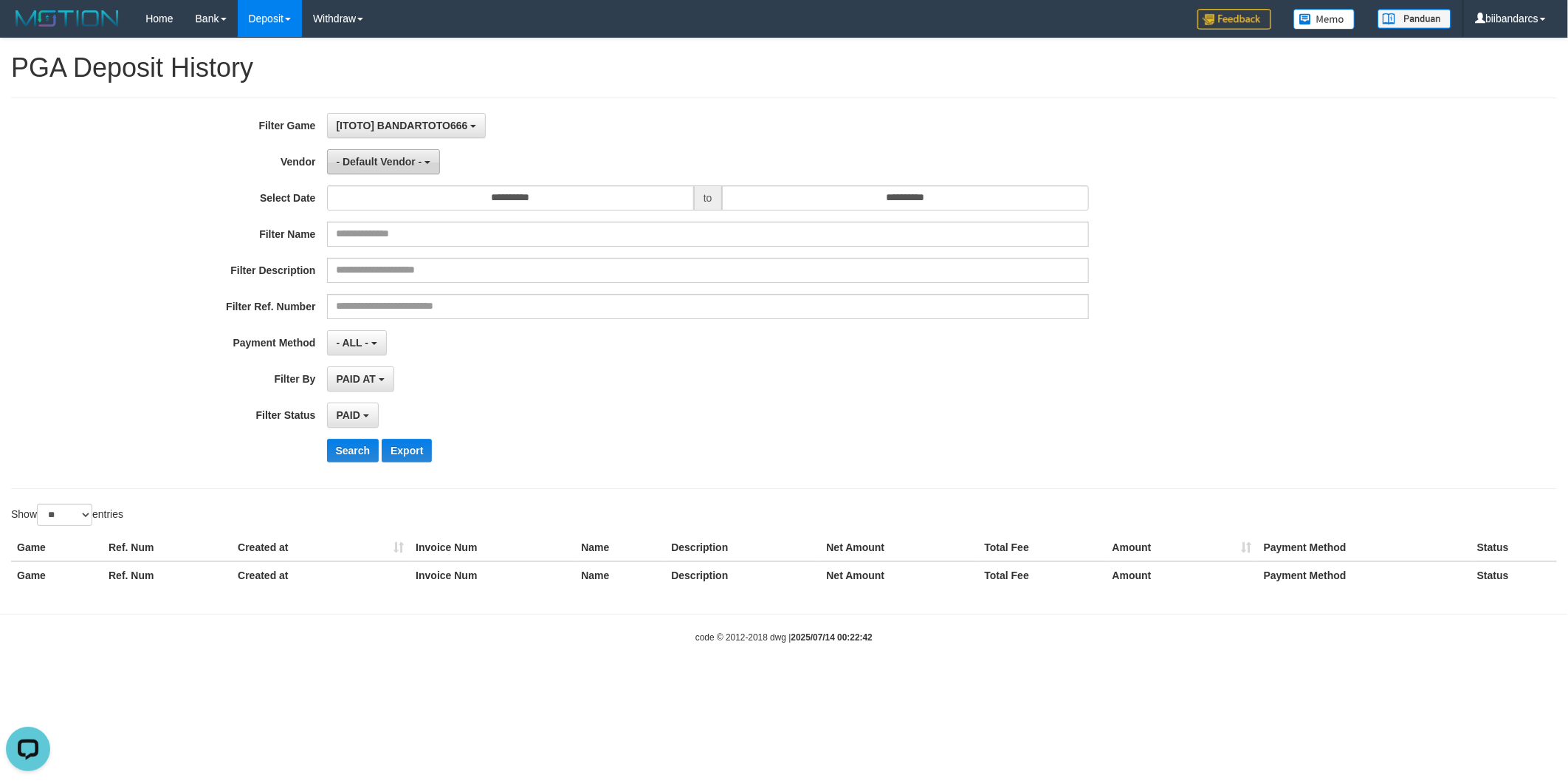 click at bounding box center [427, 163] 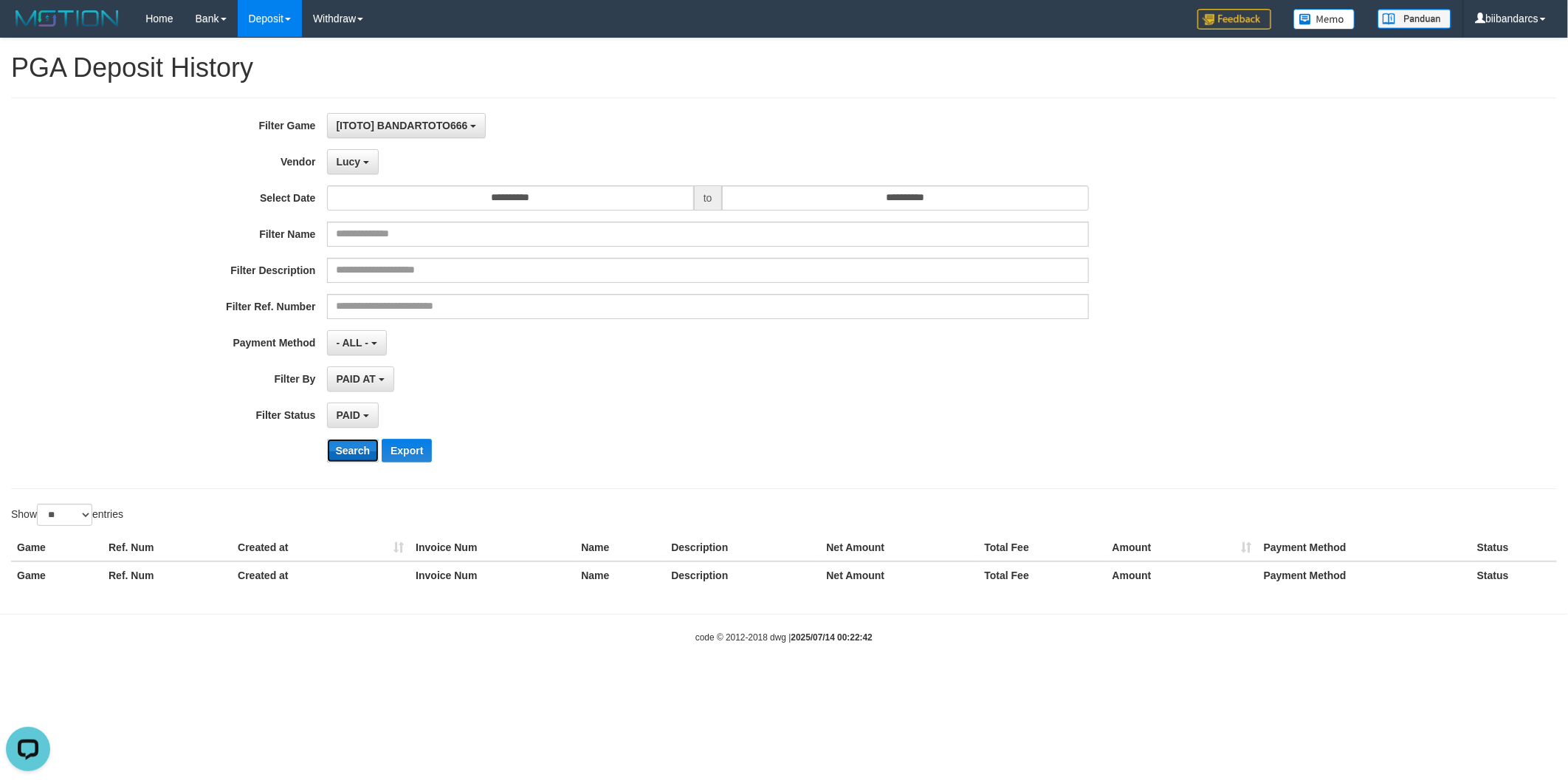 click on "Search" at bounding box center (353, 451) 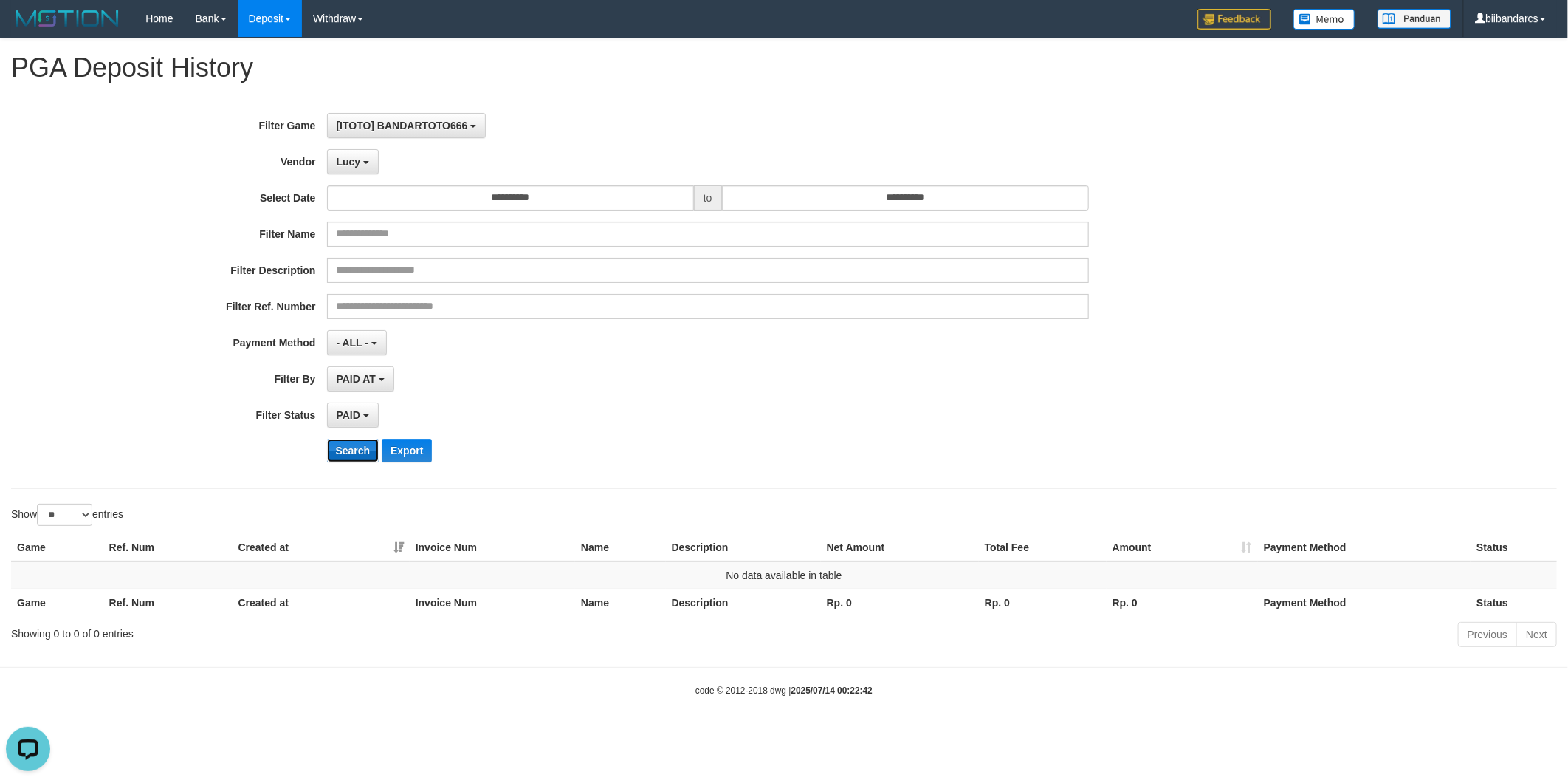 click on "Search" at bounding box center [353, 451] 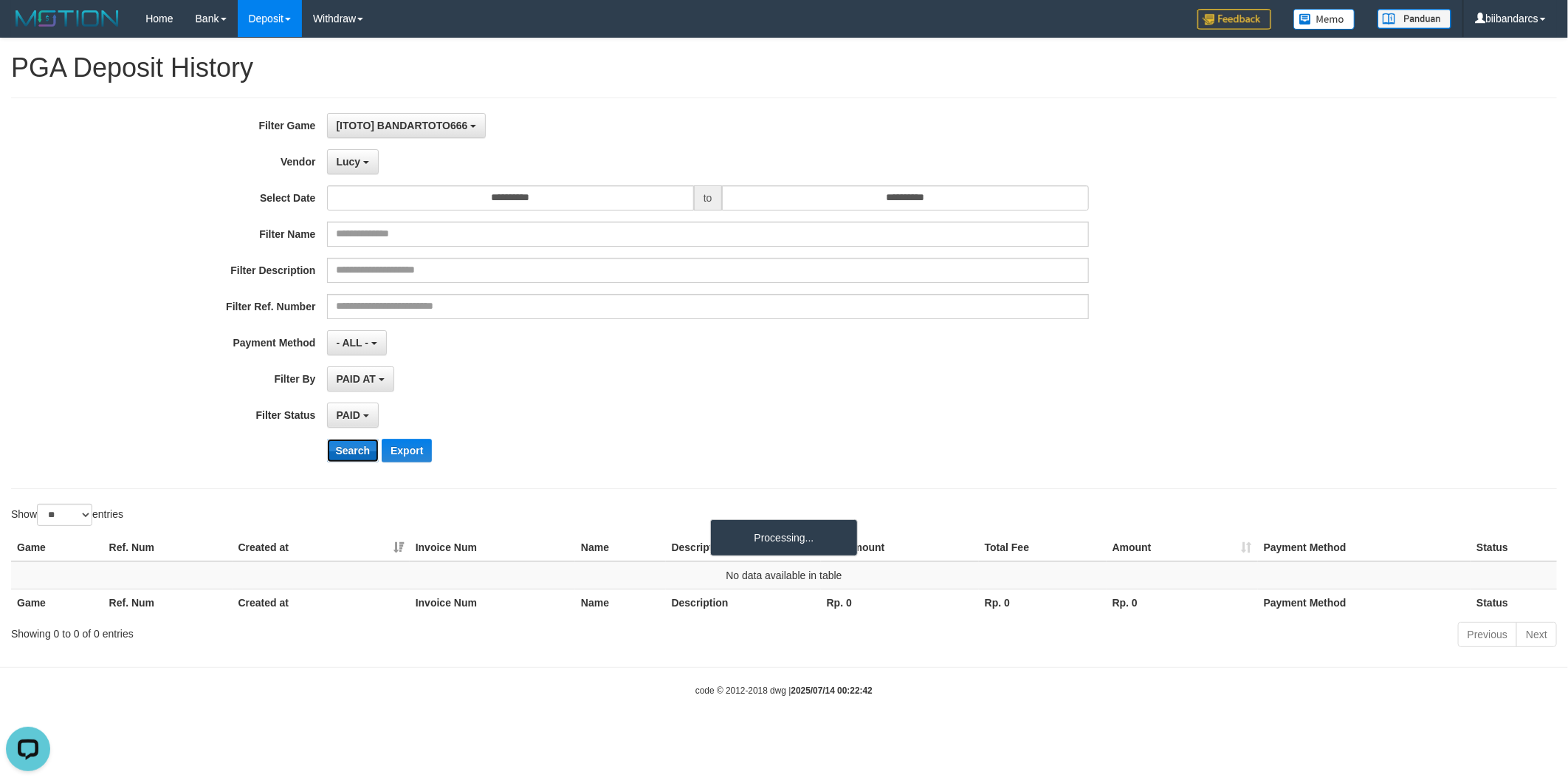 click on "Search" at bounding box center [353, 451] 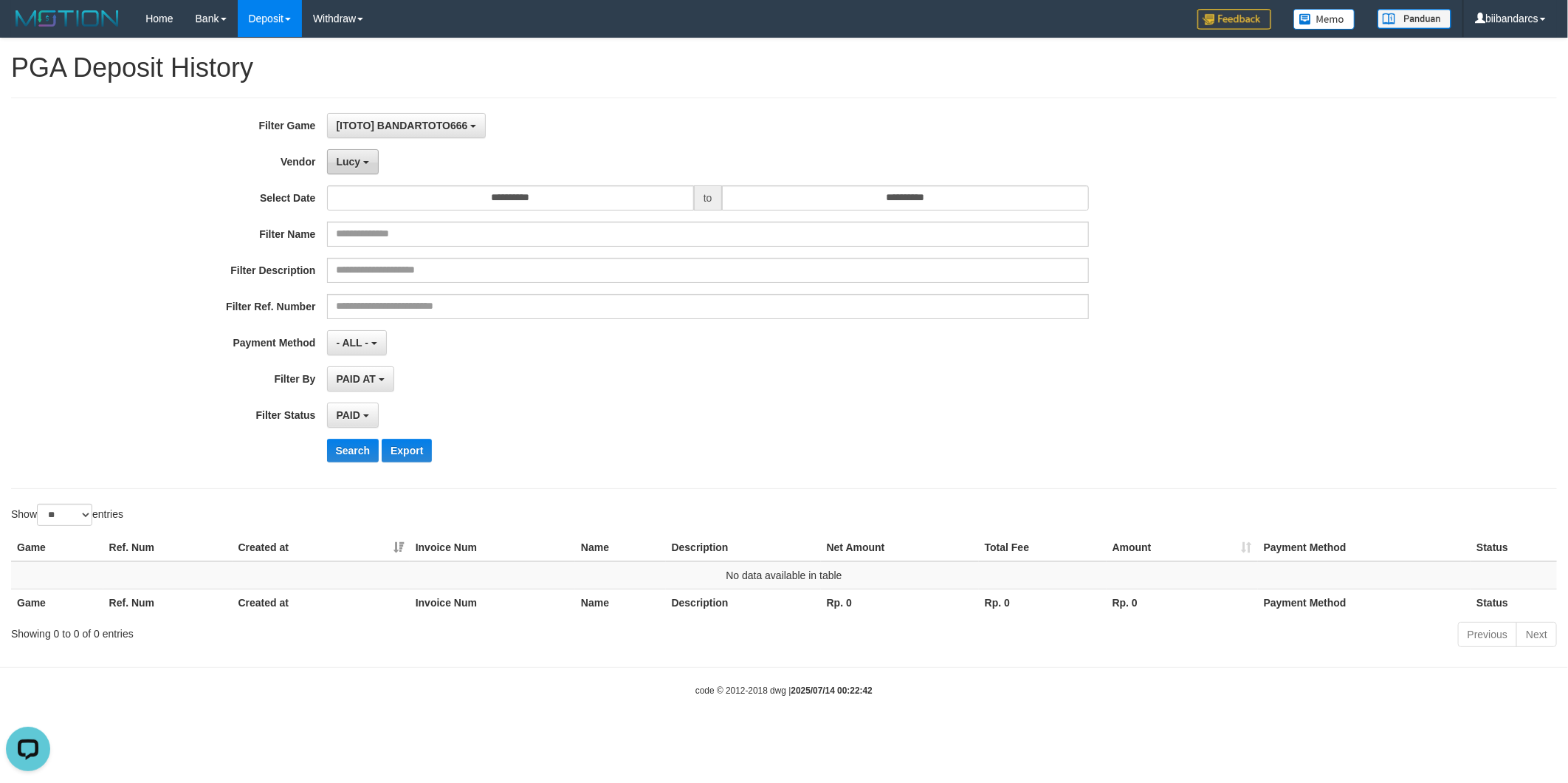 click on "Lucy" at bounding box center (353, 162) 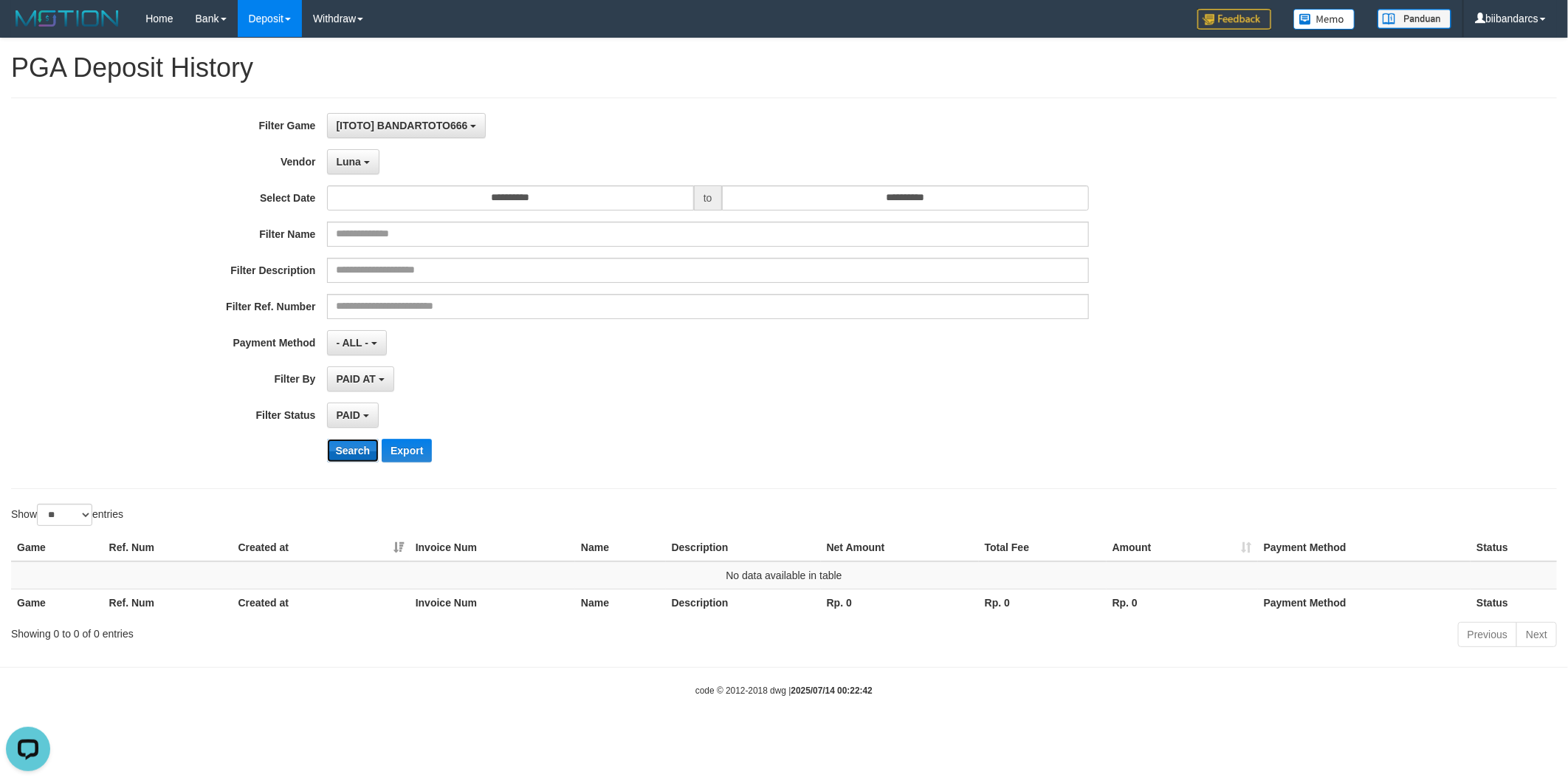 click on "Search" at bounding box center (353, 451) 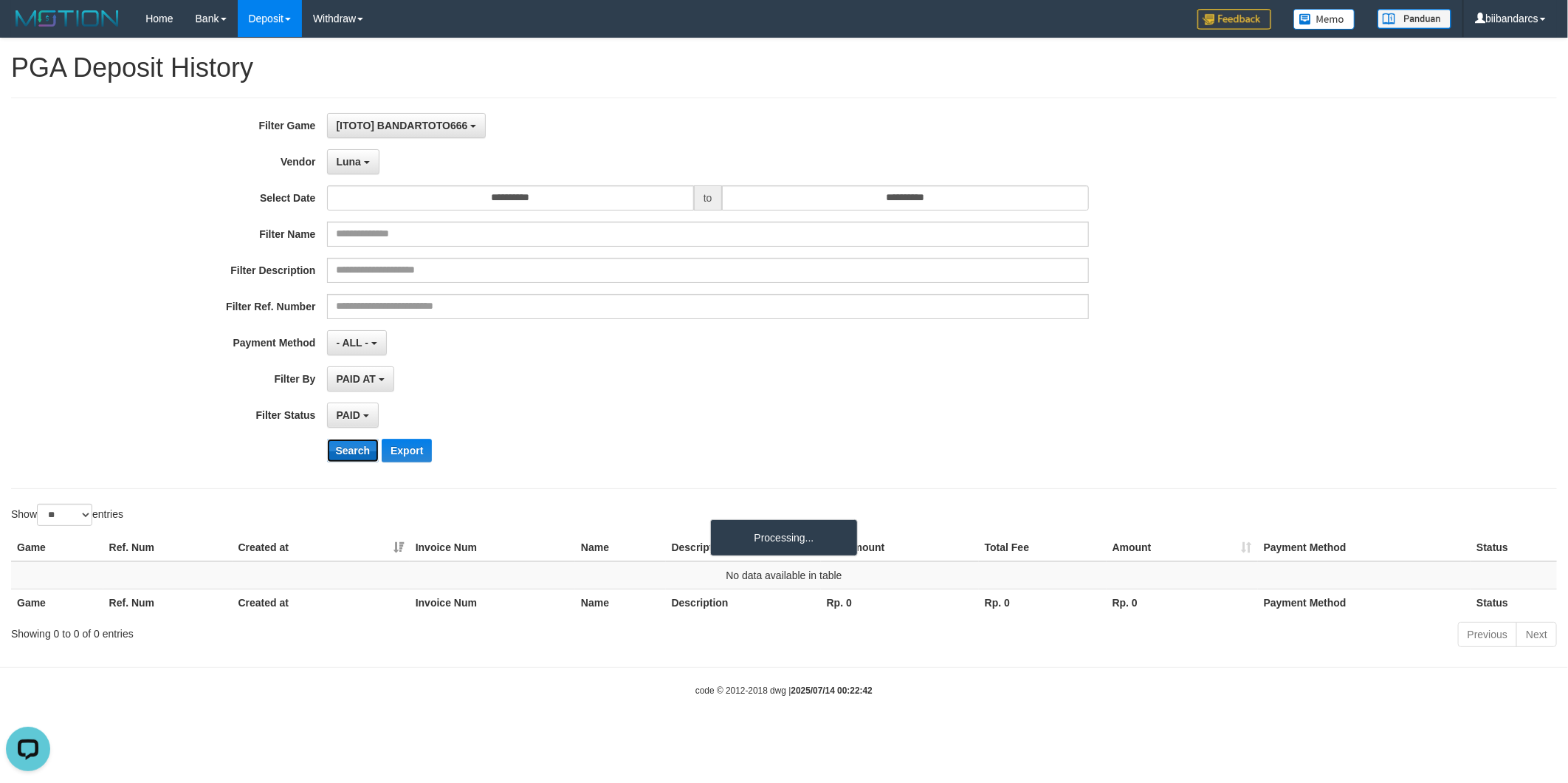 click on "Search" at bounding box center (353, 451) 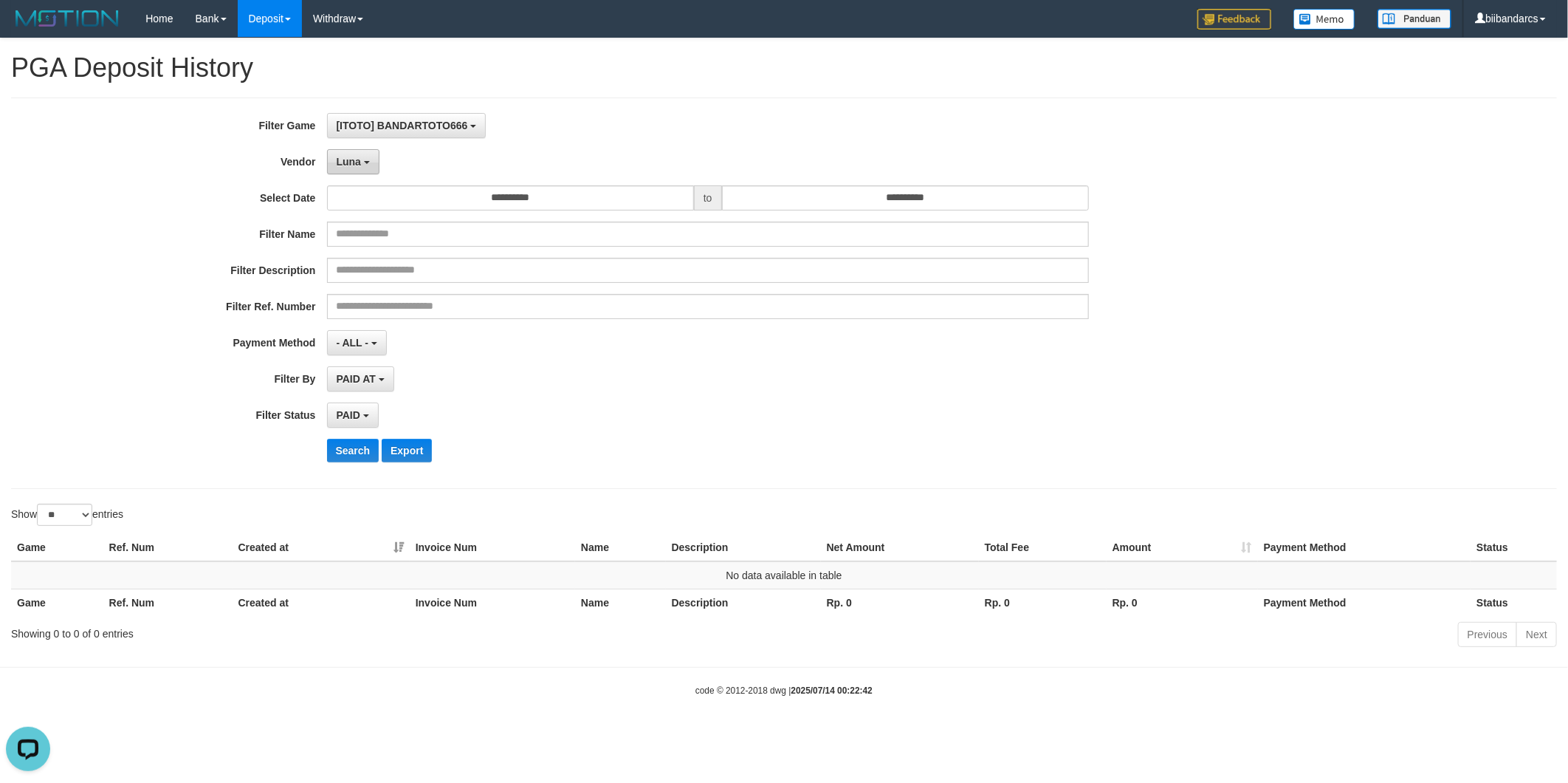 click on "Luna" at bounding box center (353, 162) 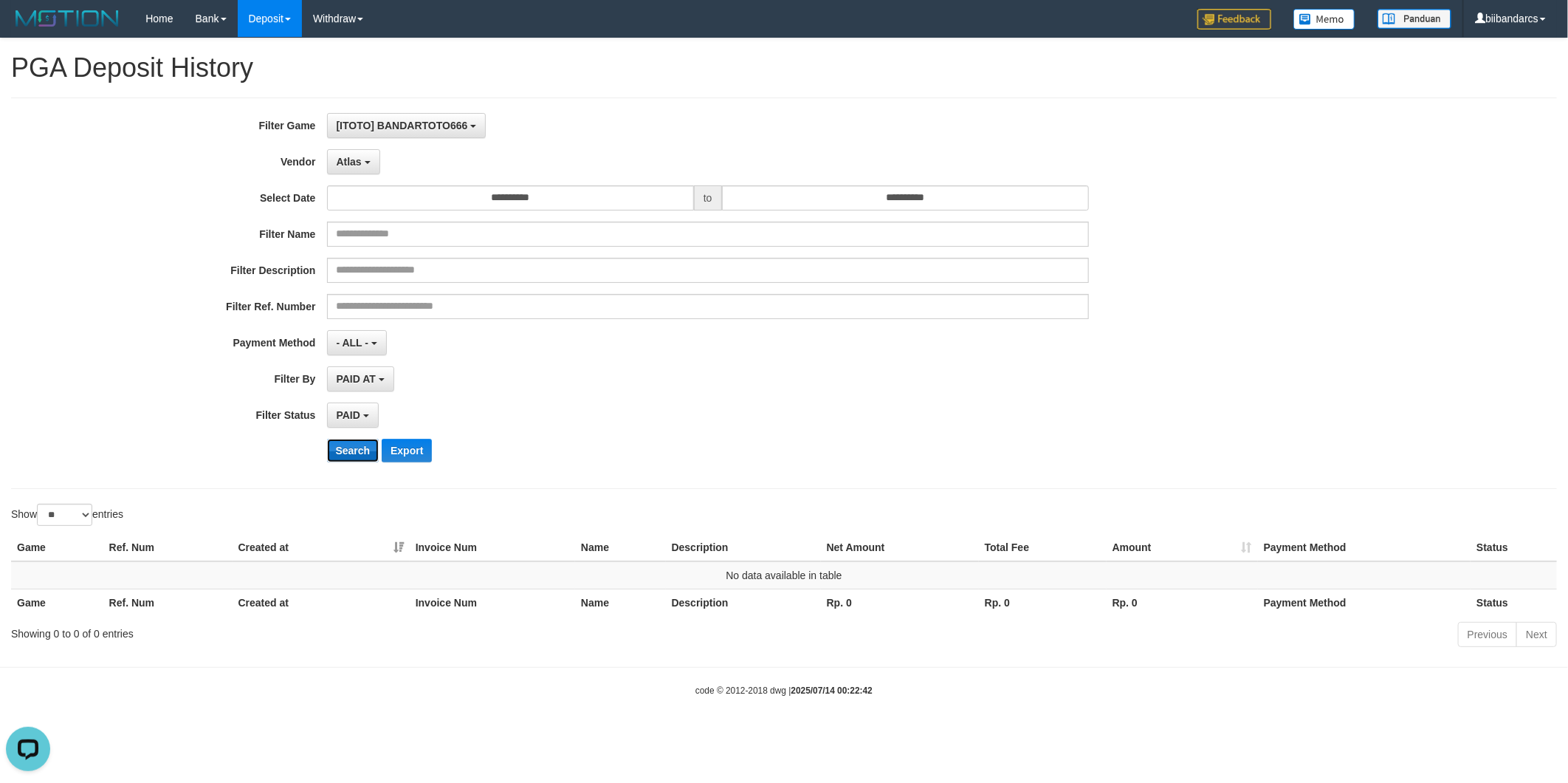click on "Search" at bounding box center [353, 451] 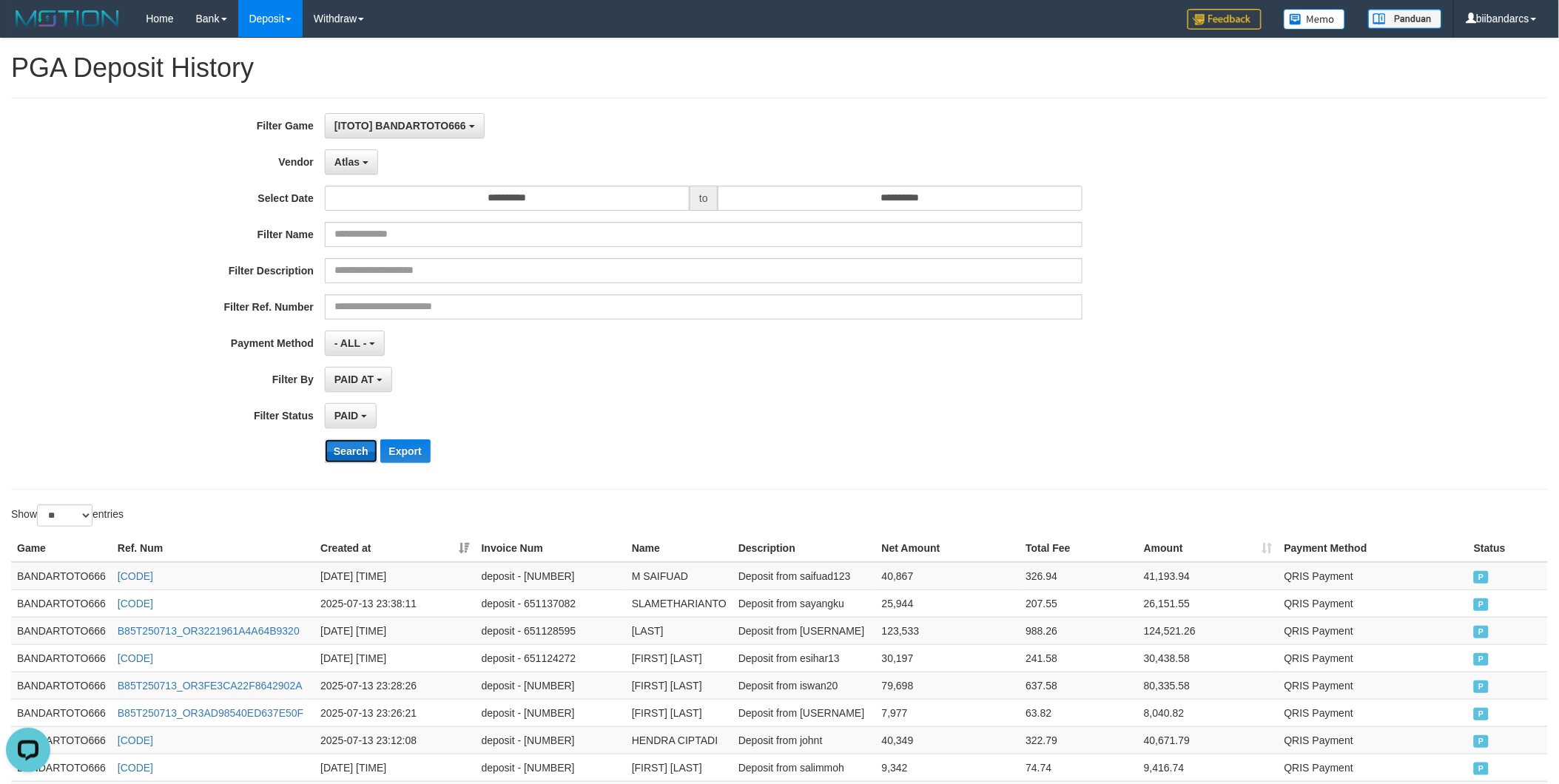 click on "Search" at bounding box center [351, 451] 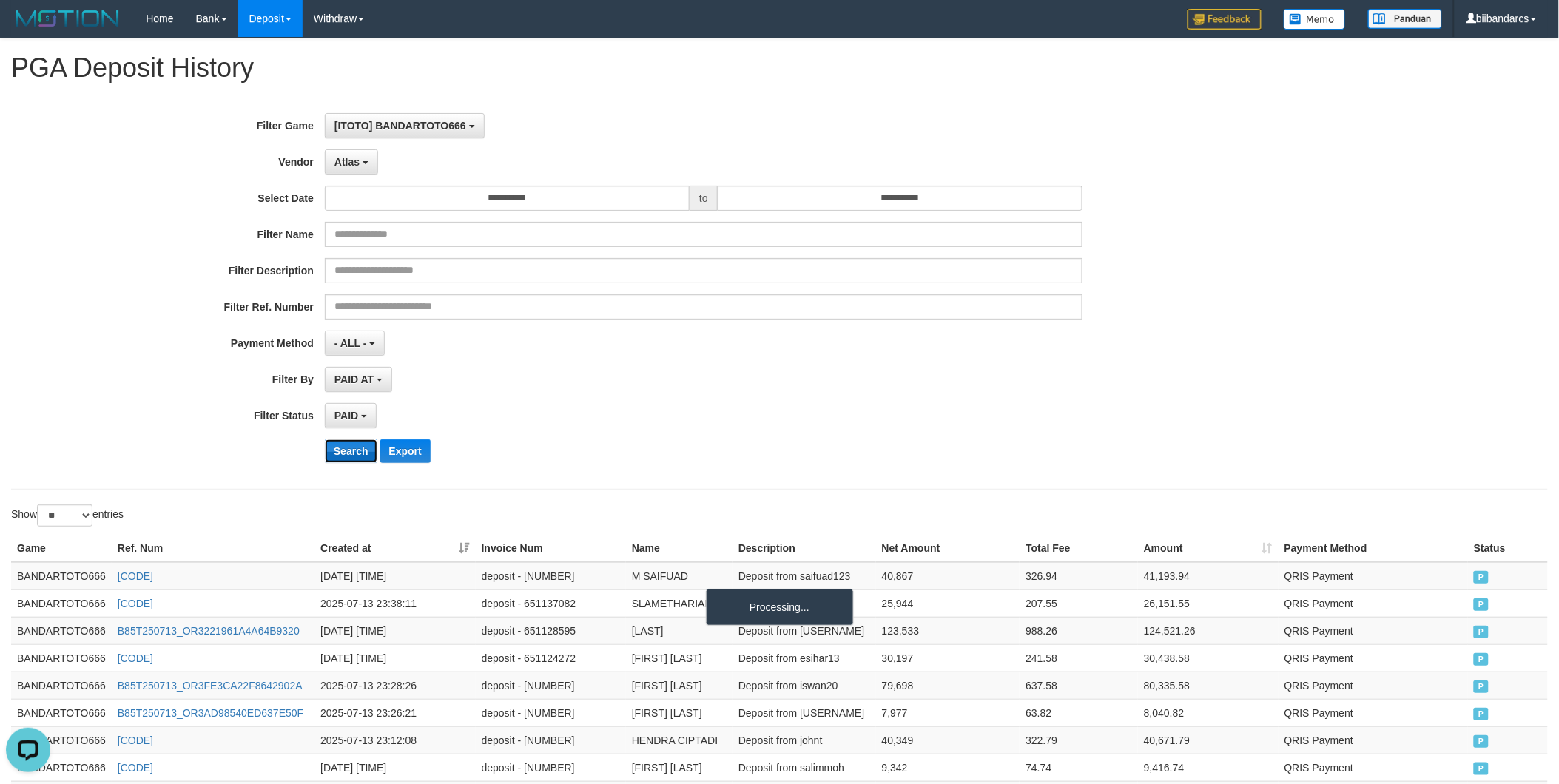 click on "Search" at bounding box center [351, 451] 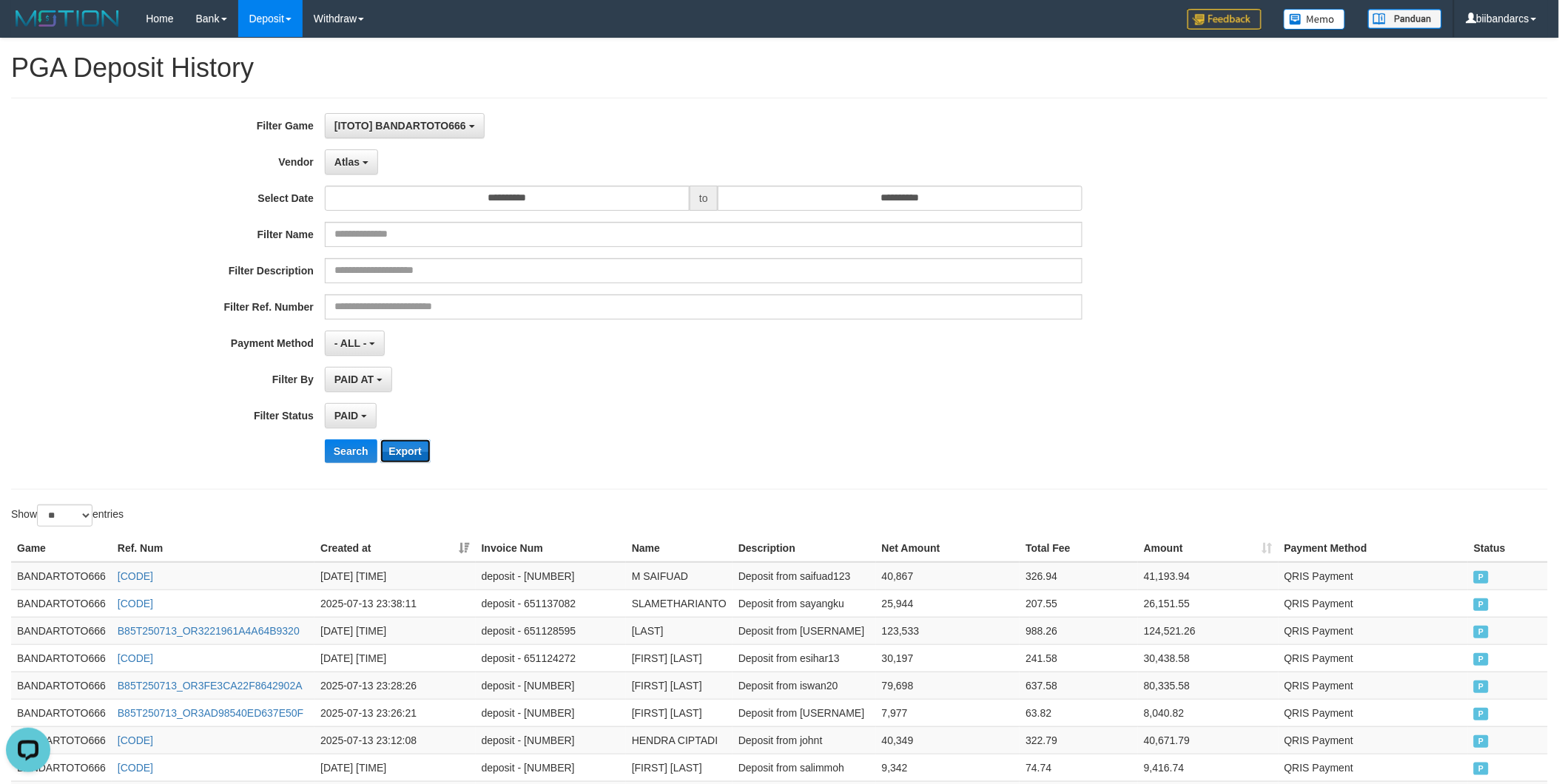 click on "Export" at bounding box center (405, 451) 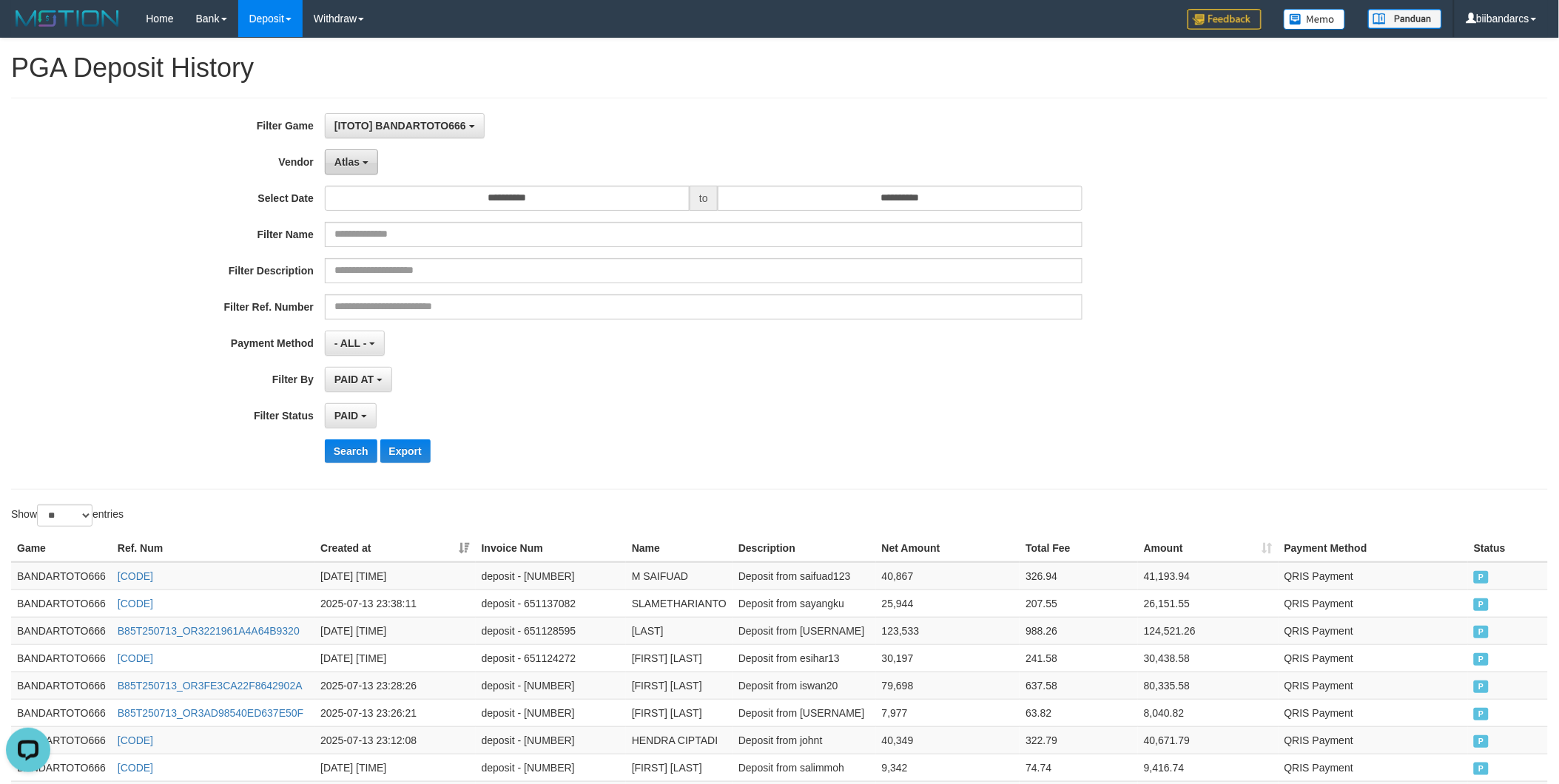 click at bounding box center (366, 163) 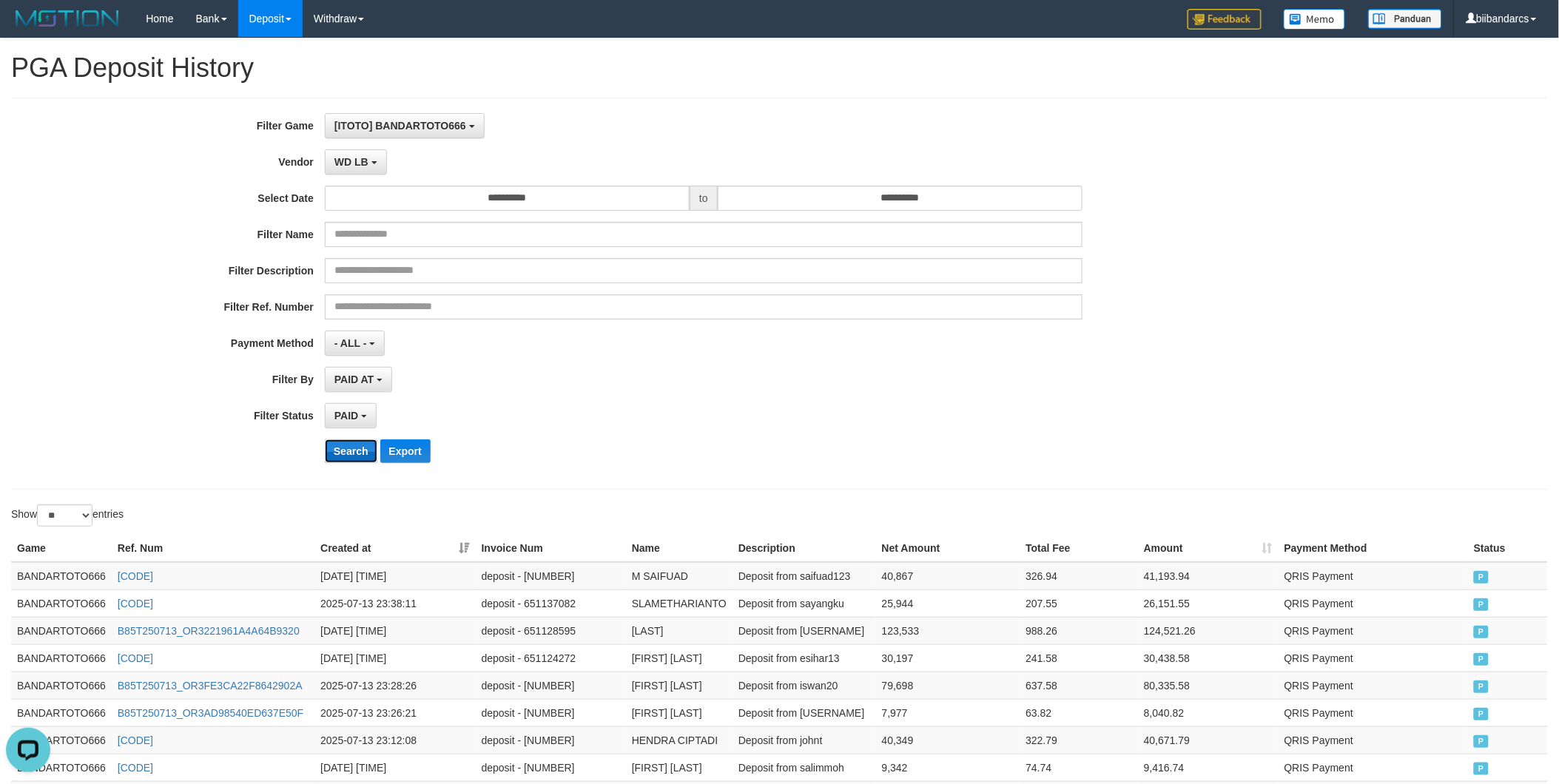 click on "Search" at bounding box center [351, 451] 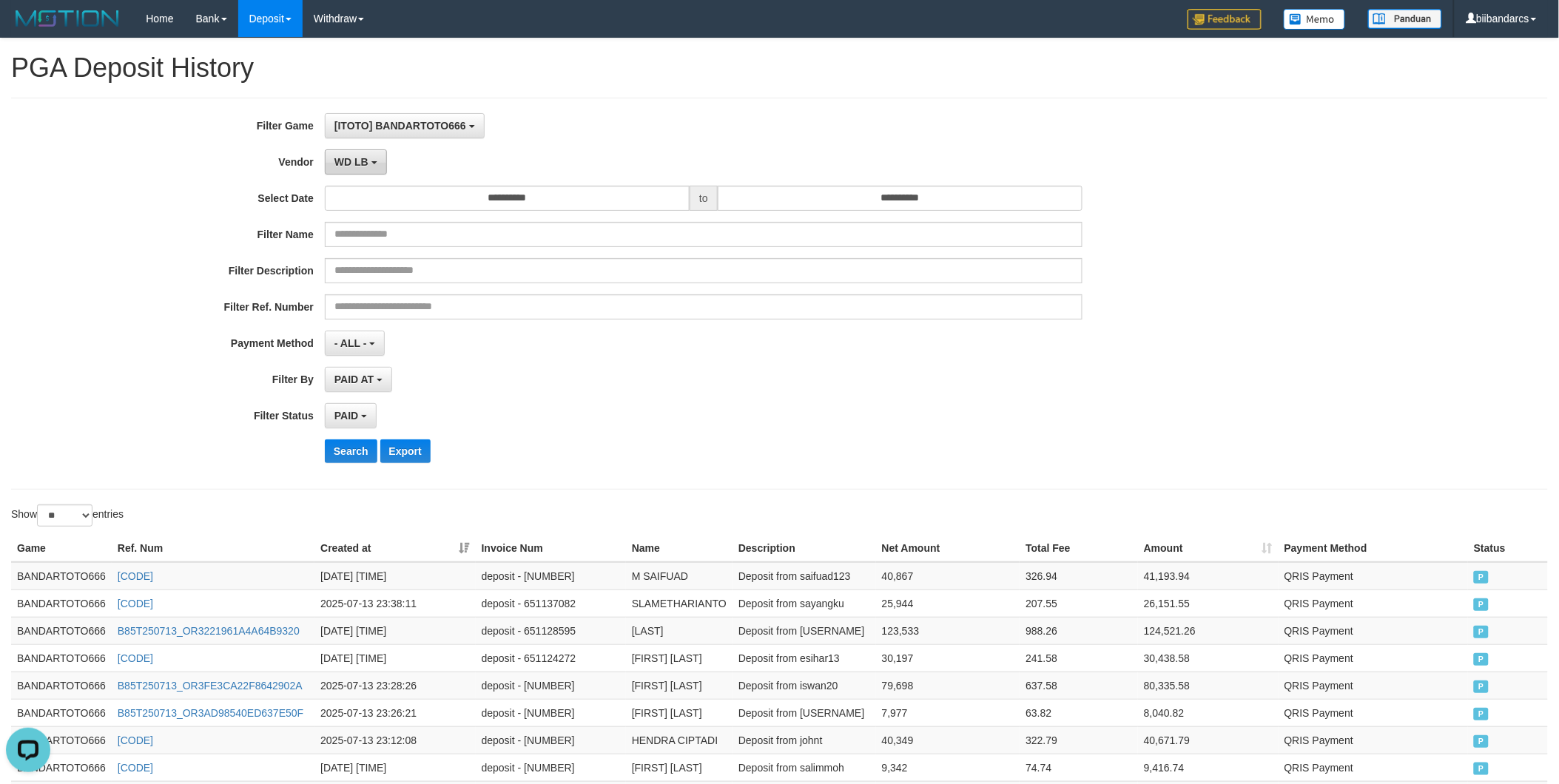 click on "WD LB" at bounding box center (356, 162) 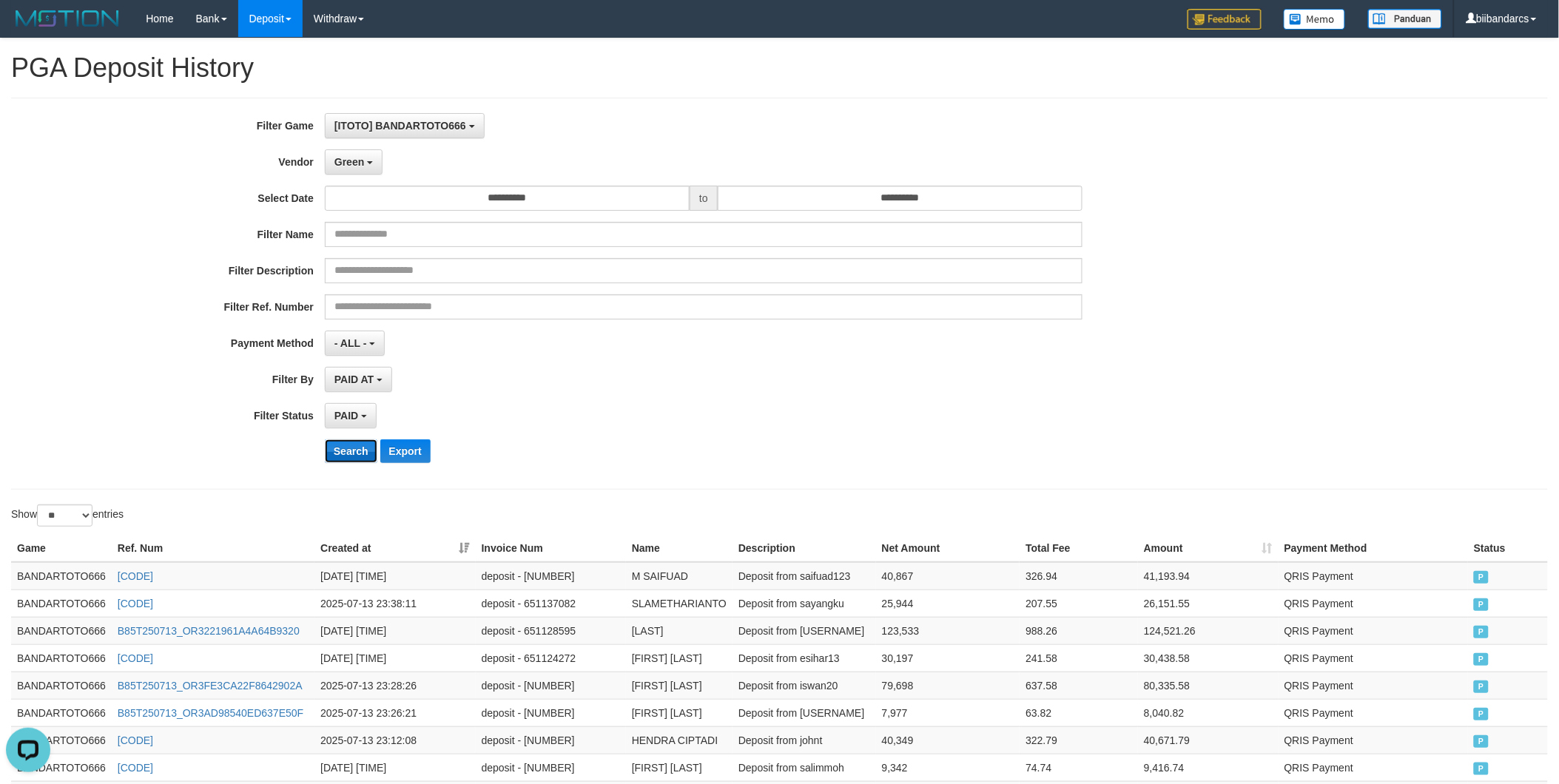 click on "Search" at bounding box center [351, 451] 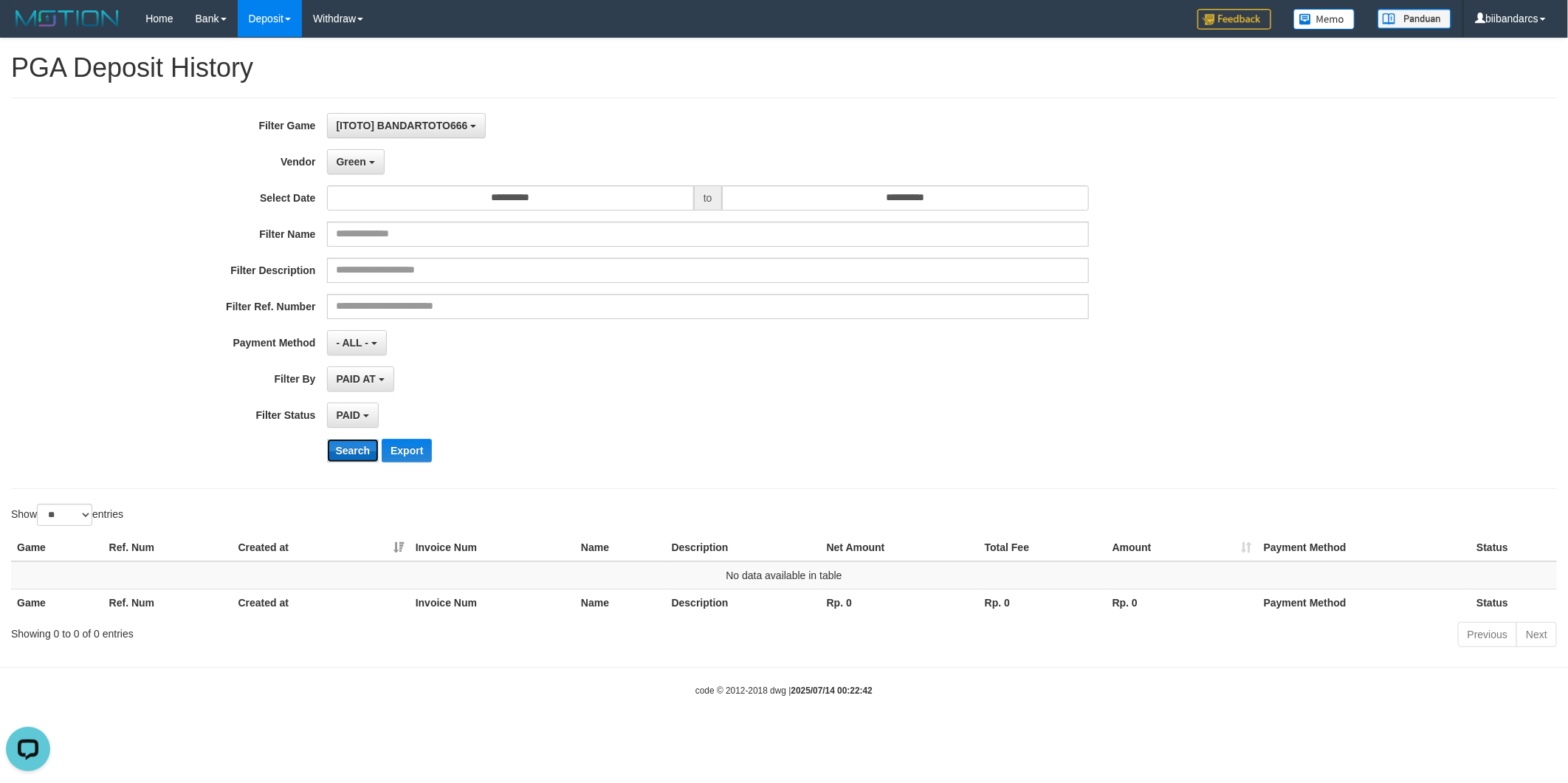click on "Search" at bounding box center [353, 451] 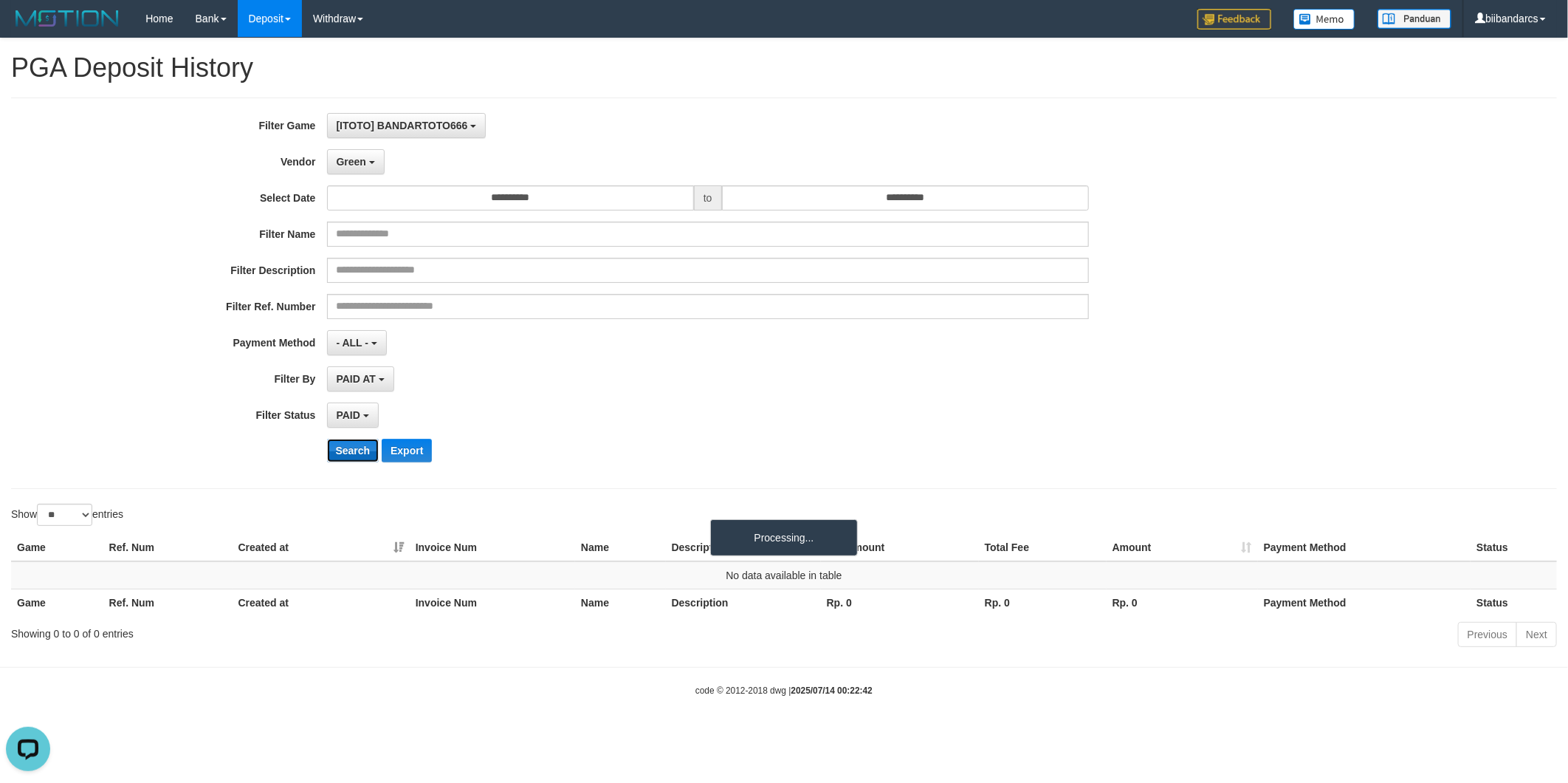 click on "Search" at bounding box center (353, 451) 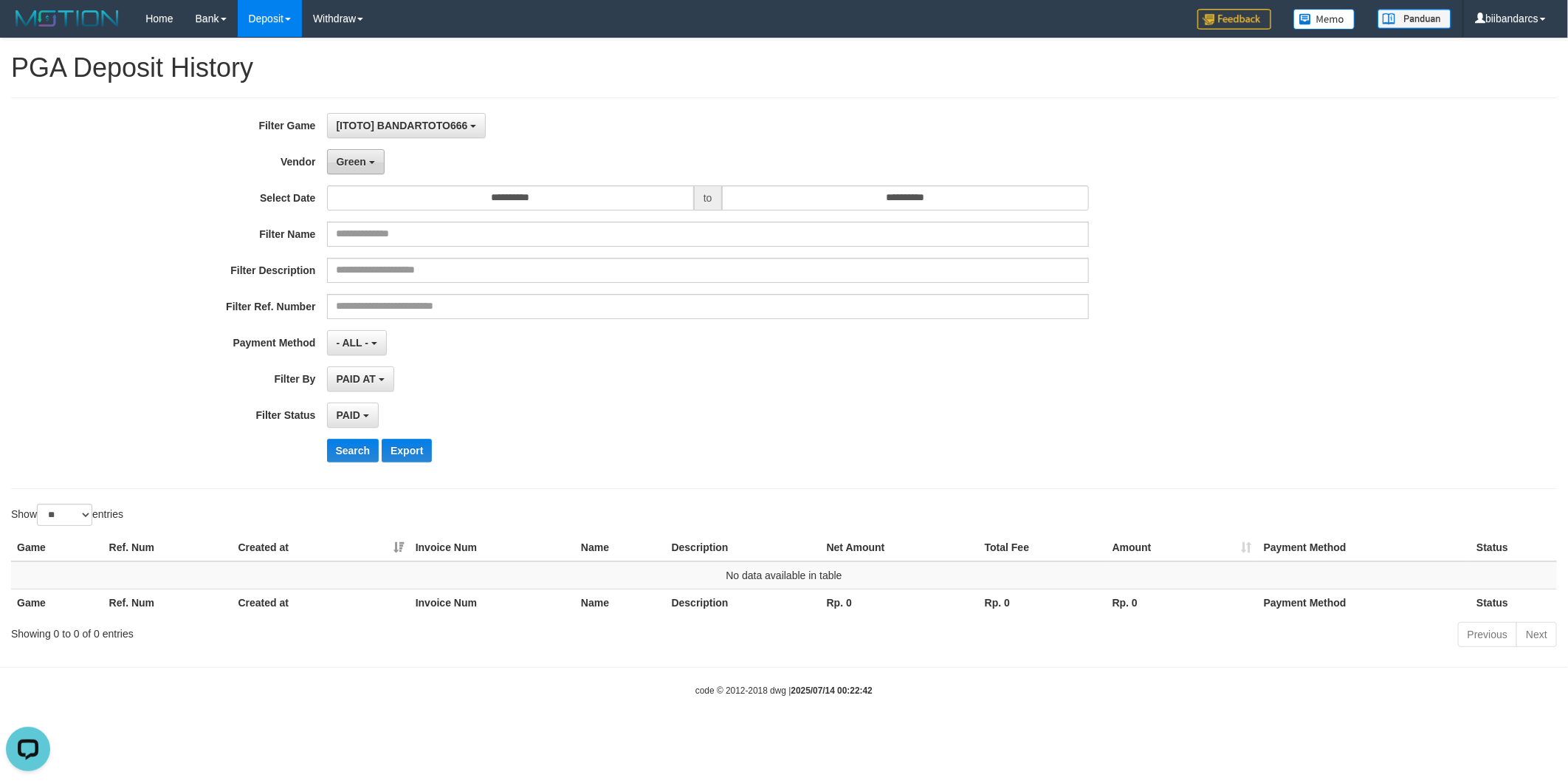 click on "Green" at bounding box center [351, 162] 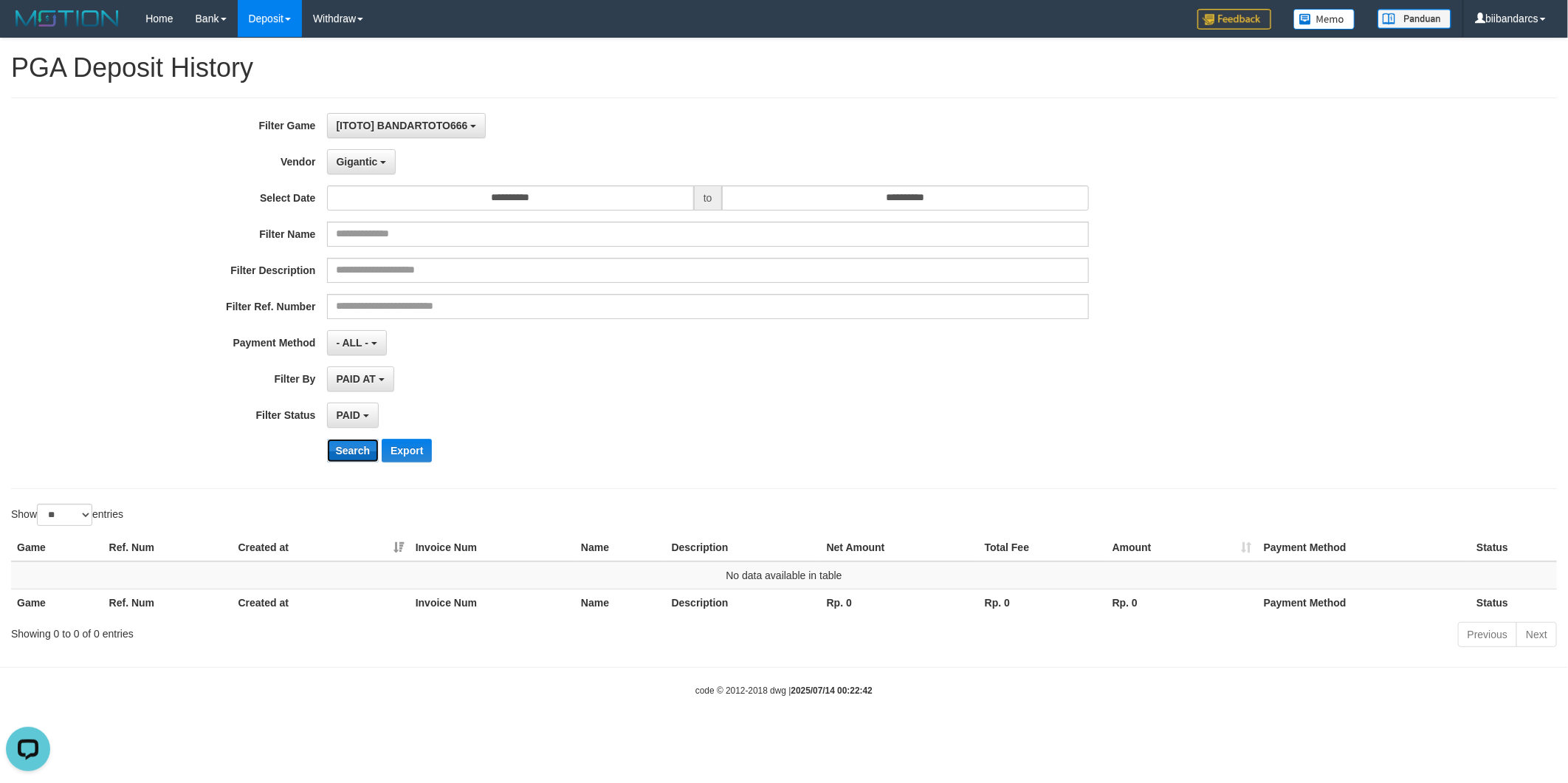 click on "Search" at bounding box center [353, 451] 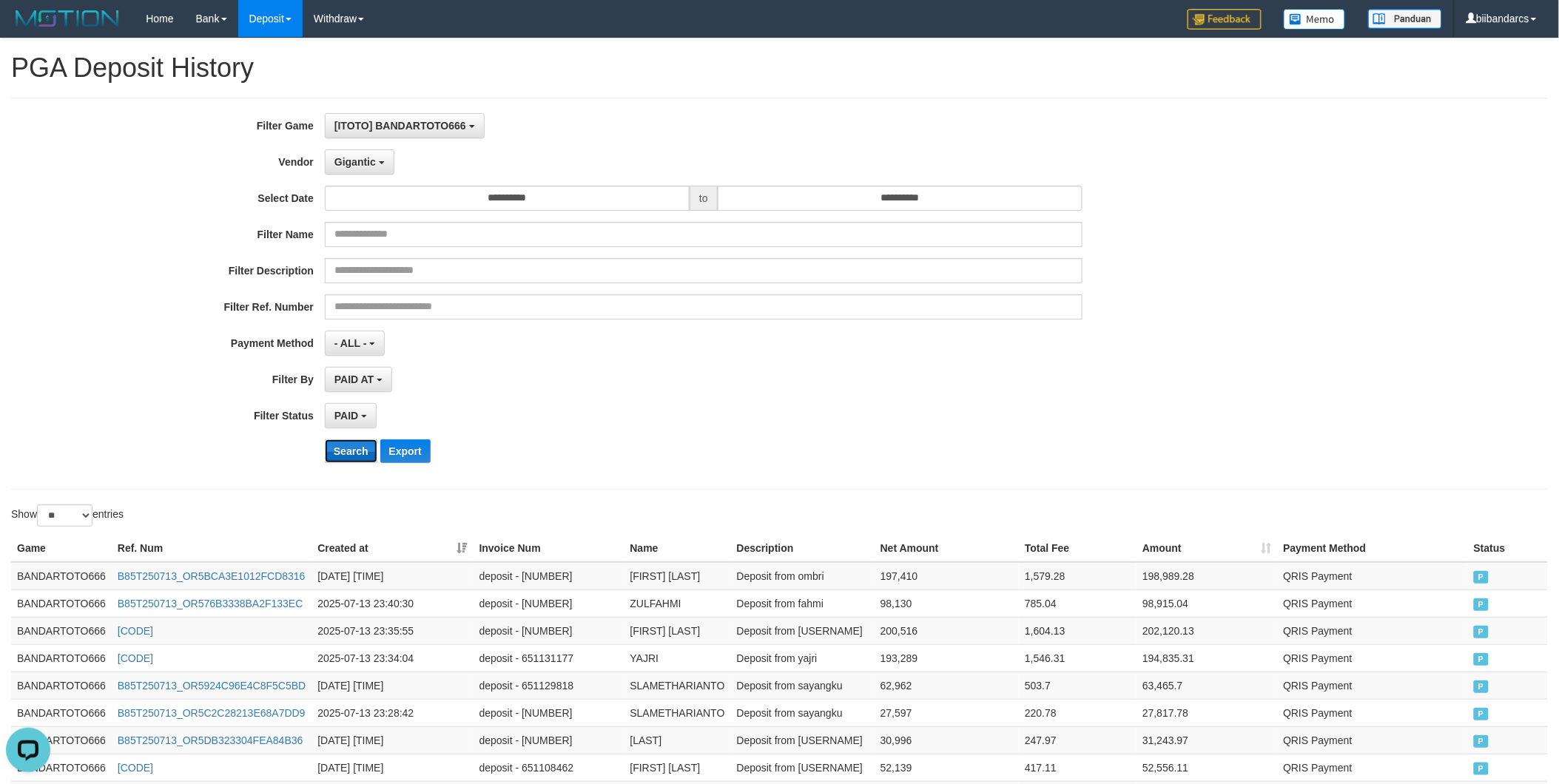 click on "Search" at bounding box center [351, 451] 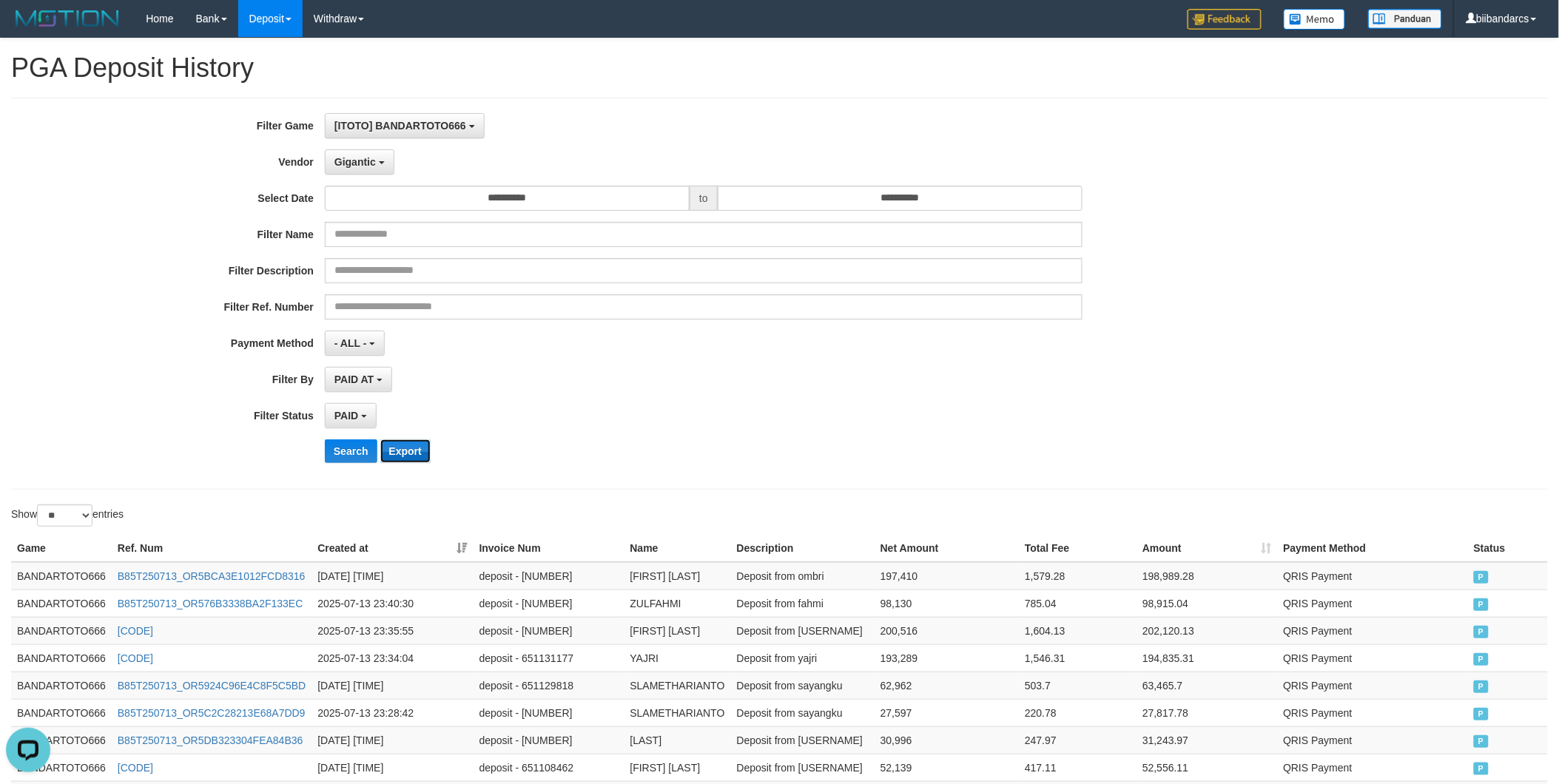 click on "Export" at bounding box center [405, 451] 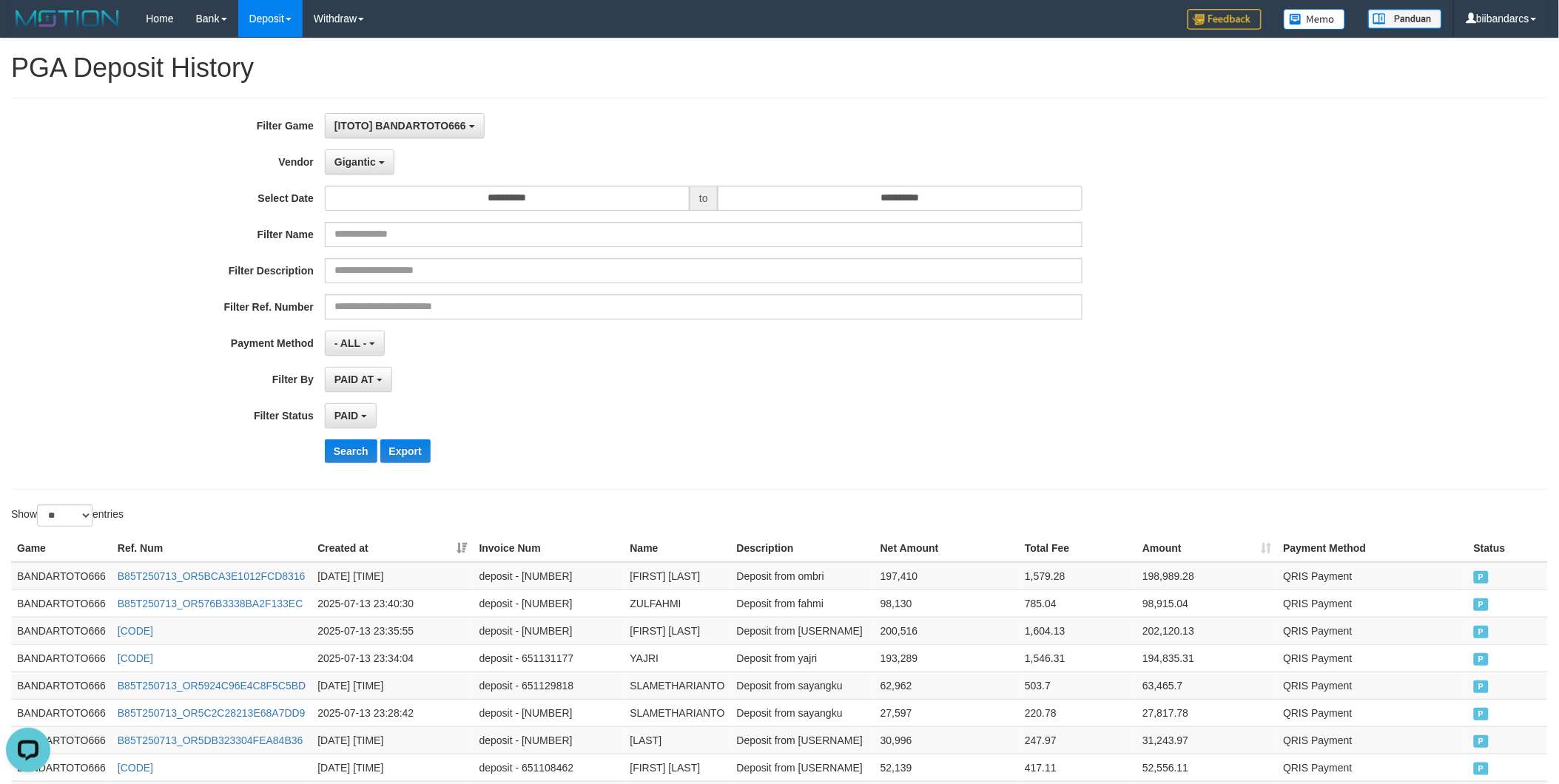 drag, startPoint x: 712, startPoint y: 115, endPoint x: 386, endPoint y: 183, distance: 333.01652 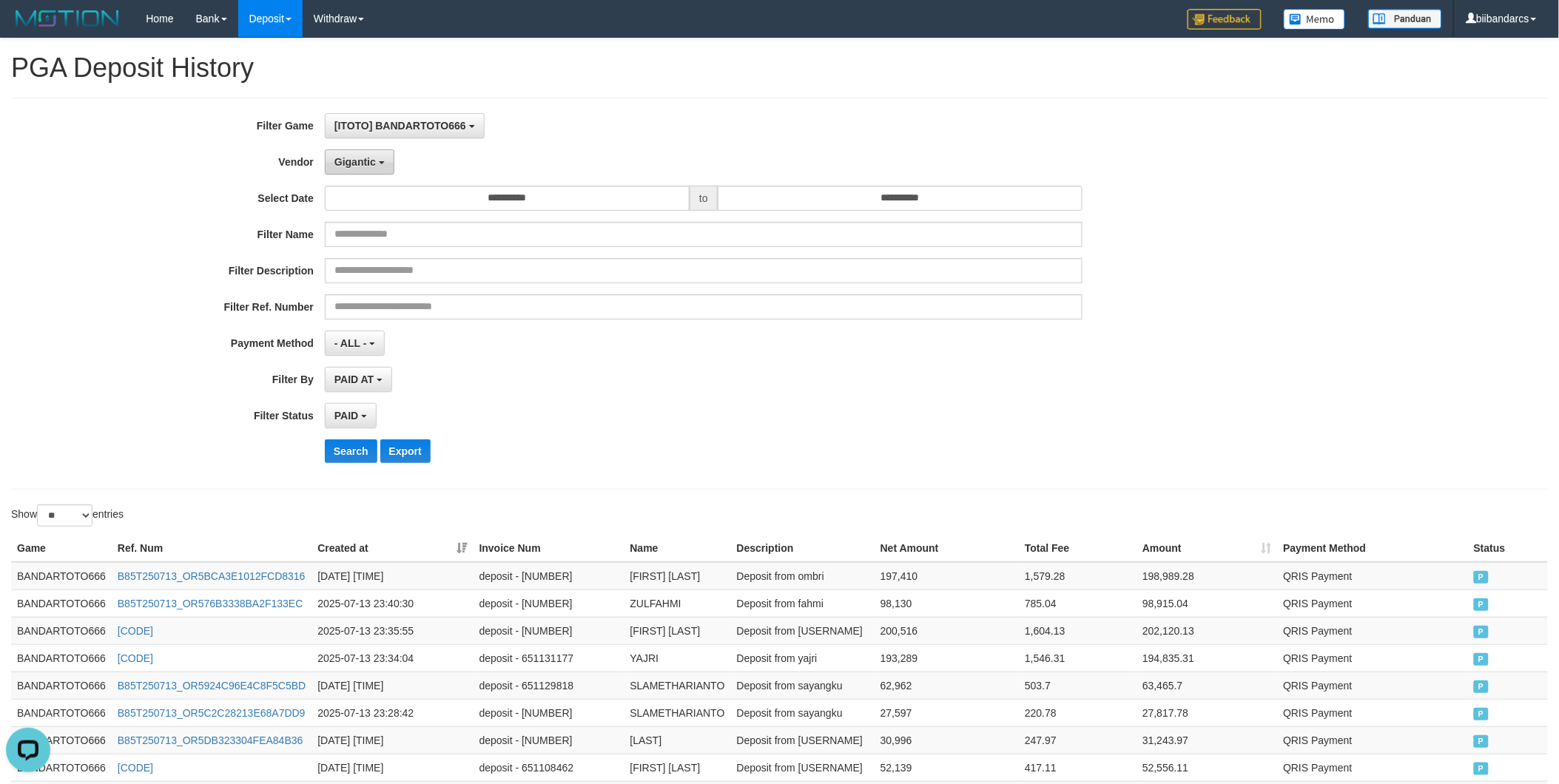click on "Gigantic" at bounding box center [355, 162] 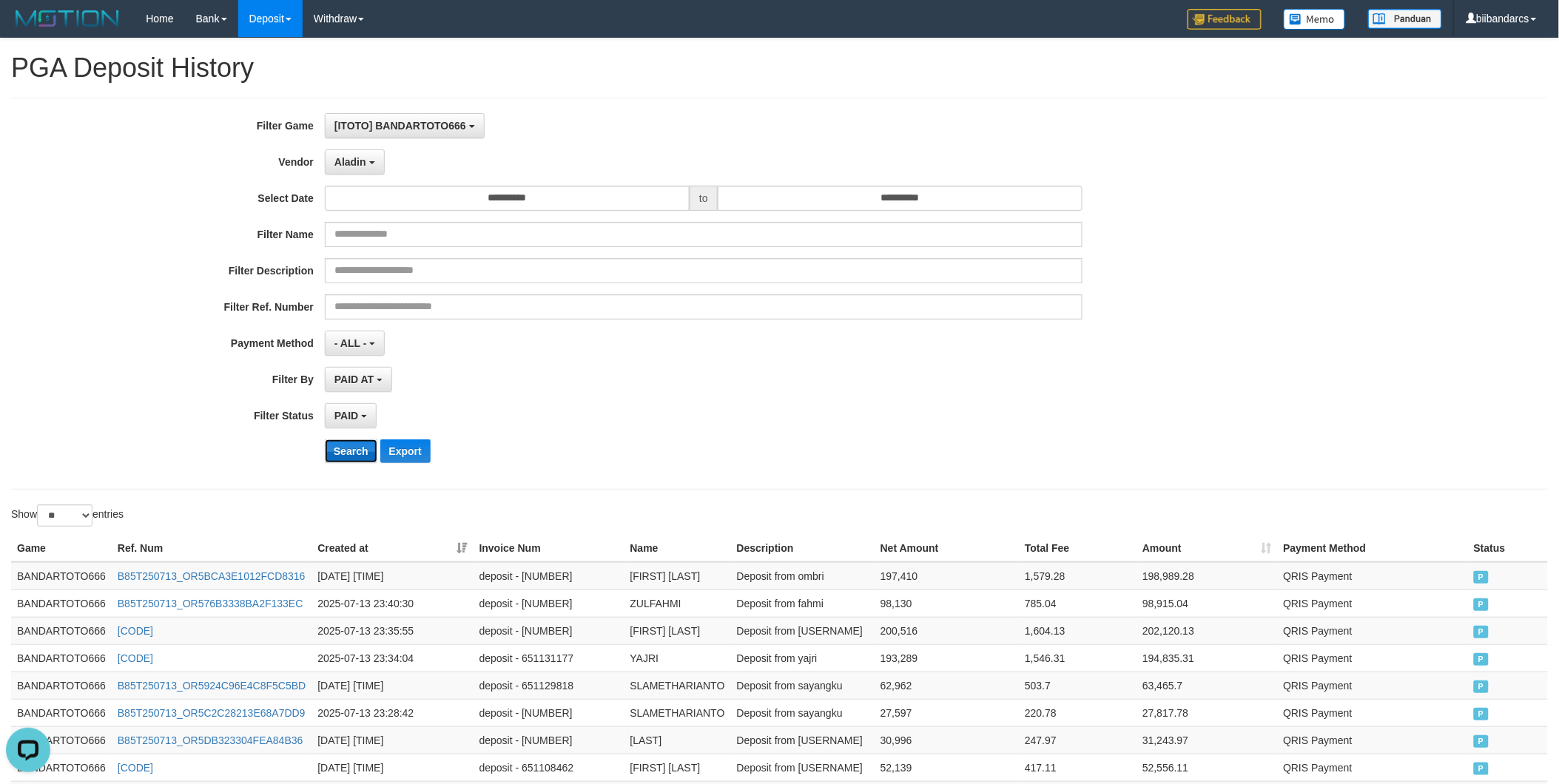 click on "Search" at bounding box center [351, 451] 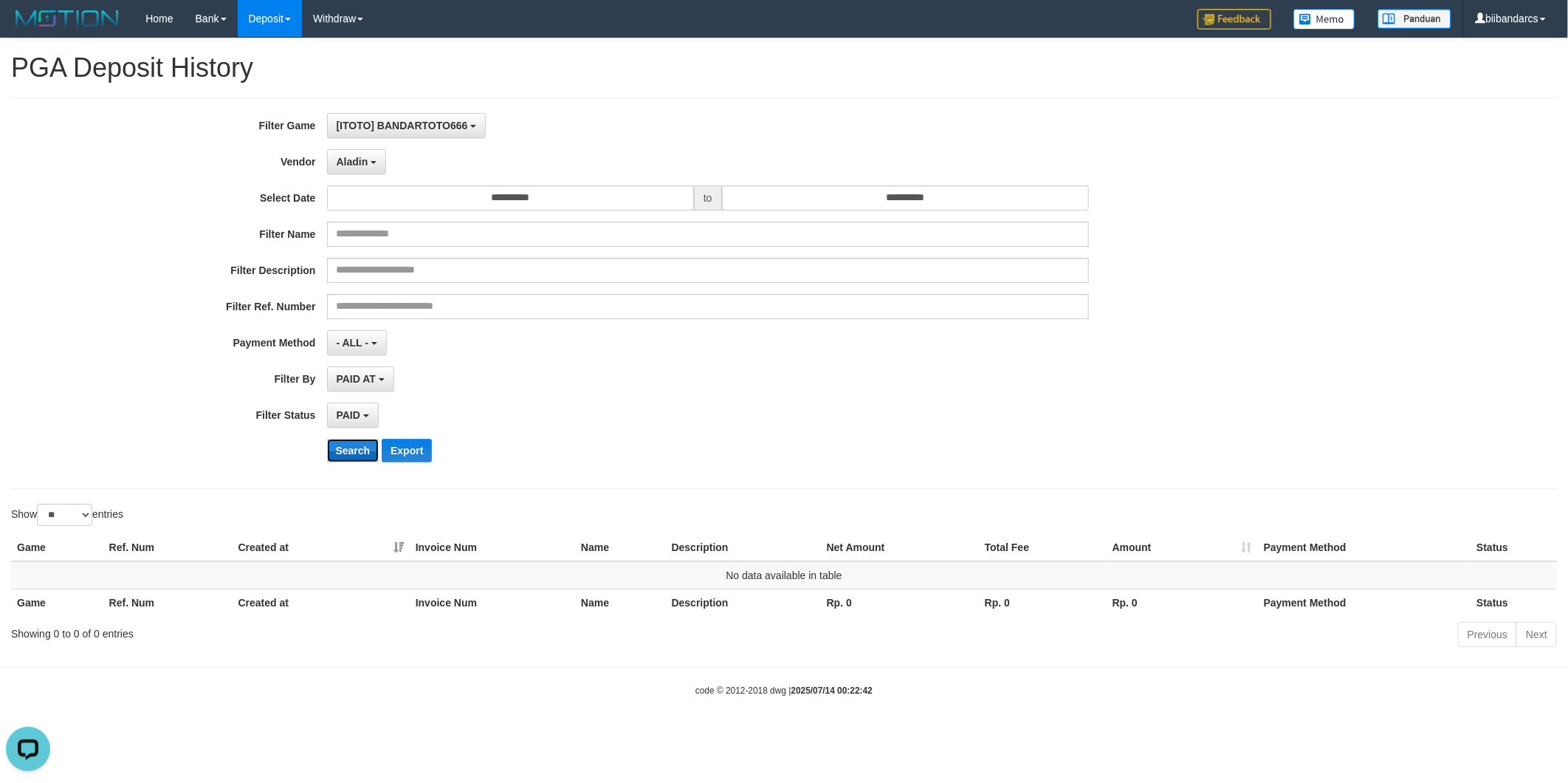 click on "Search" at bounding box center (353, 451) 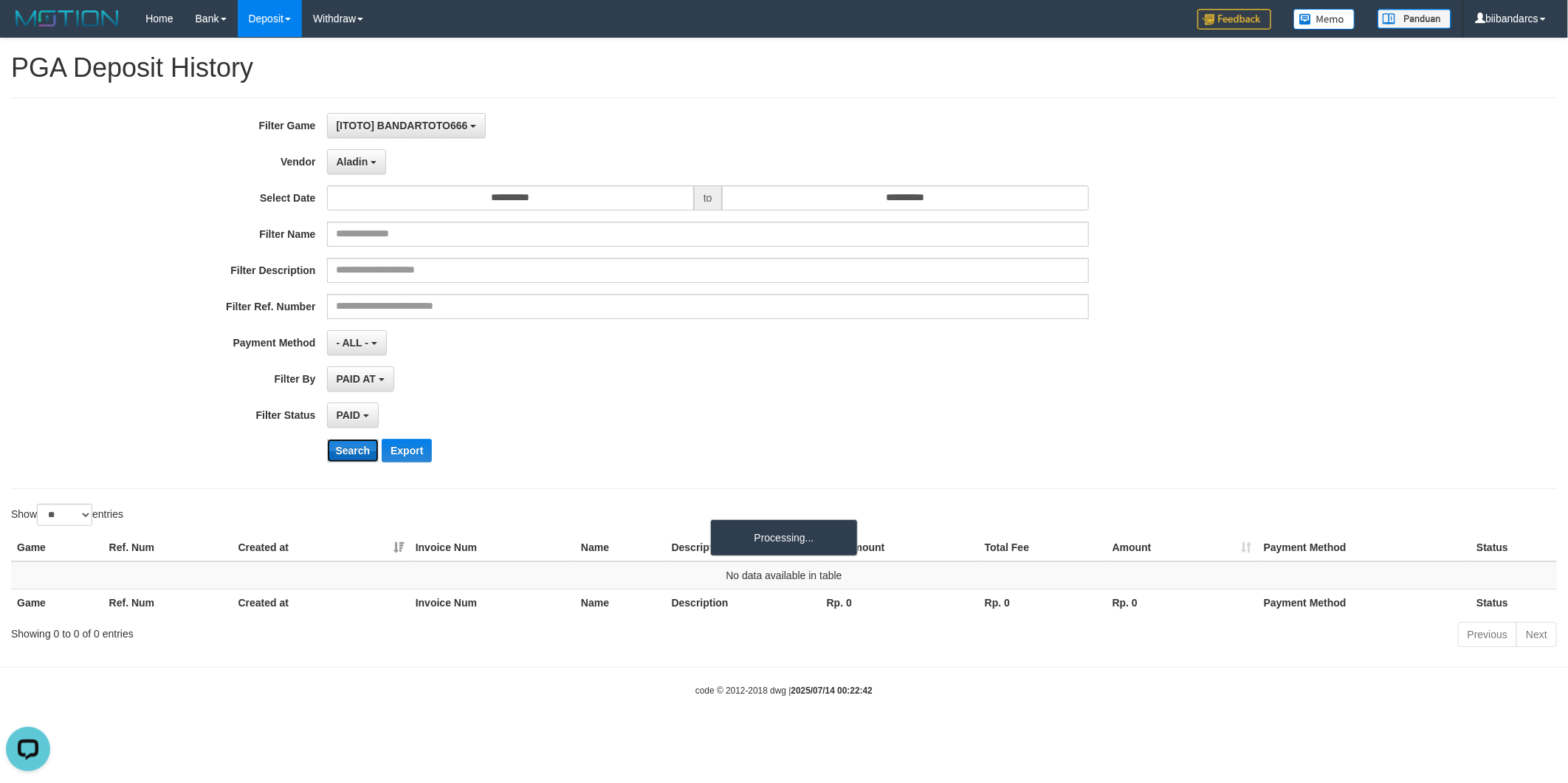 click on "Search" at bounding box center [353, 451] 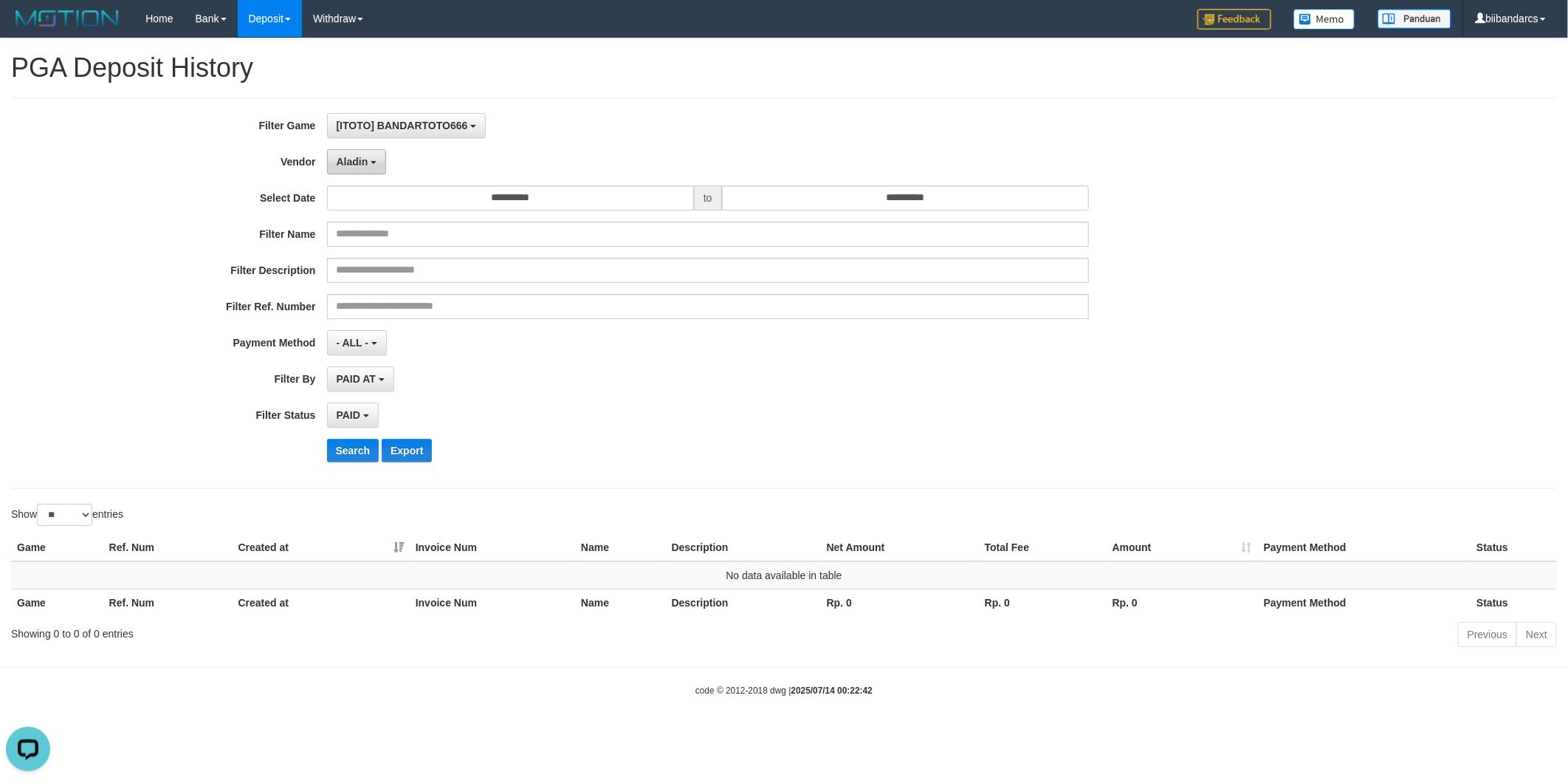 click on "Aladin" at bounding box center (352, 162) 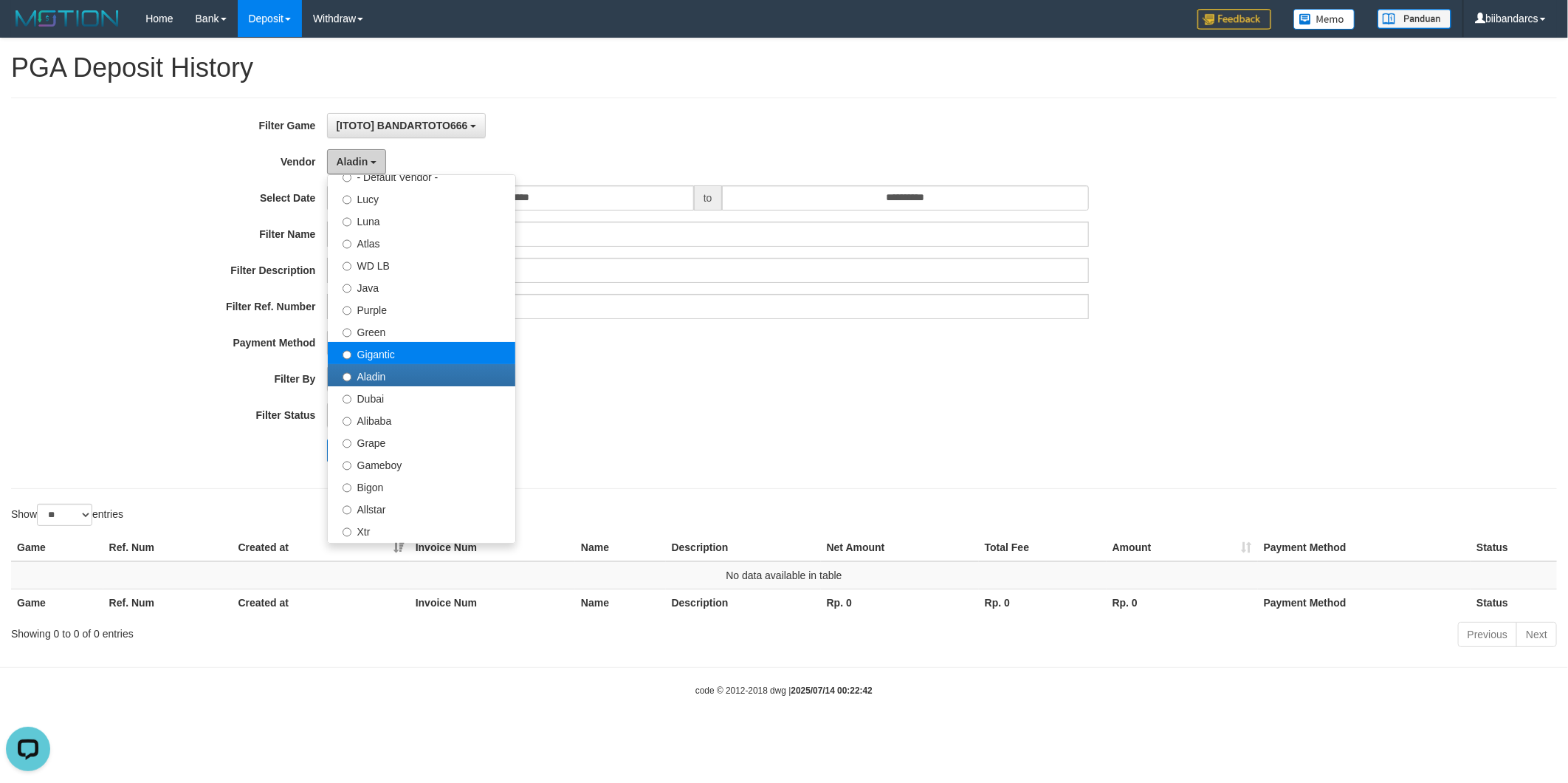 scroll, scrollTop: 82, scrollLeft: 0, axis: vertical 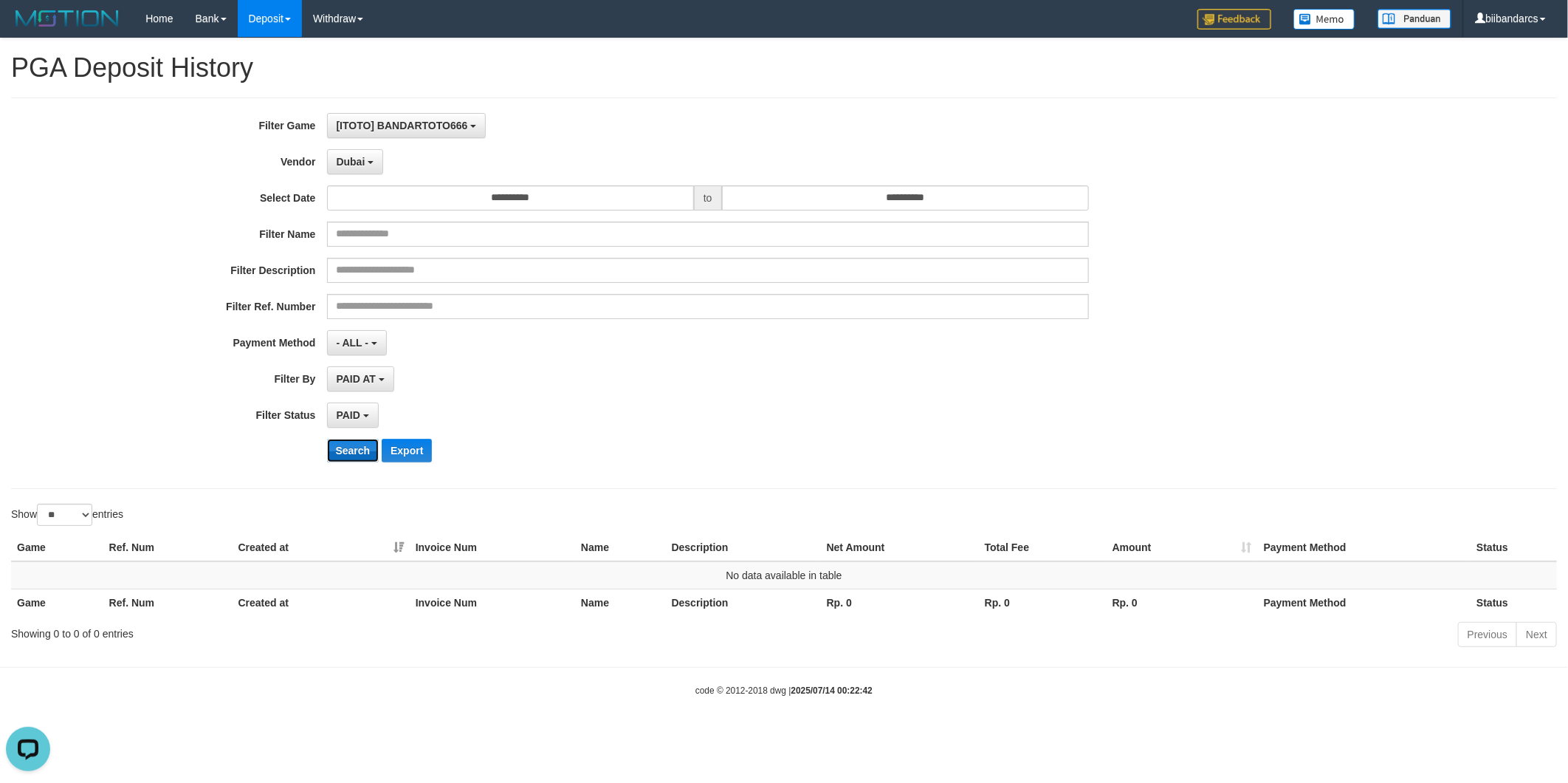 click on "Search" at bounding box center [353, 451] 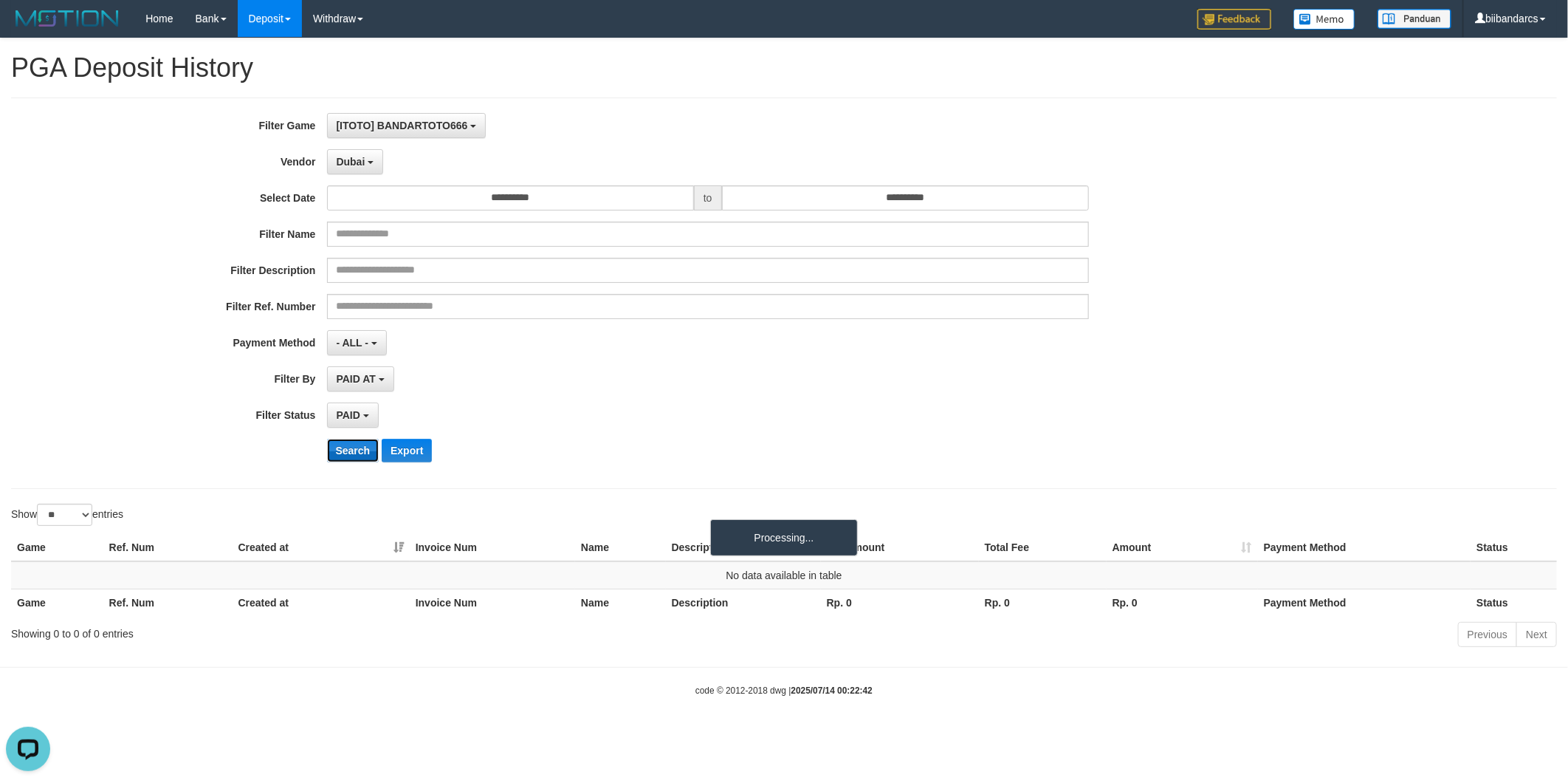 click on "Search" at bounding box center [353, 451] 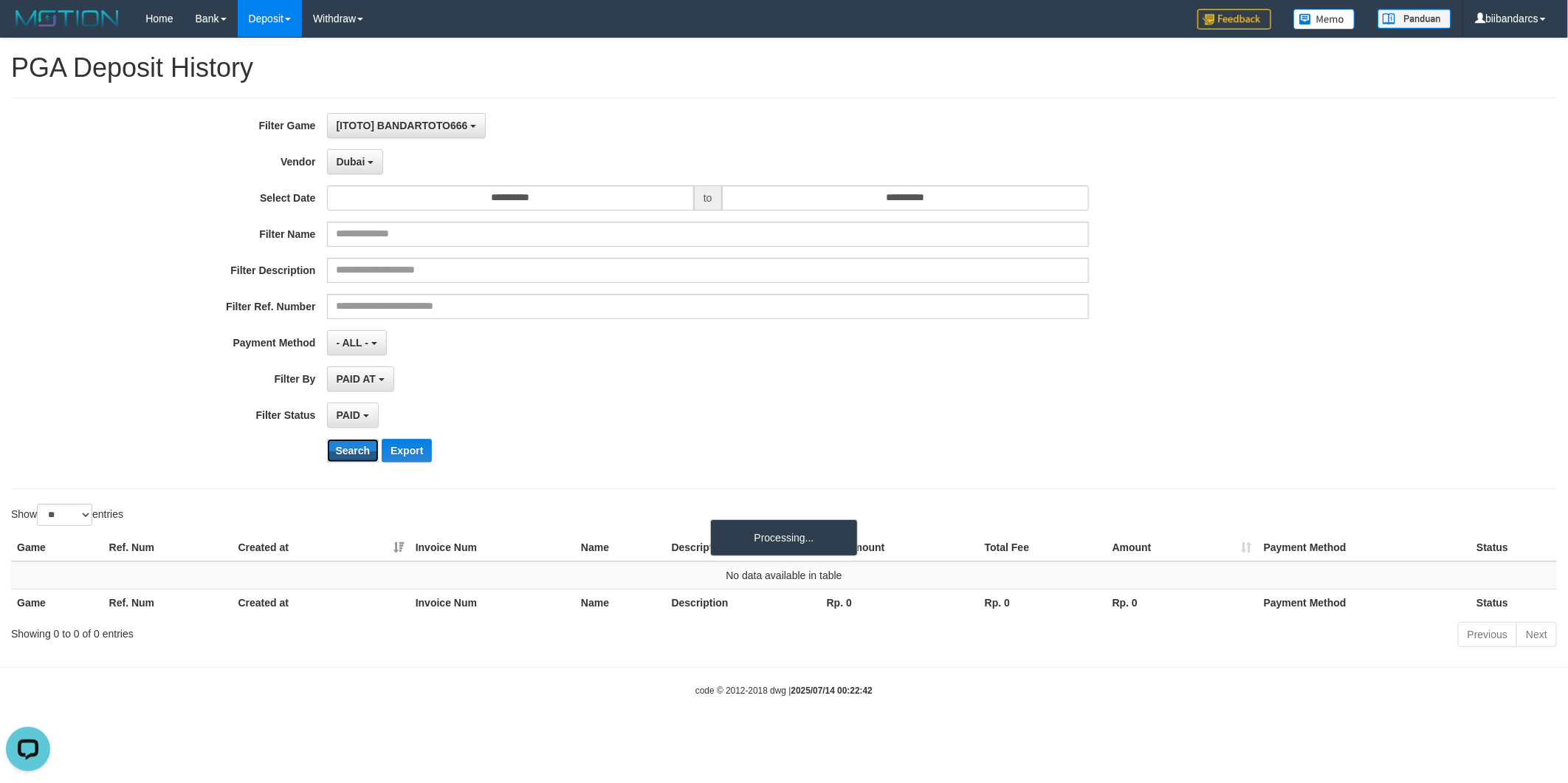 drag, startPoint x: 340, startPoint y: 448, endPoint x: 341, endPoint y: 437, distance: 11.045361 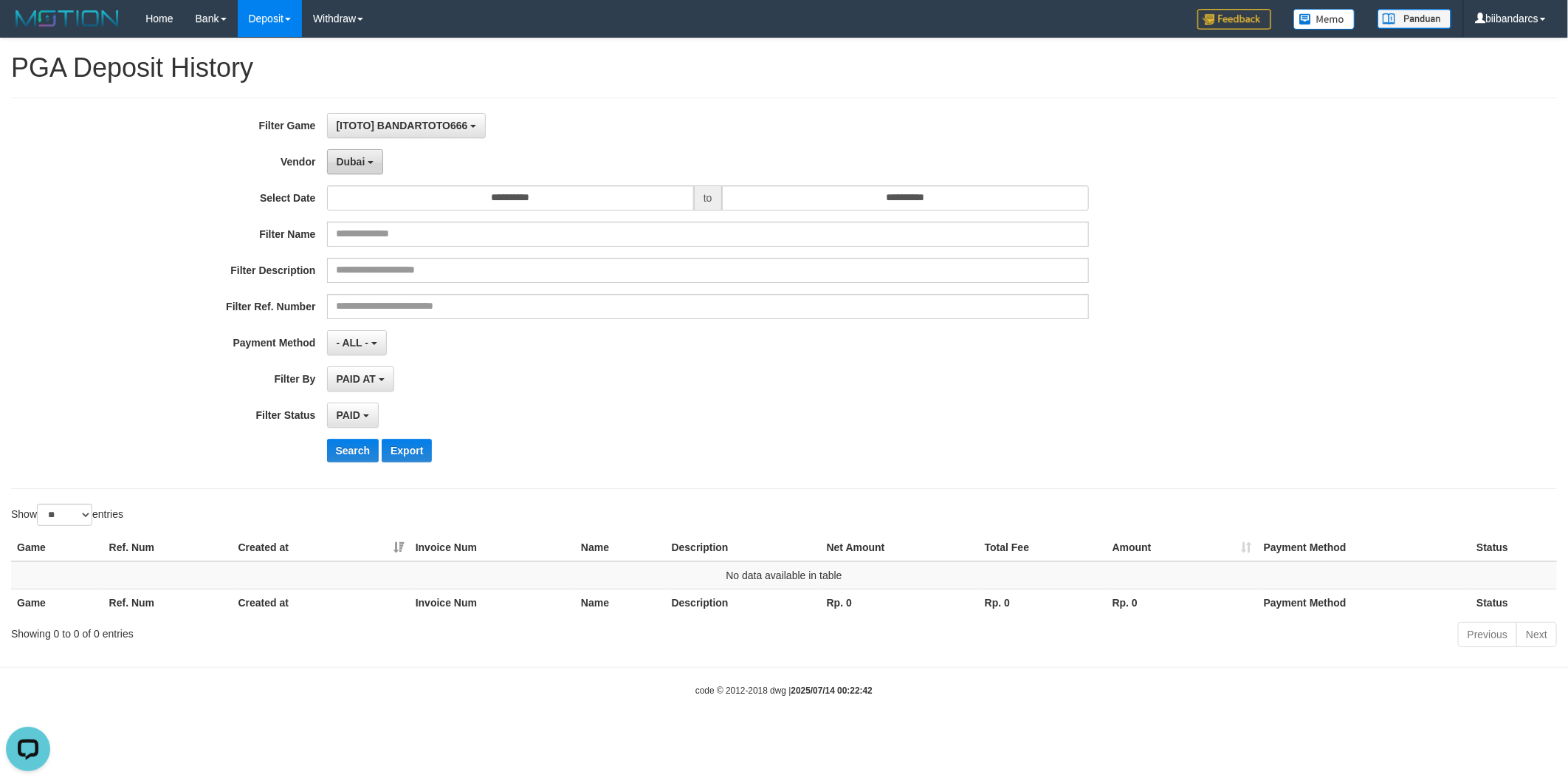 click on "Dubai" at bounding box center (355, 162) 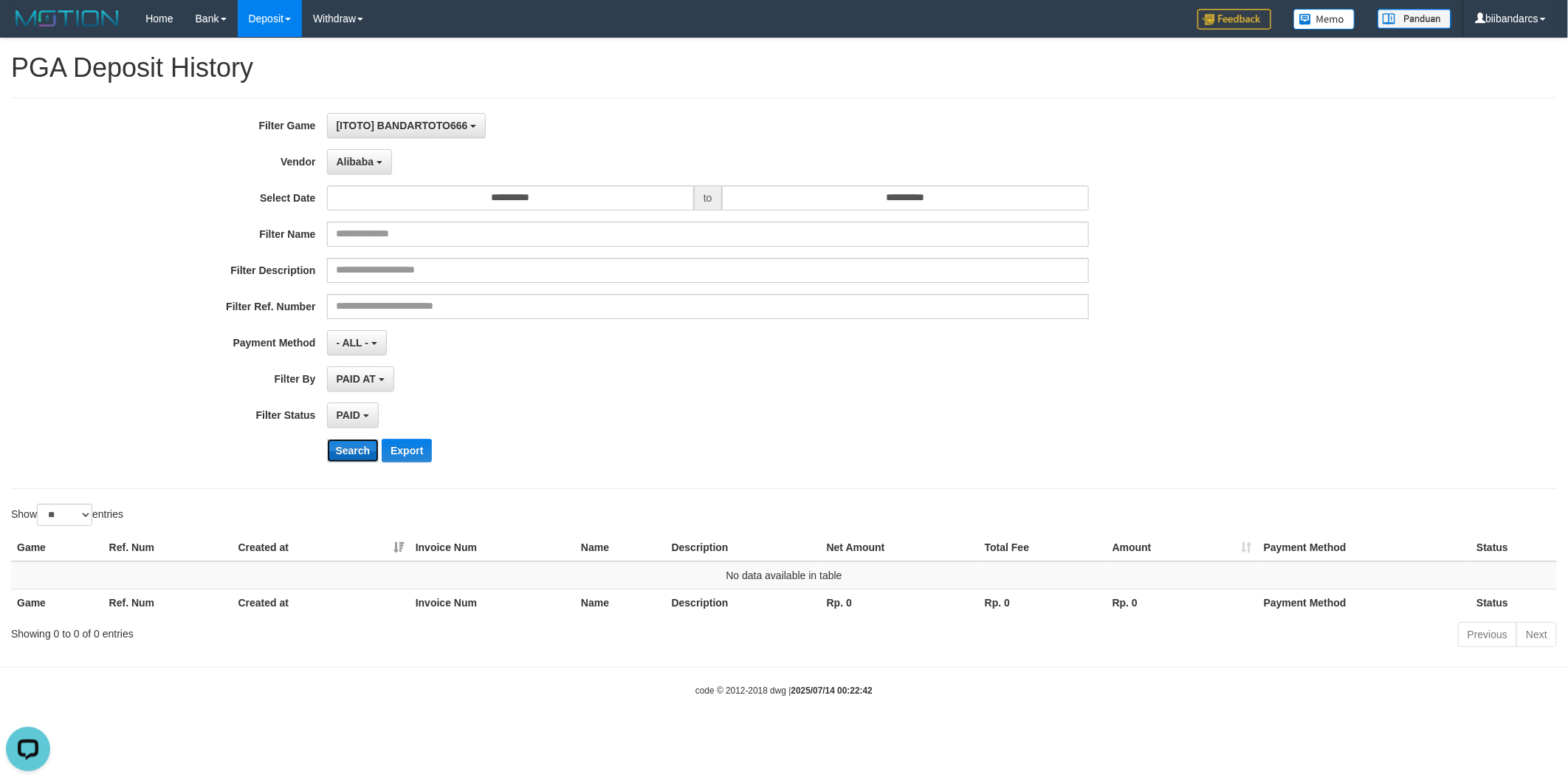 click on "Search" at bounding box center [353, 451] 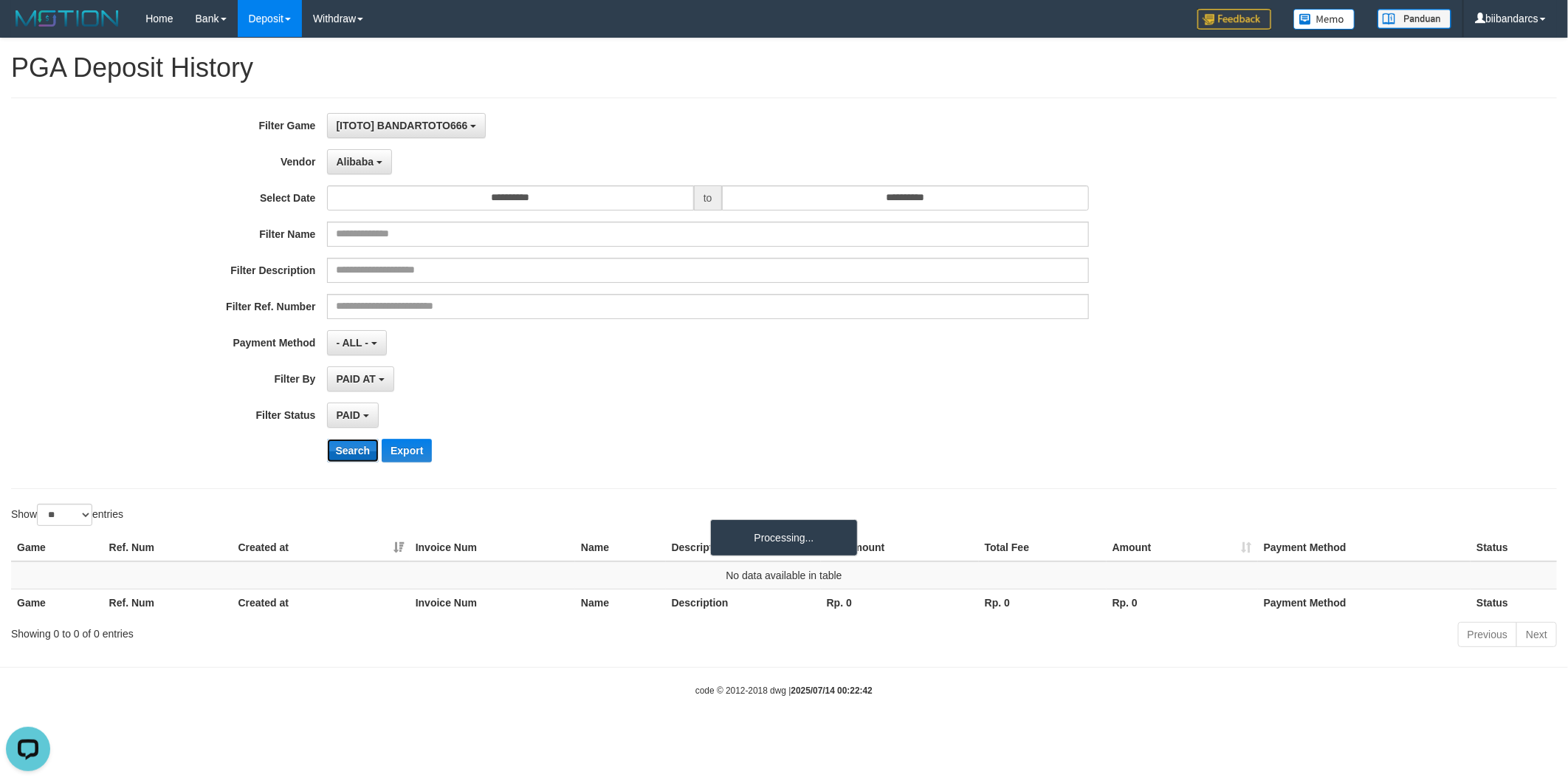click on "Search" at bounding box center [353, 451] 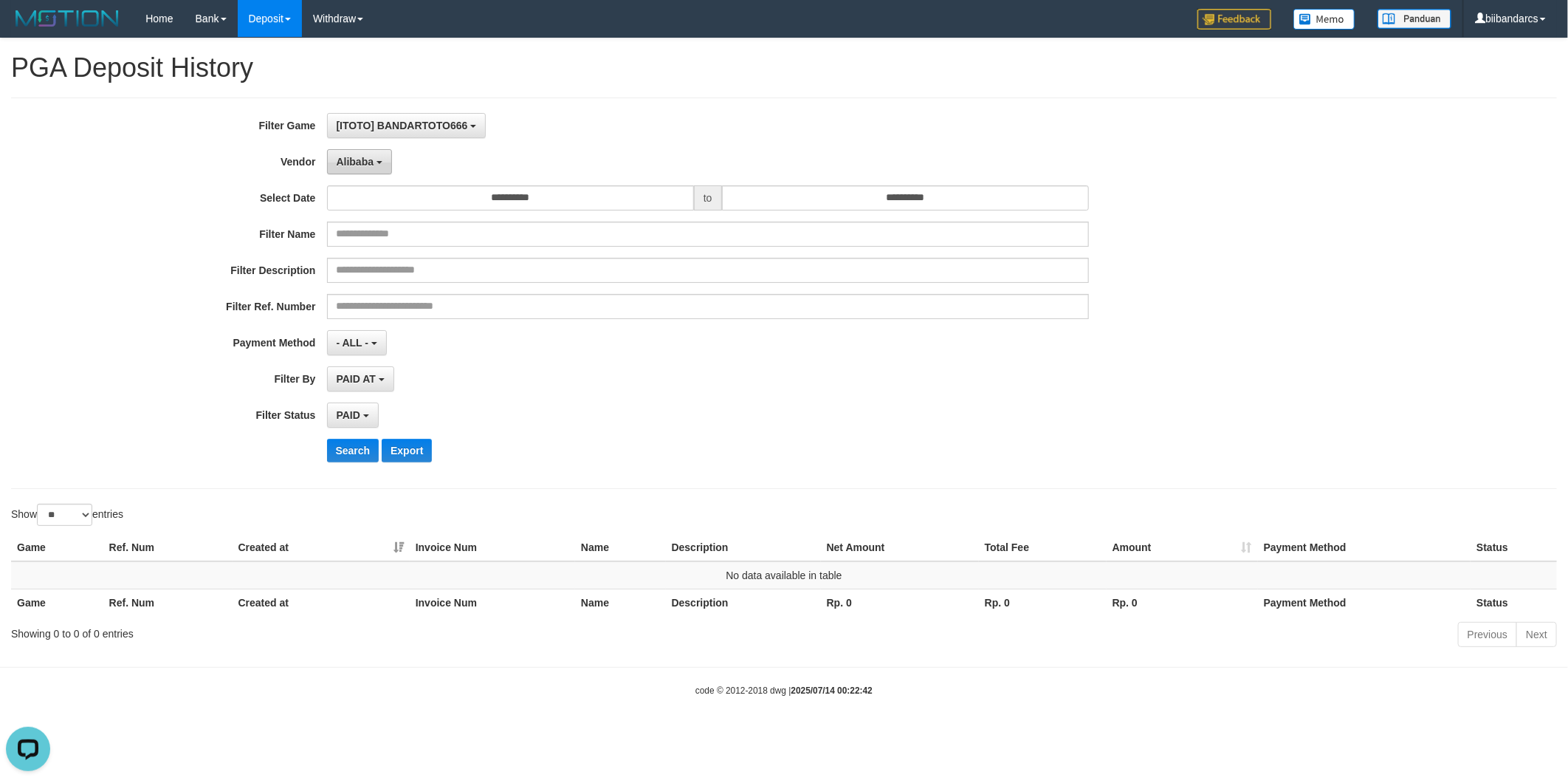 click on "Alibaba" at bounding box center [360, 162] 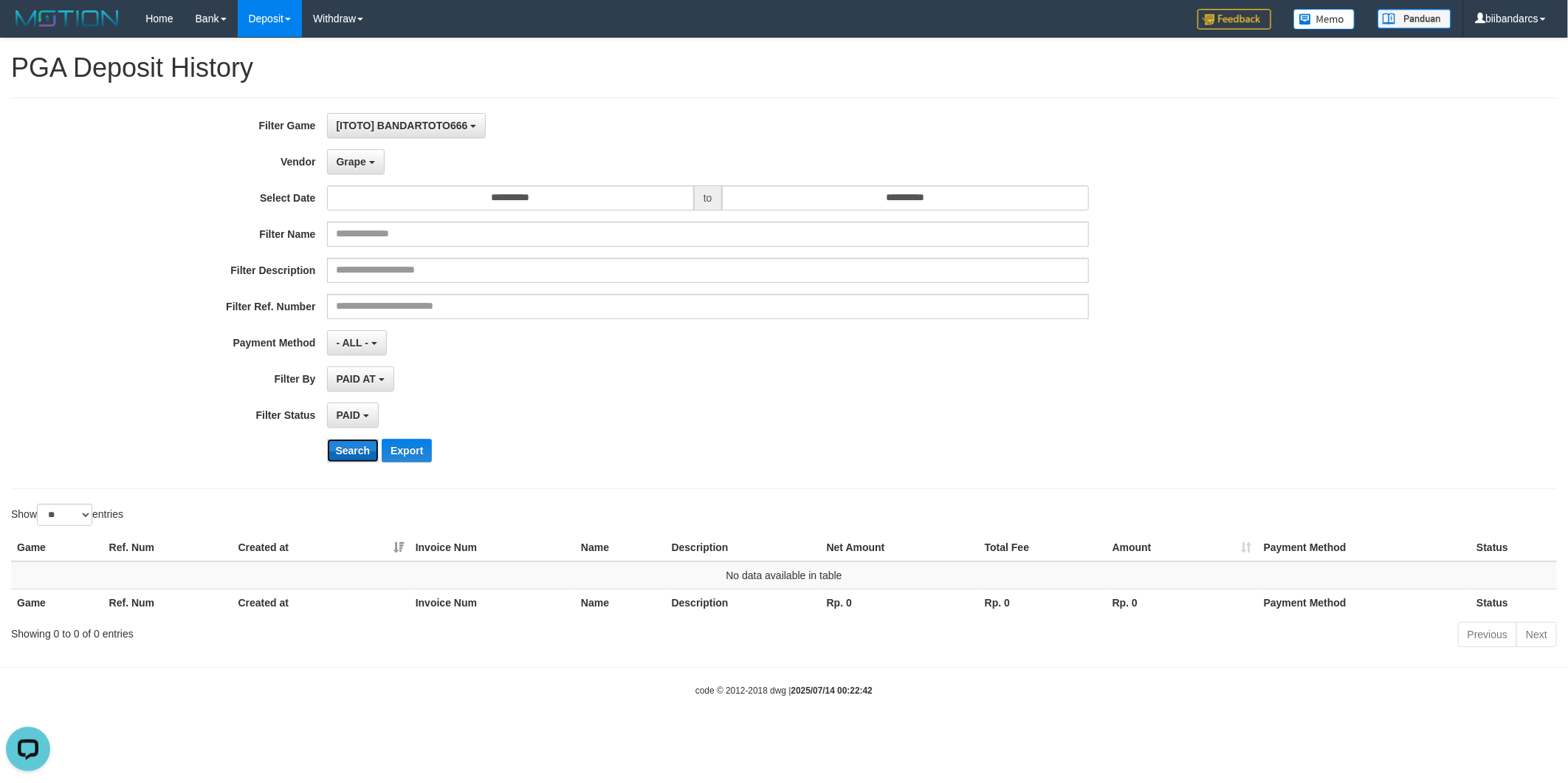 click on "Search" at bounding box center [353, 451] 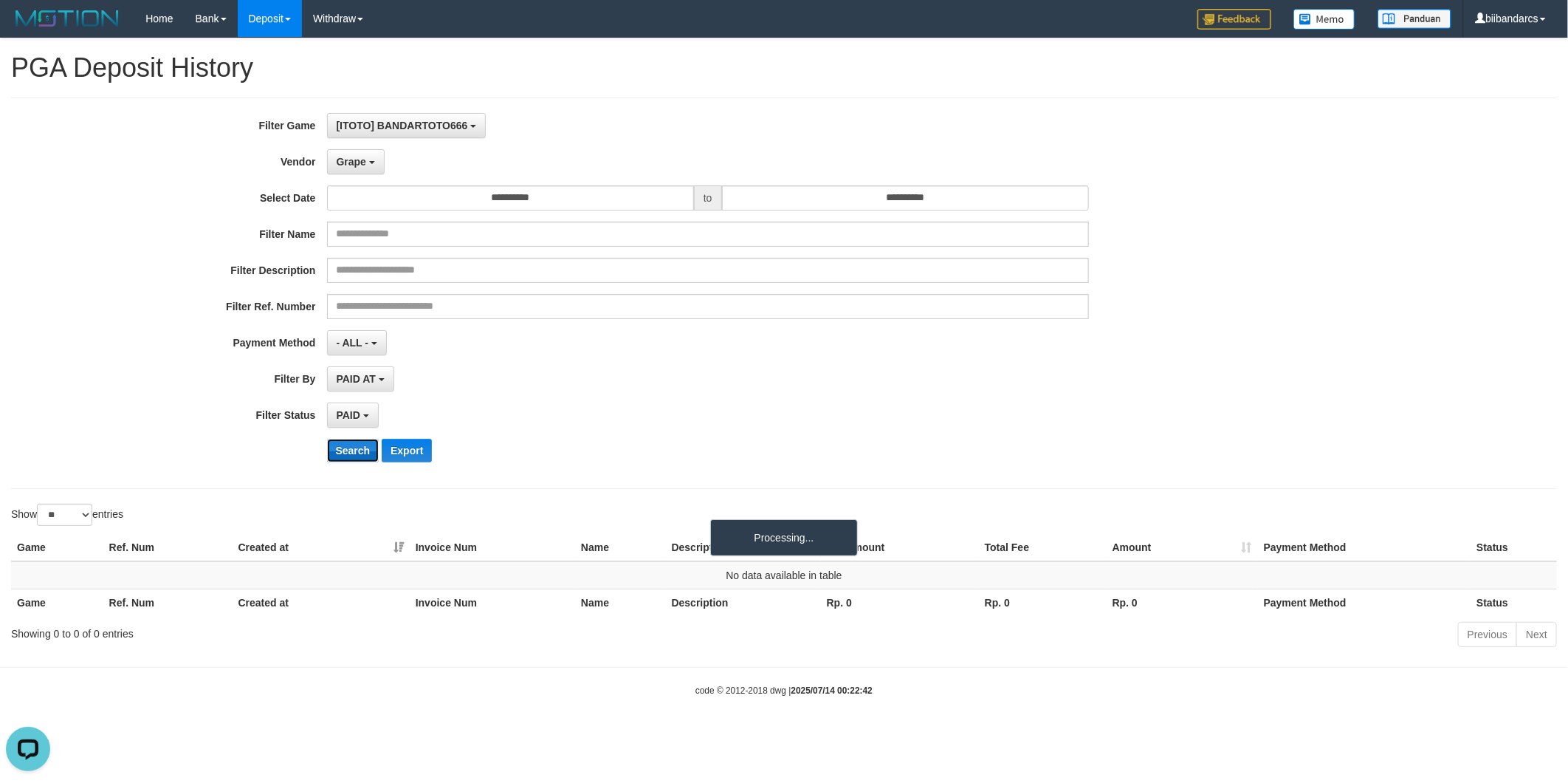 click on "Search" at bounding box center (353, 451) 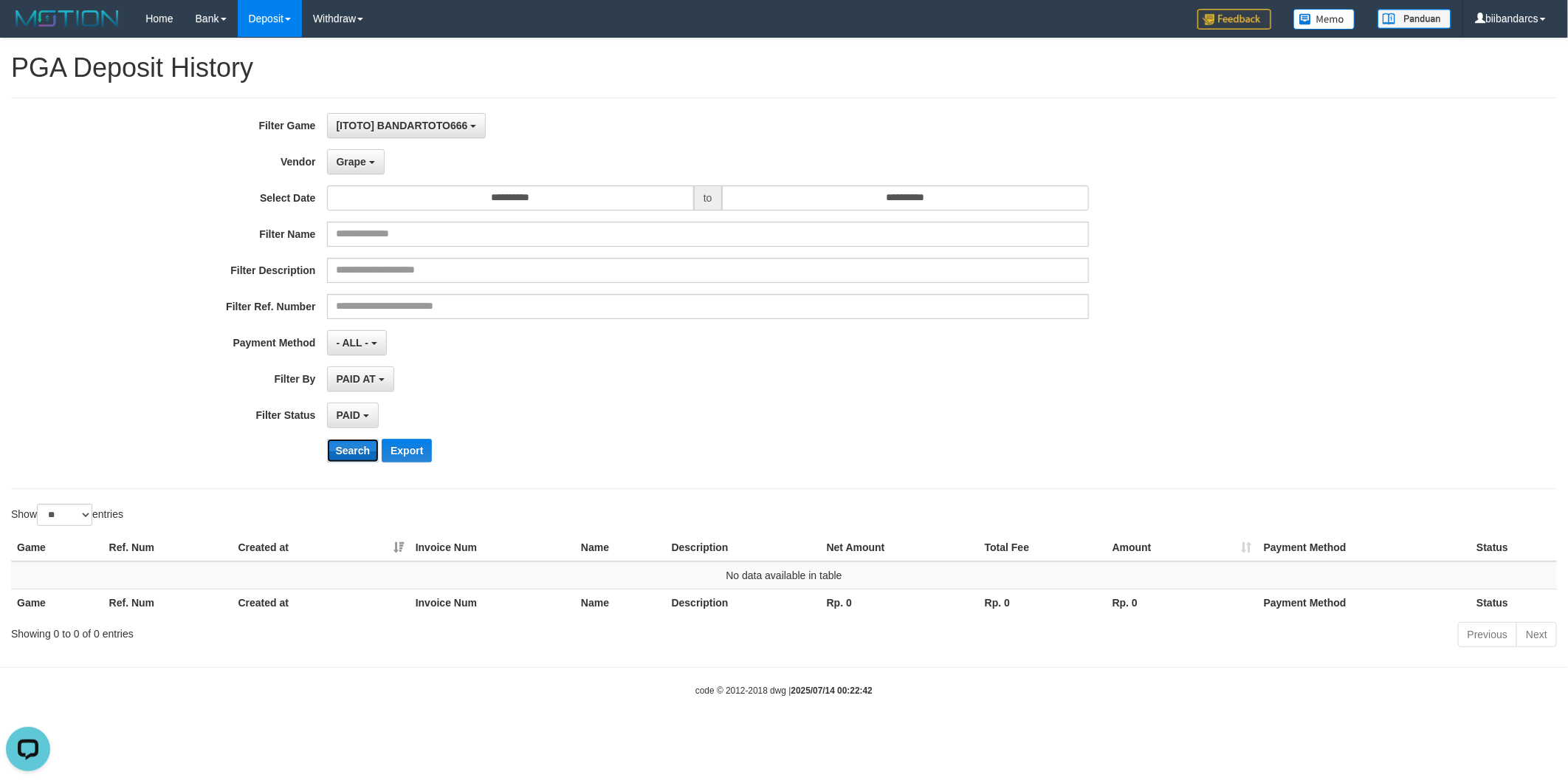 click on "Search" at bounding box center [353, 451] 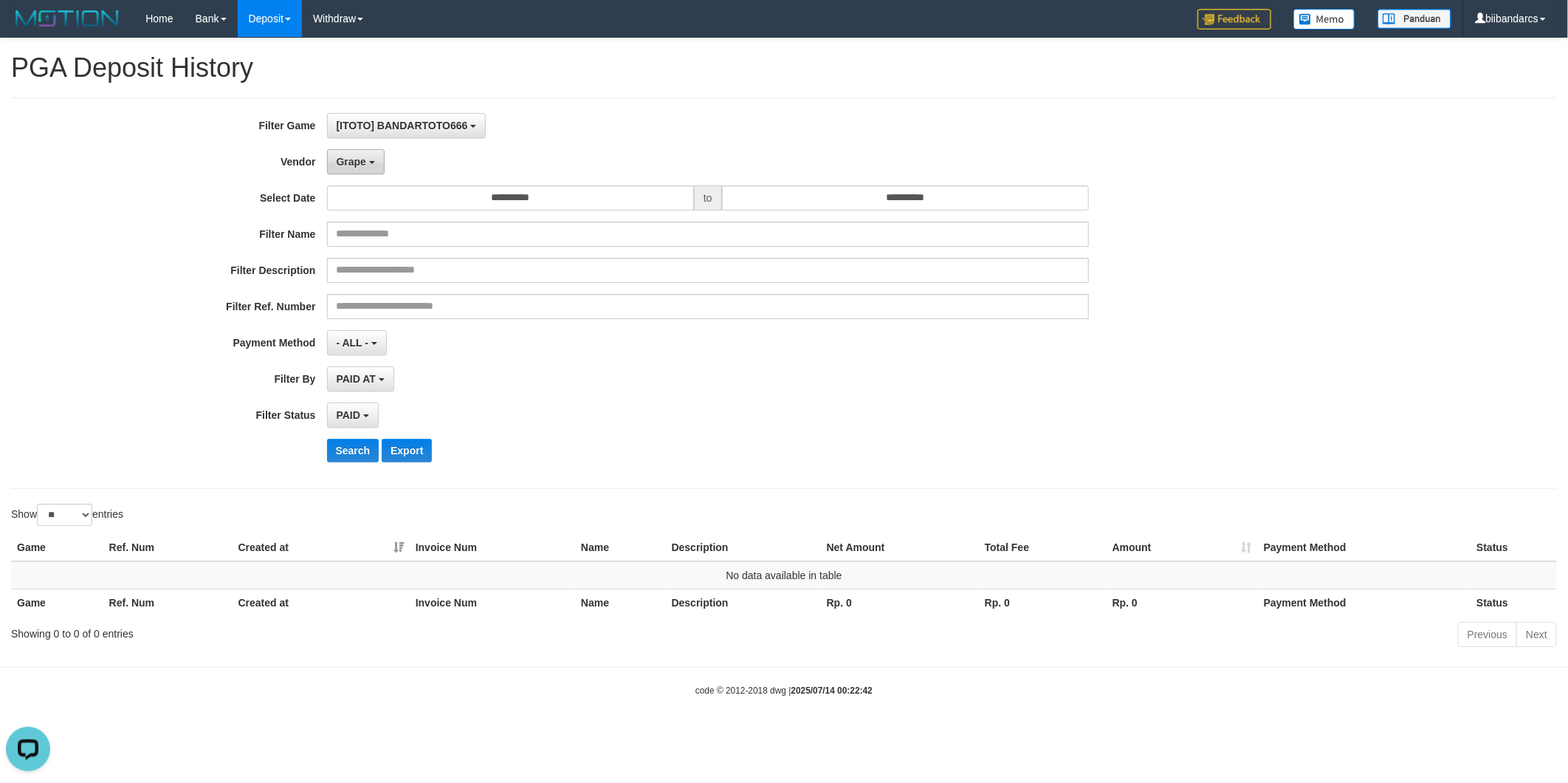 click on "Grape" at bounding box center [356, 162] 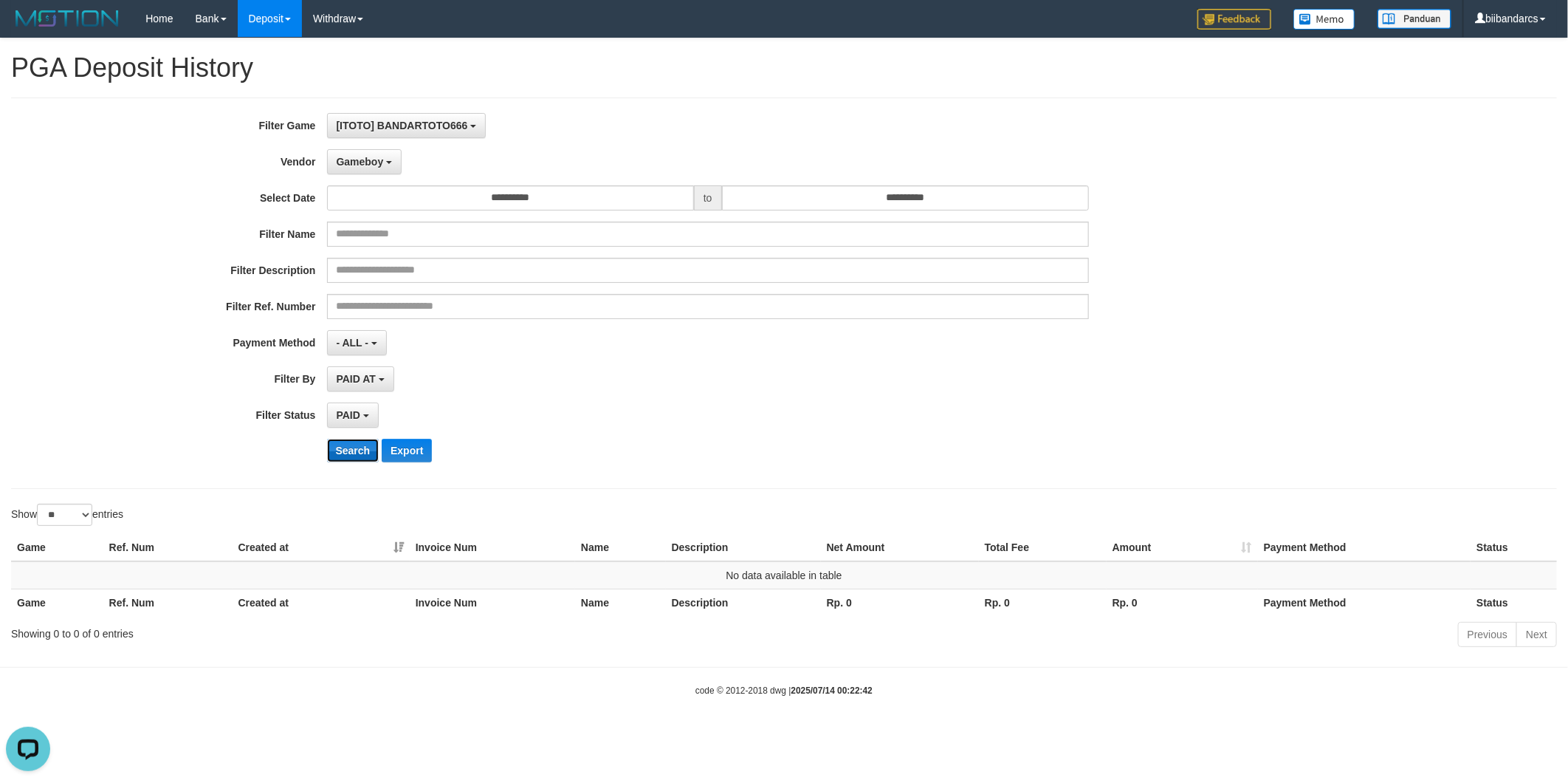 click on "Search" at bounding box center [353, 451] 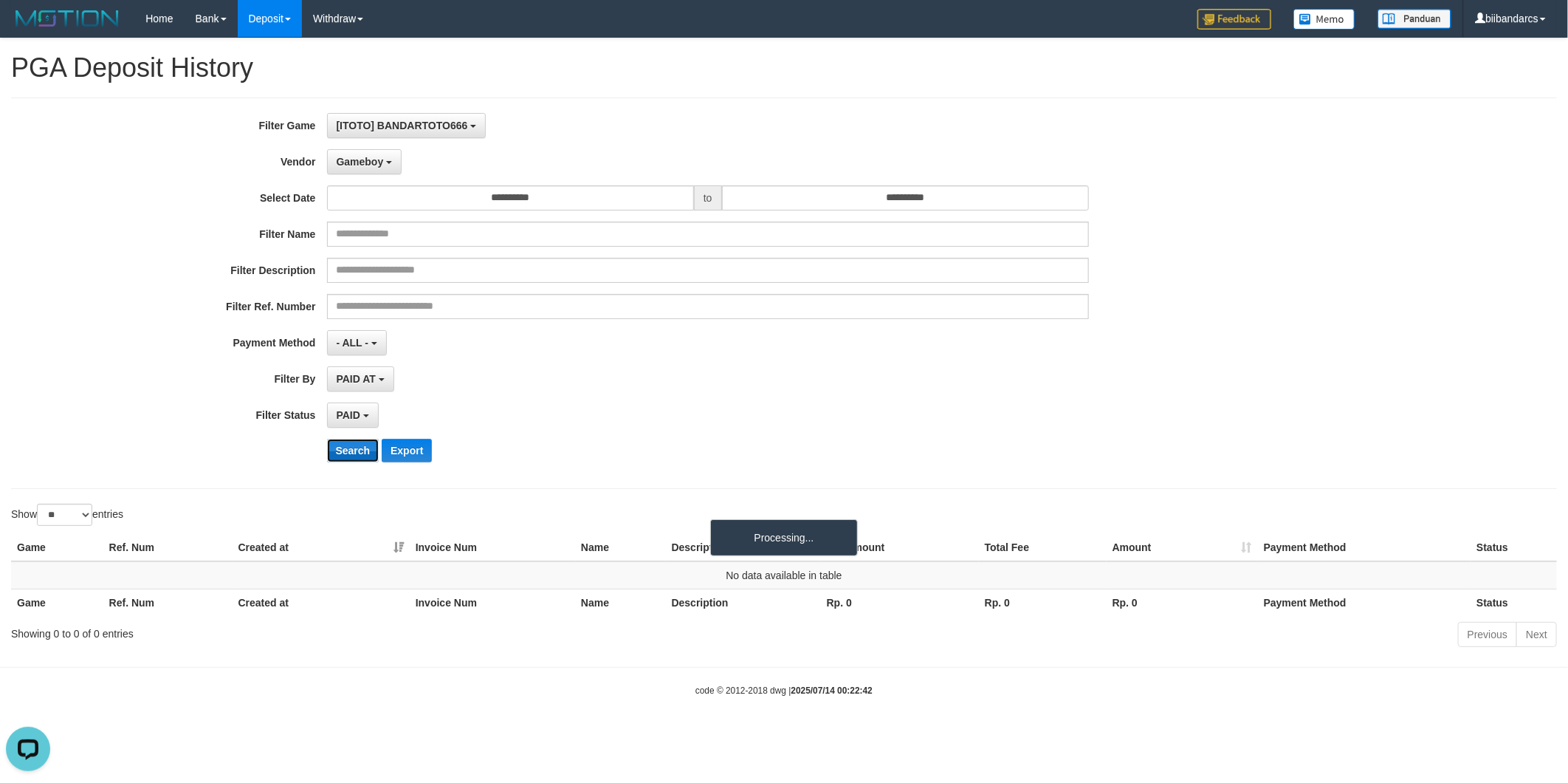 click on "Search" at bounding box center [353, 451] 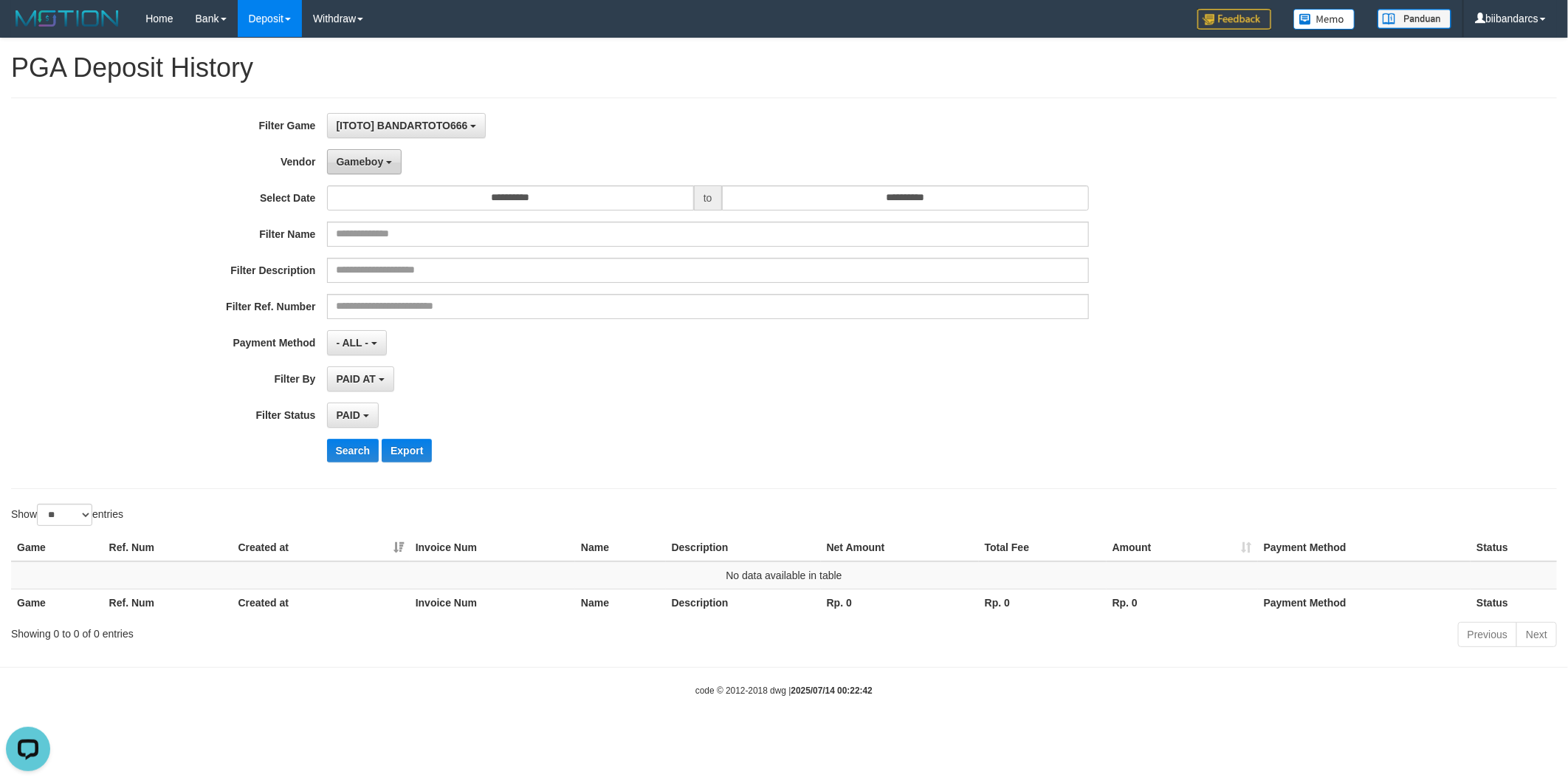 click on "Gameboy" at bounding box center [365, 162] 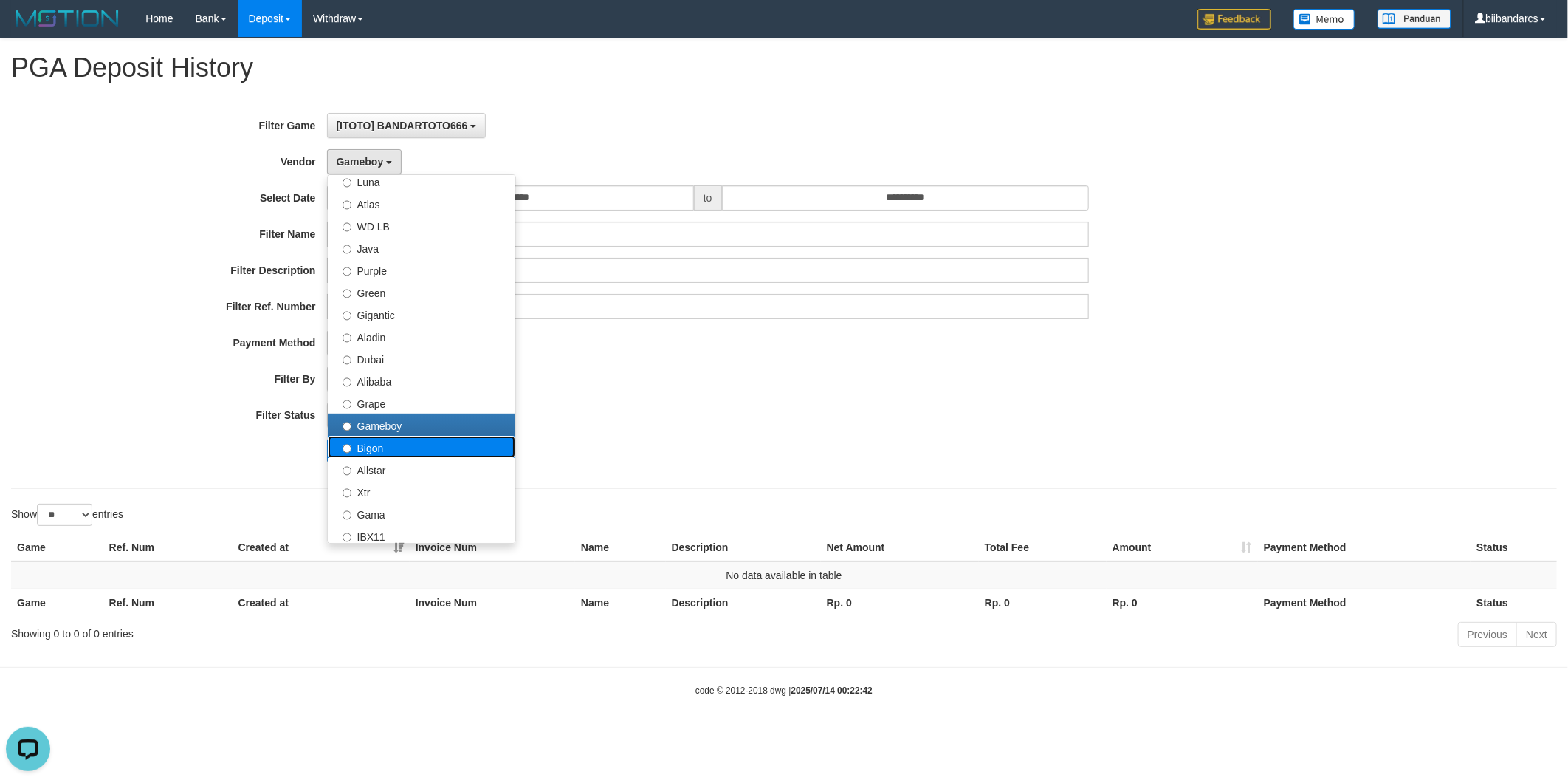 click on "Bigon" at bounding box center (422, 447) 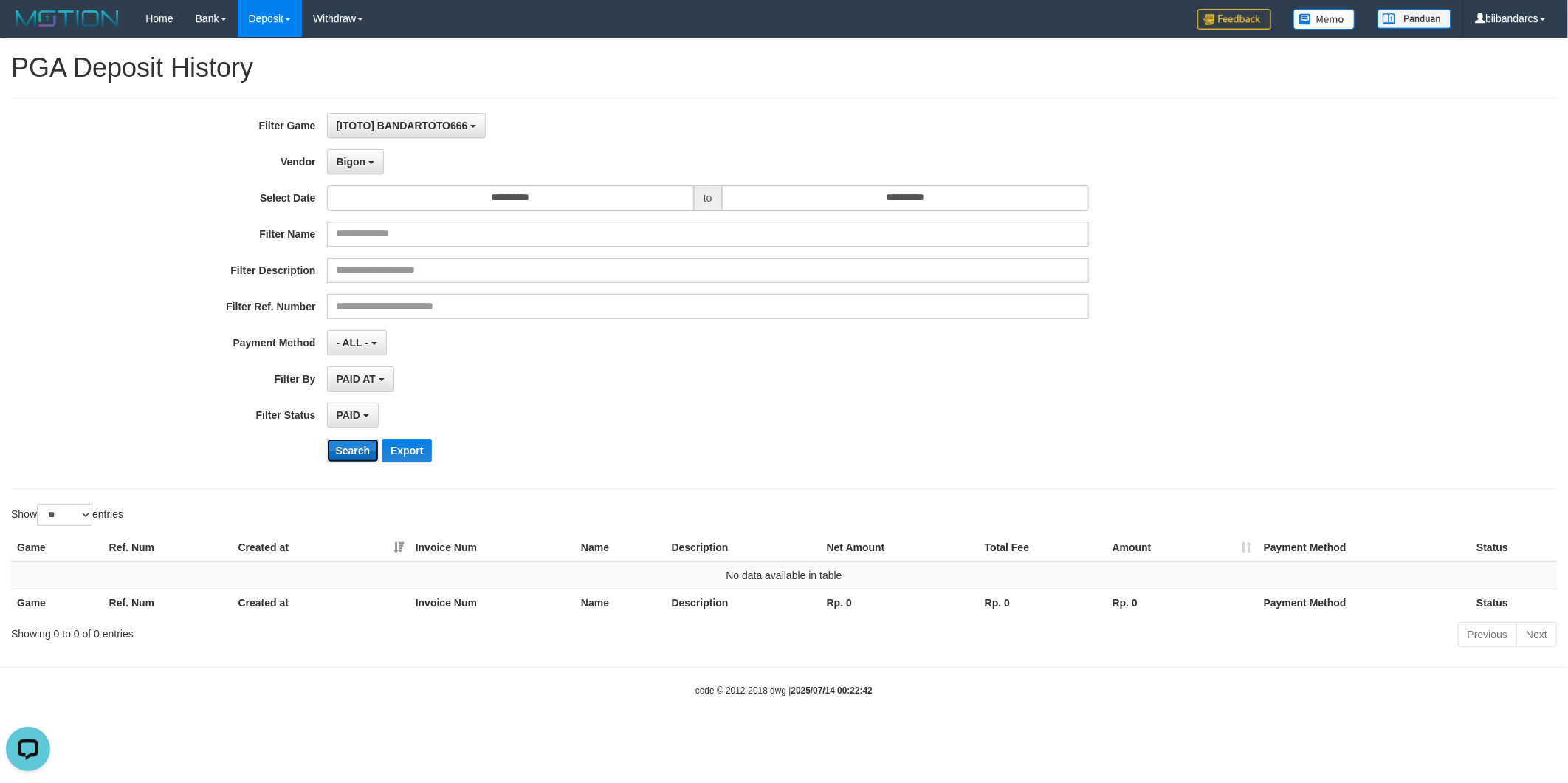 click on "Search" at bounding box center (353, 451) 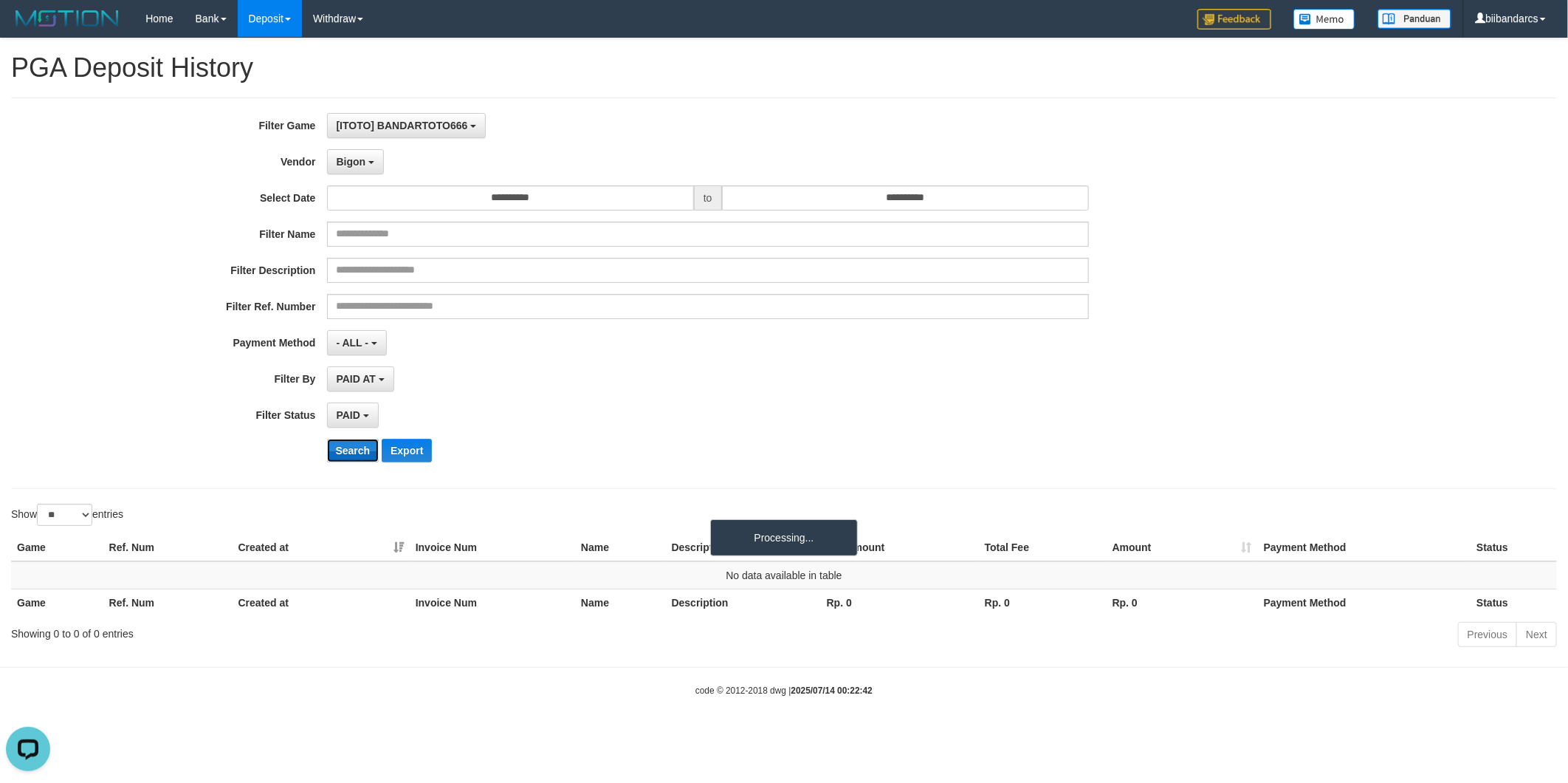 click on "Search" at bounding box center [353, 451] 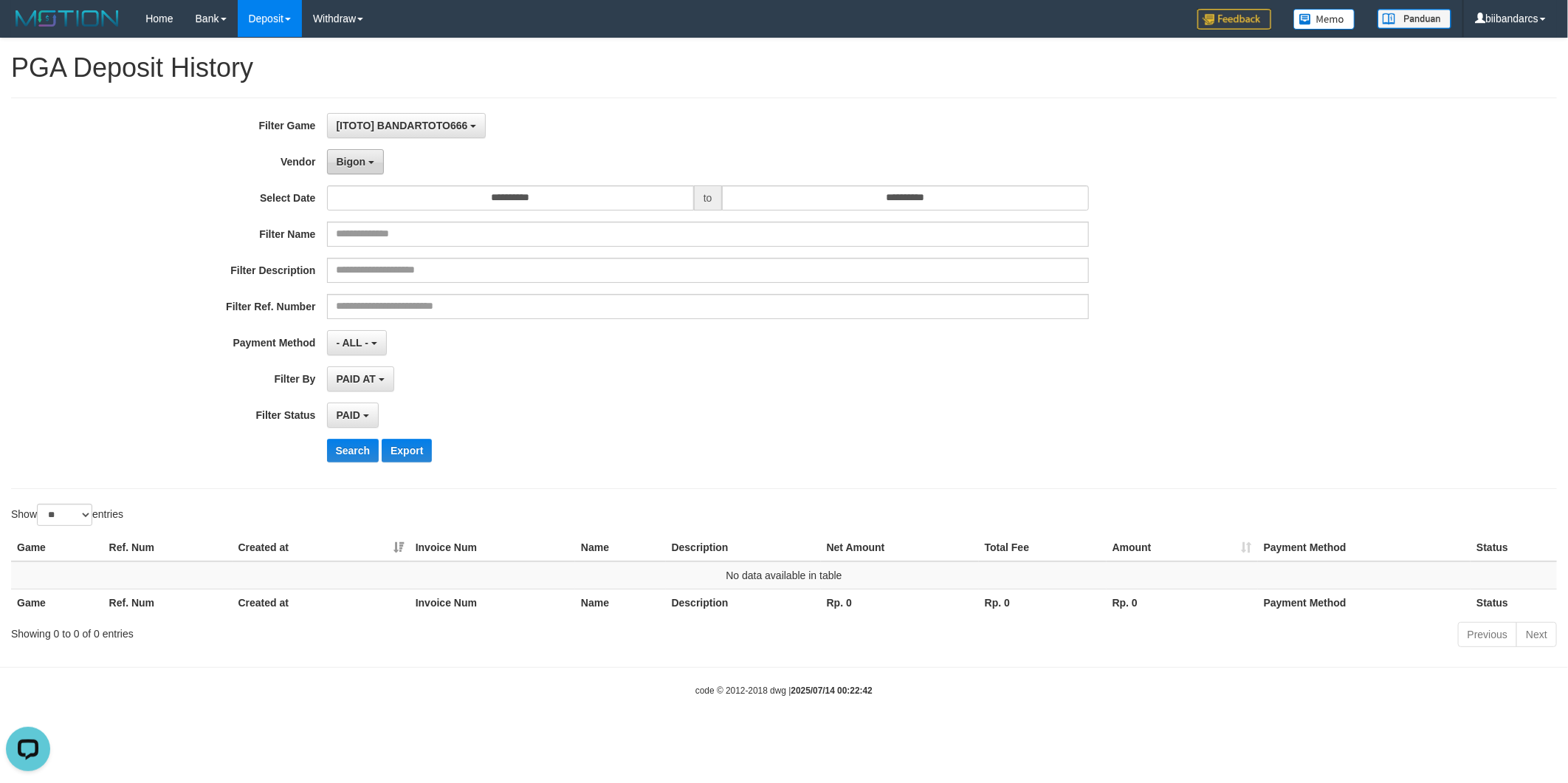 click on "Bigon" at bounding box center [351, 162] 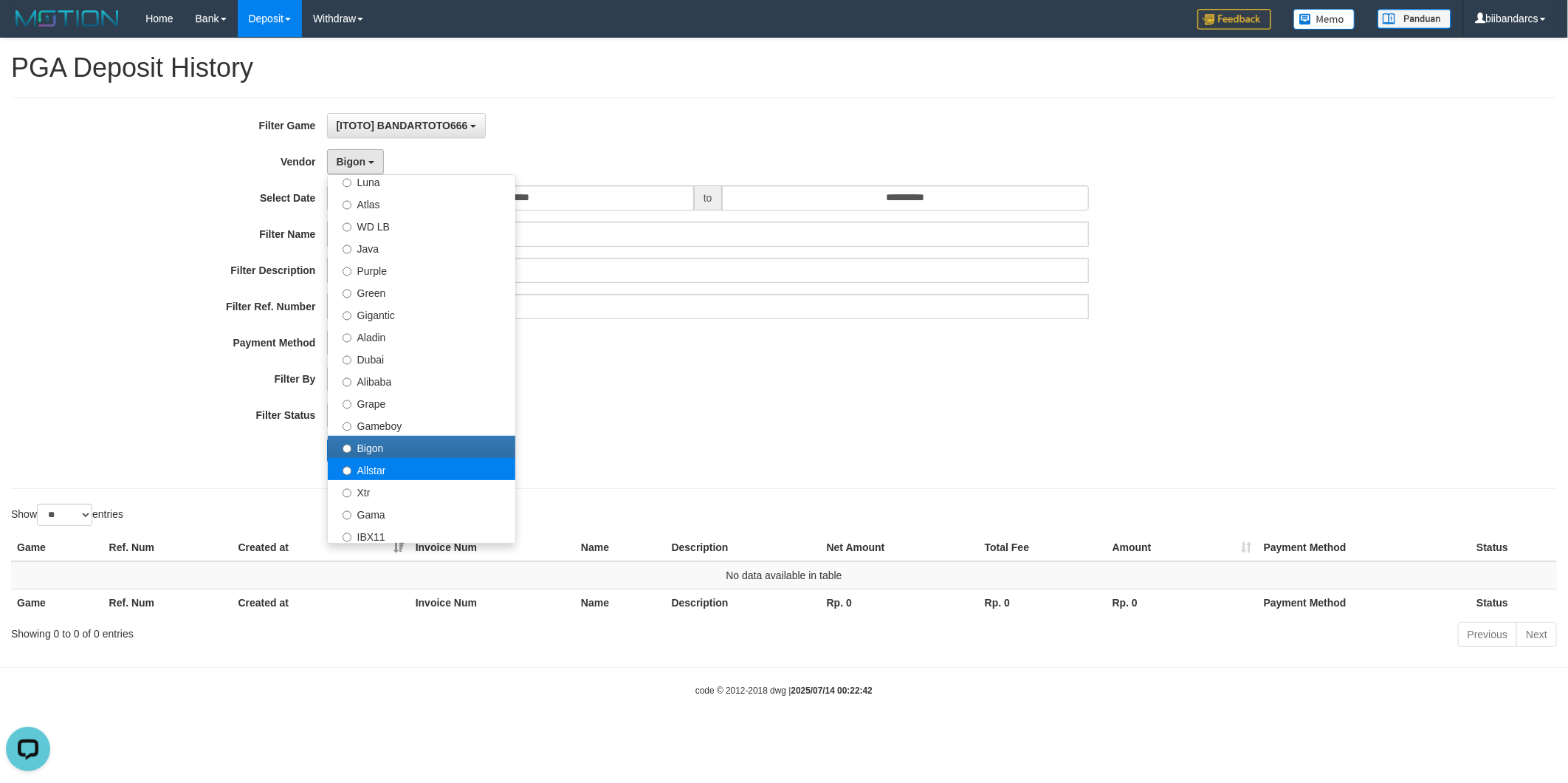 select on "**********" 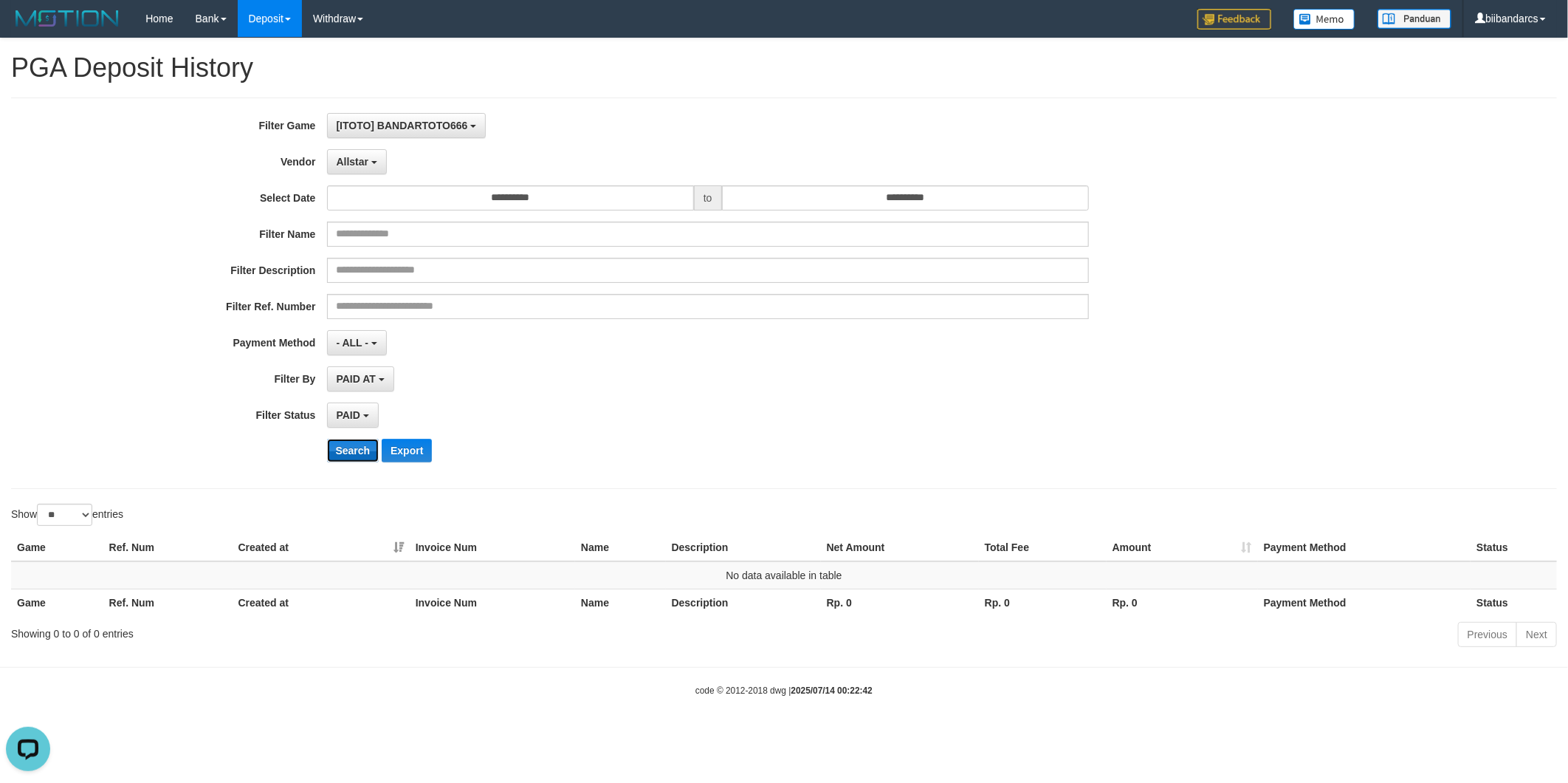 click on "Search" at bounding box center (353, 451) 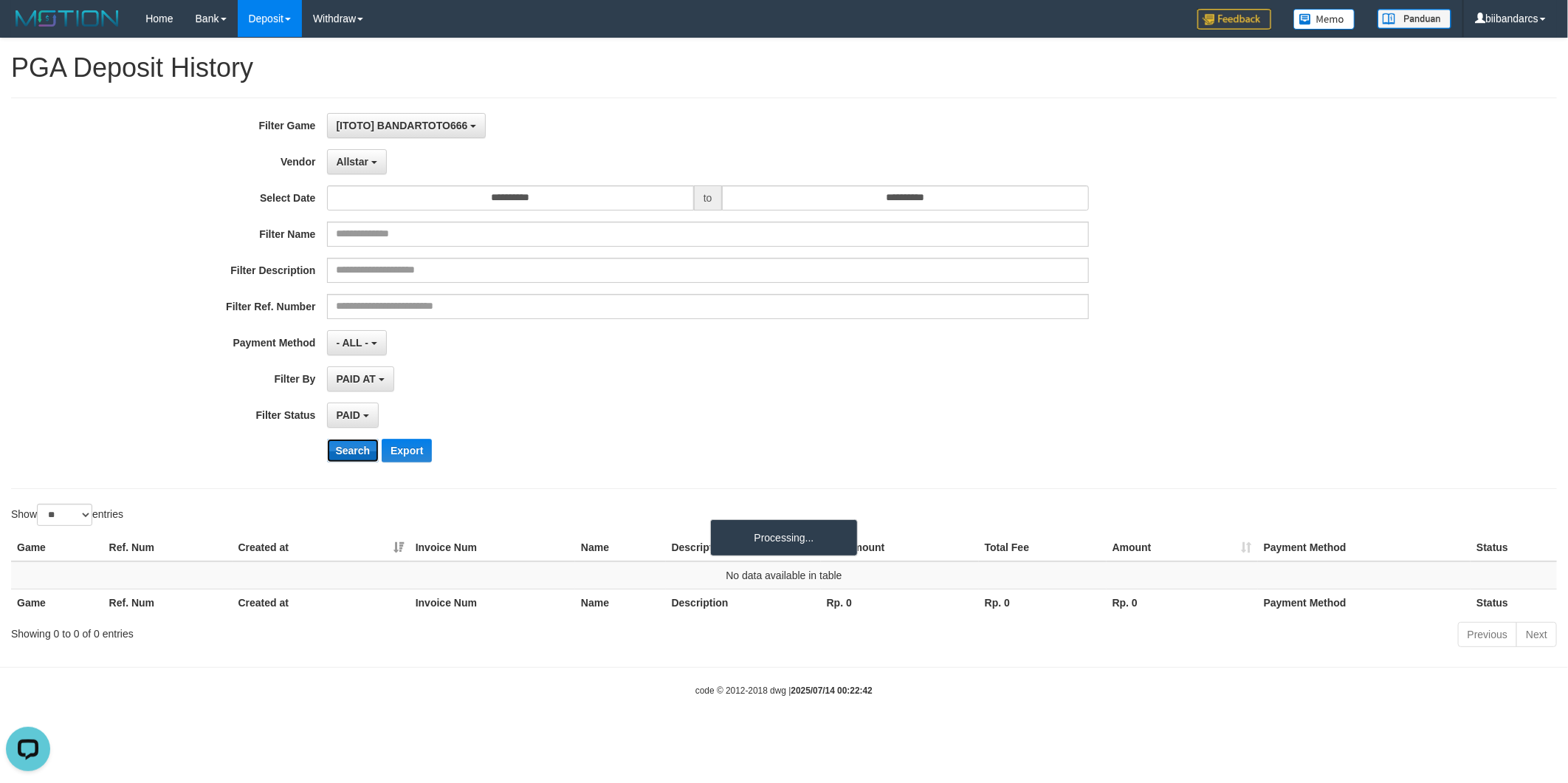 click on "Search" at bounding box center [353, 451] 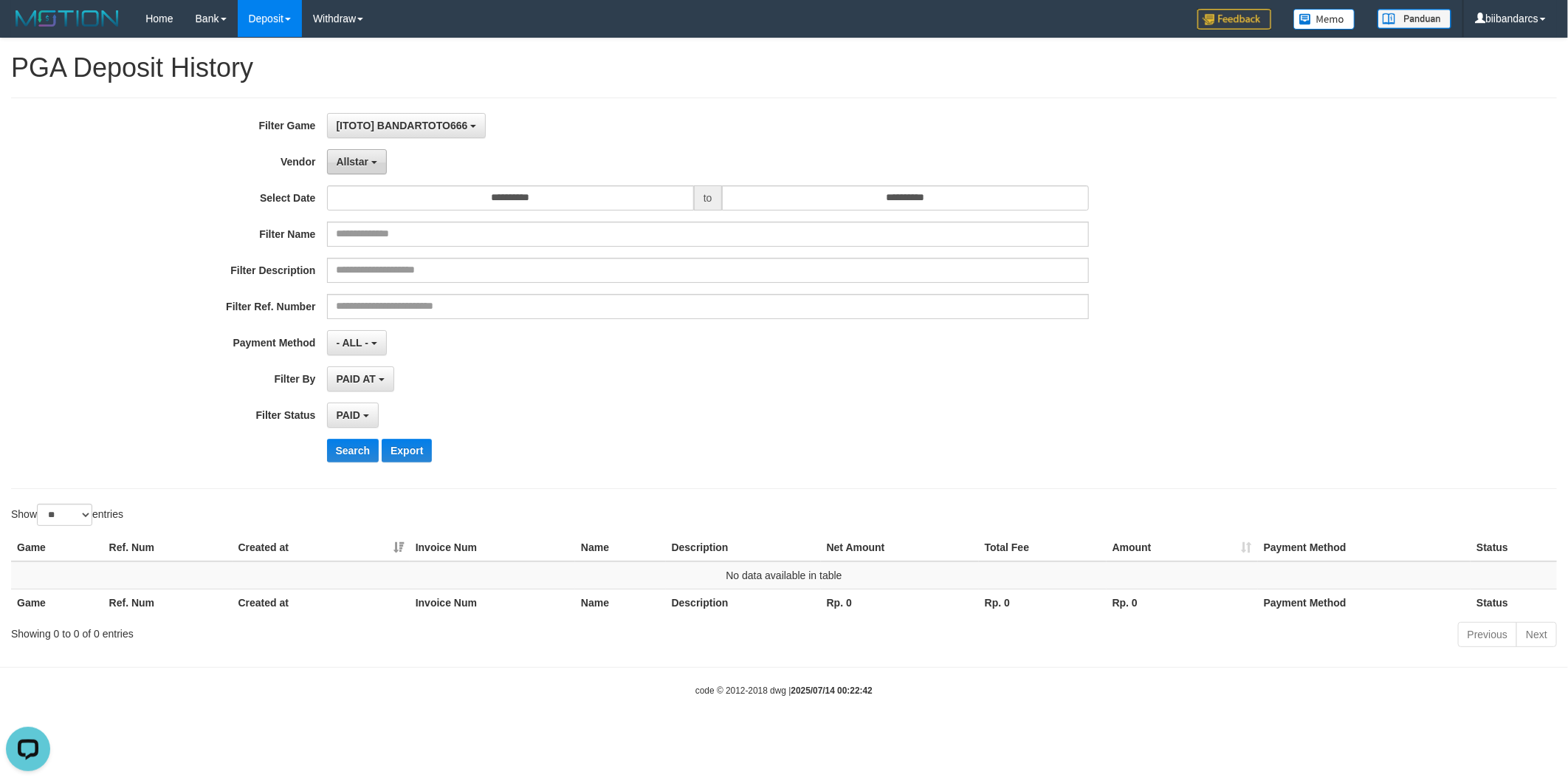 click on "Allstar" at bounding box center (357, 162) 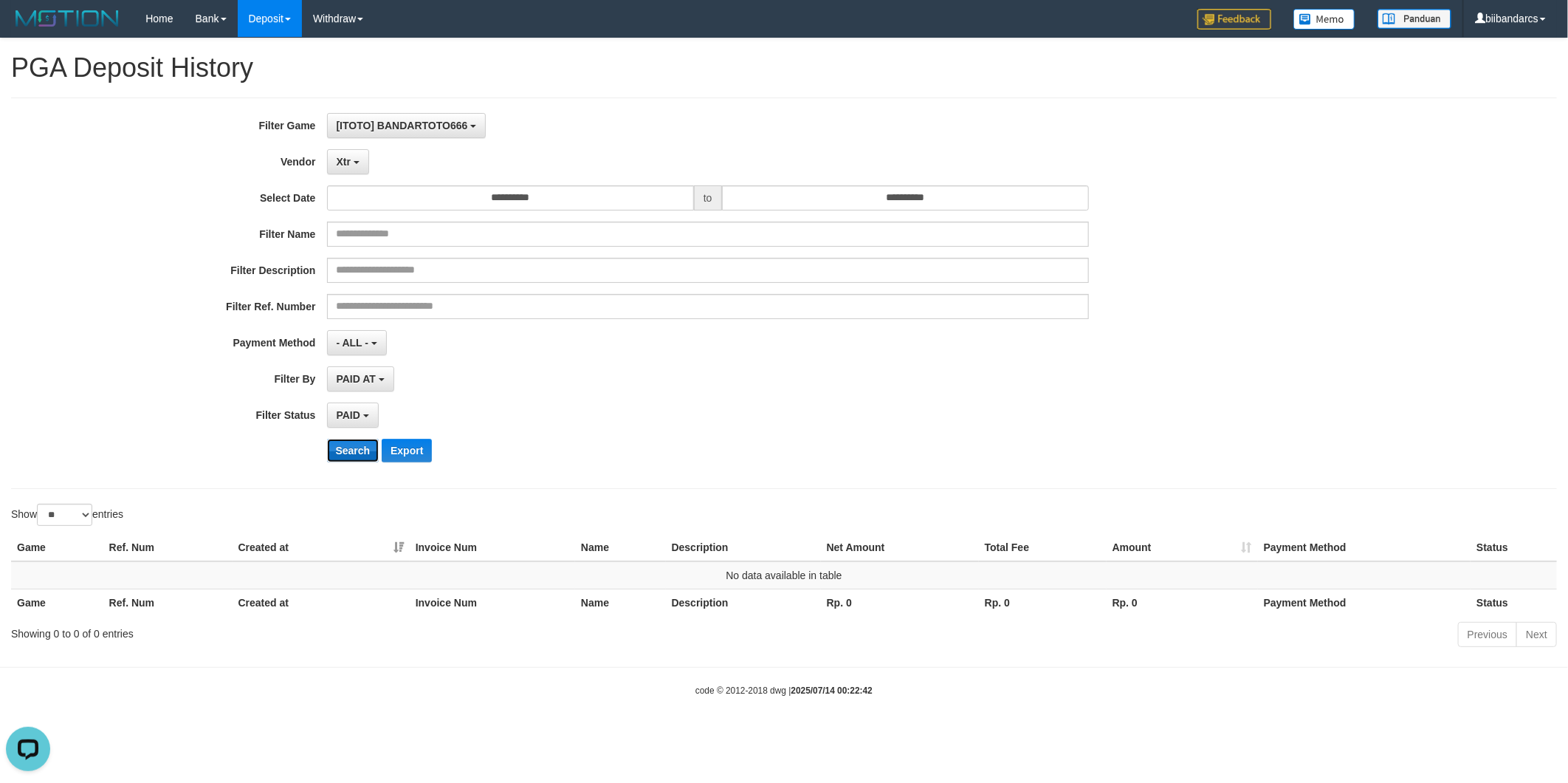 click on "Search" at bounding box center (353, 451) 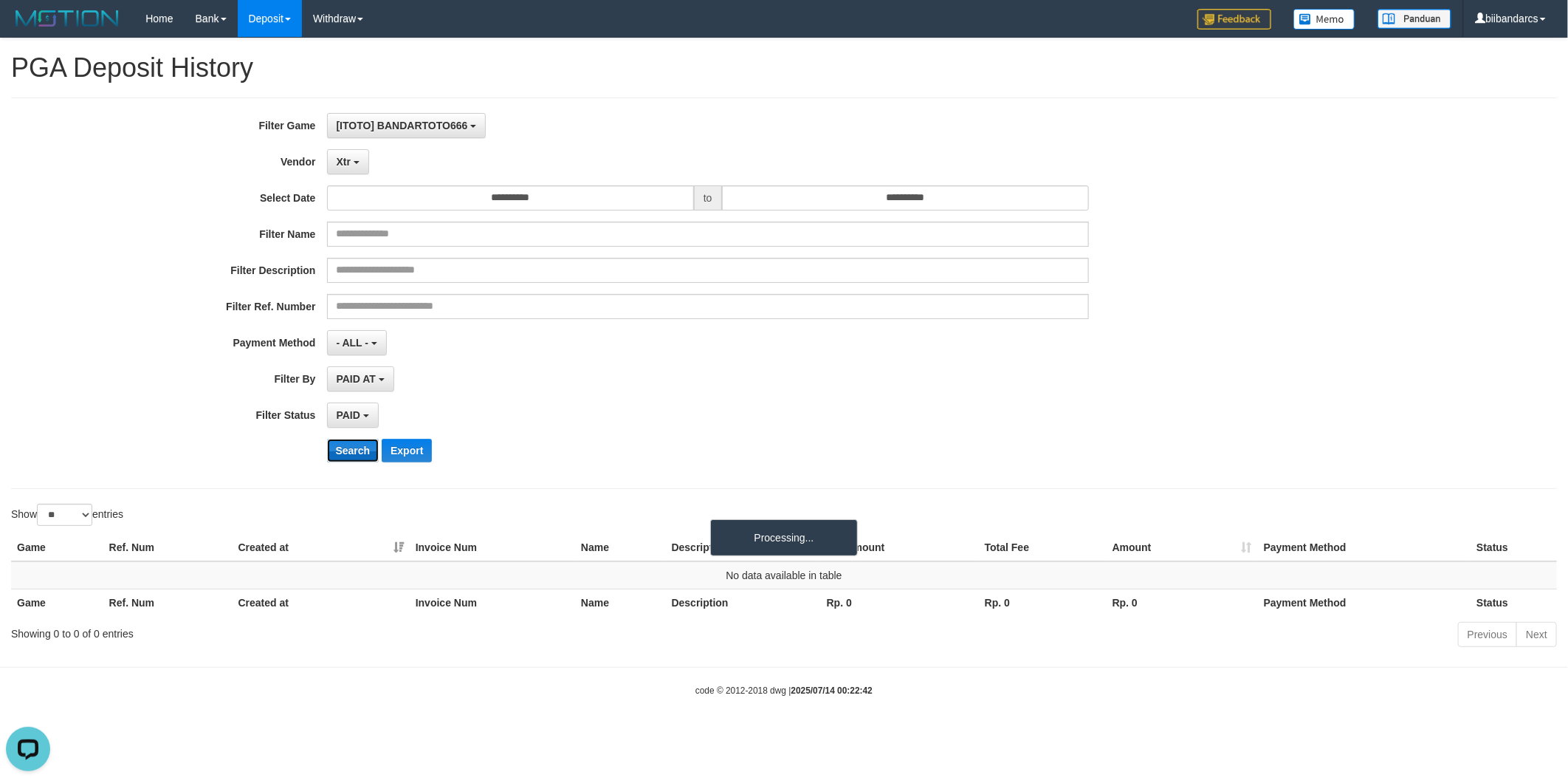 click on "Search" at bounding box center [353, 451] 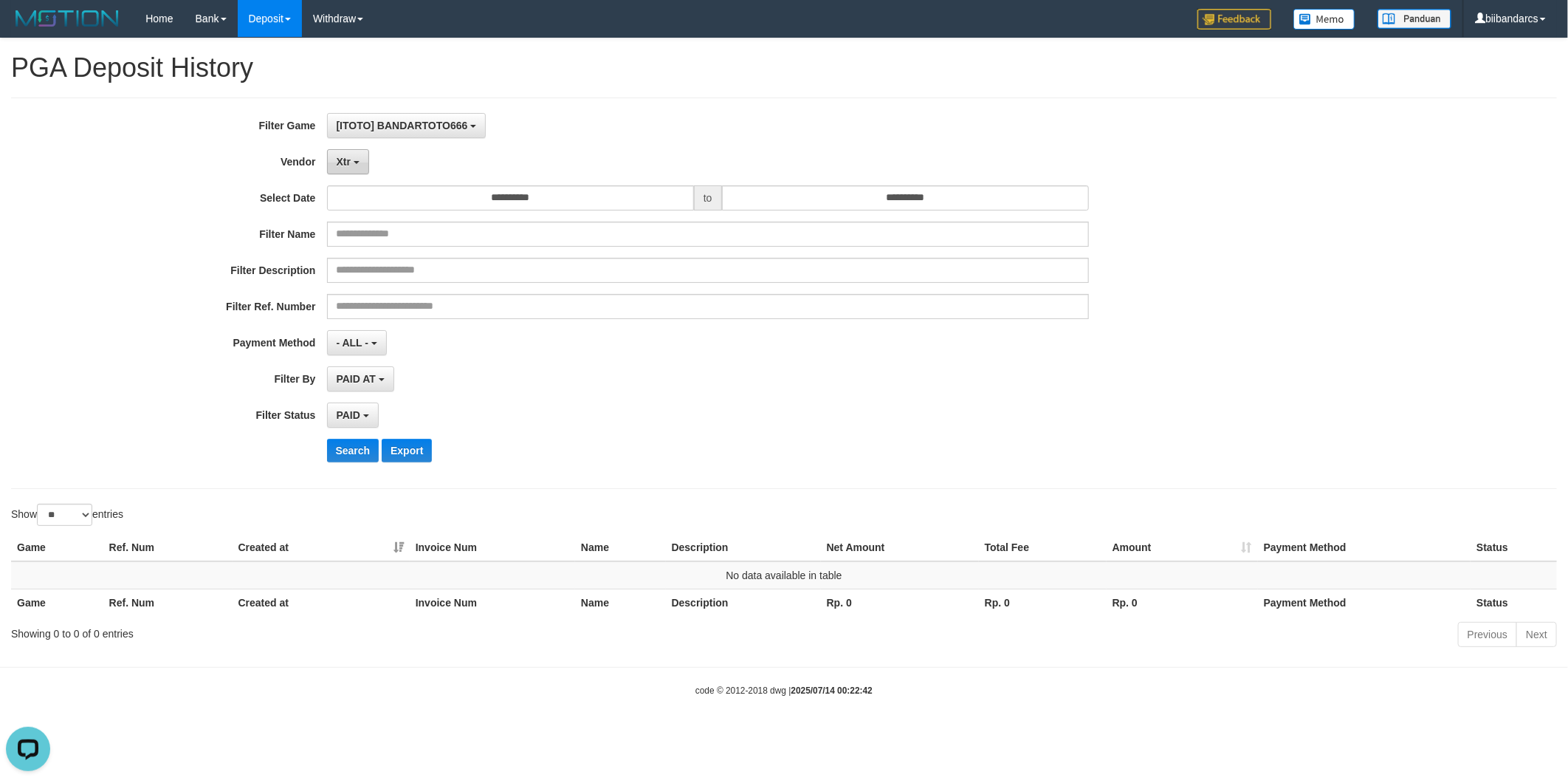 click on "Xtr" at bounding box center [348, 162] 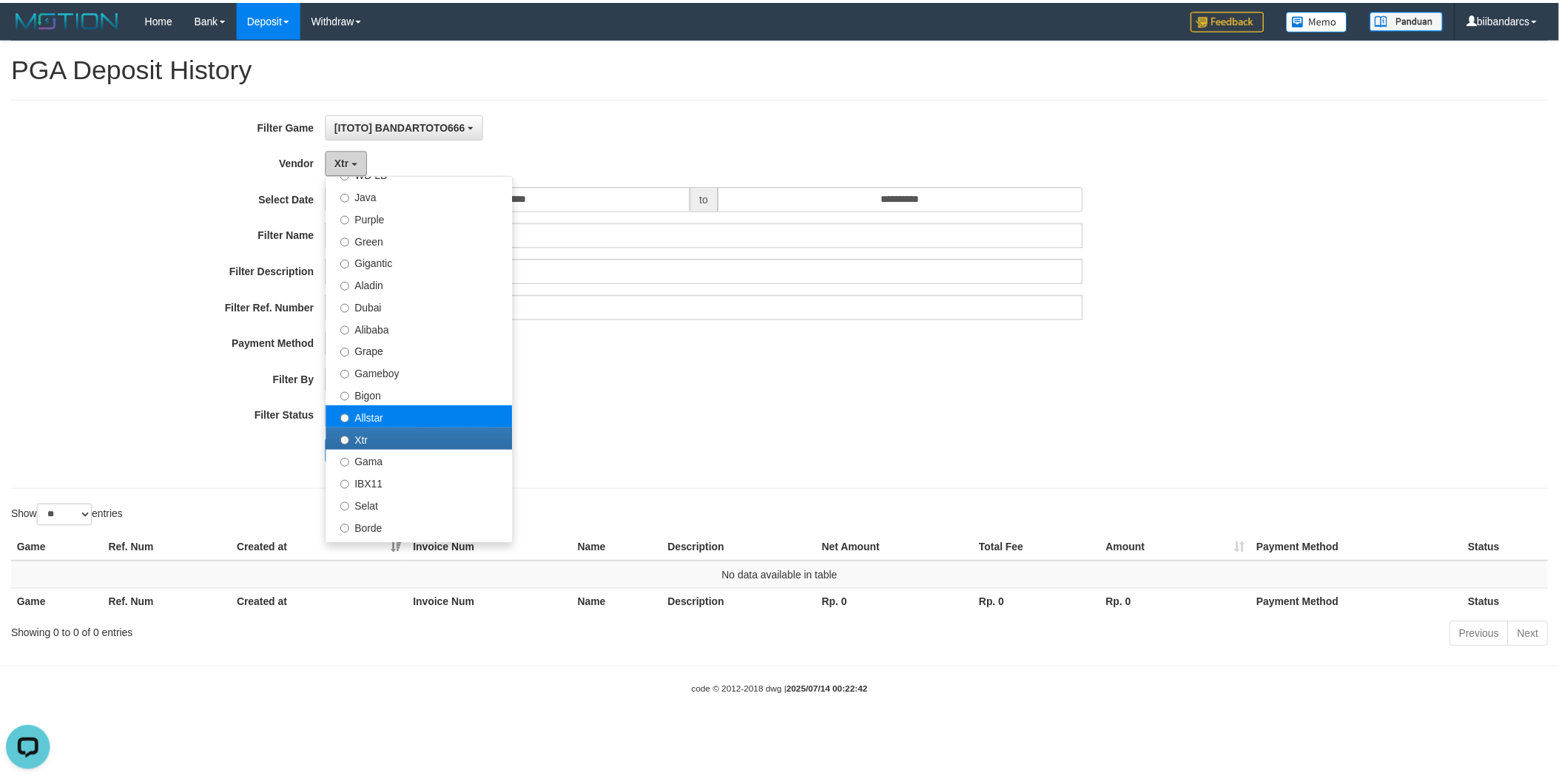 scroll, scrollTop: 164, scrollLeft: 0, axis: vertical 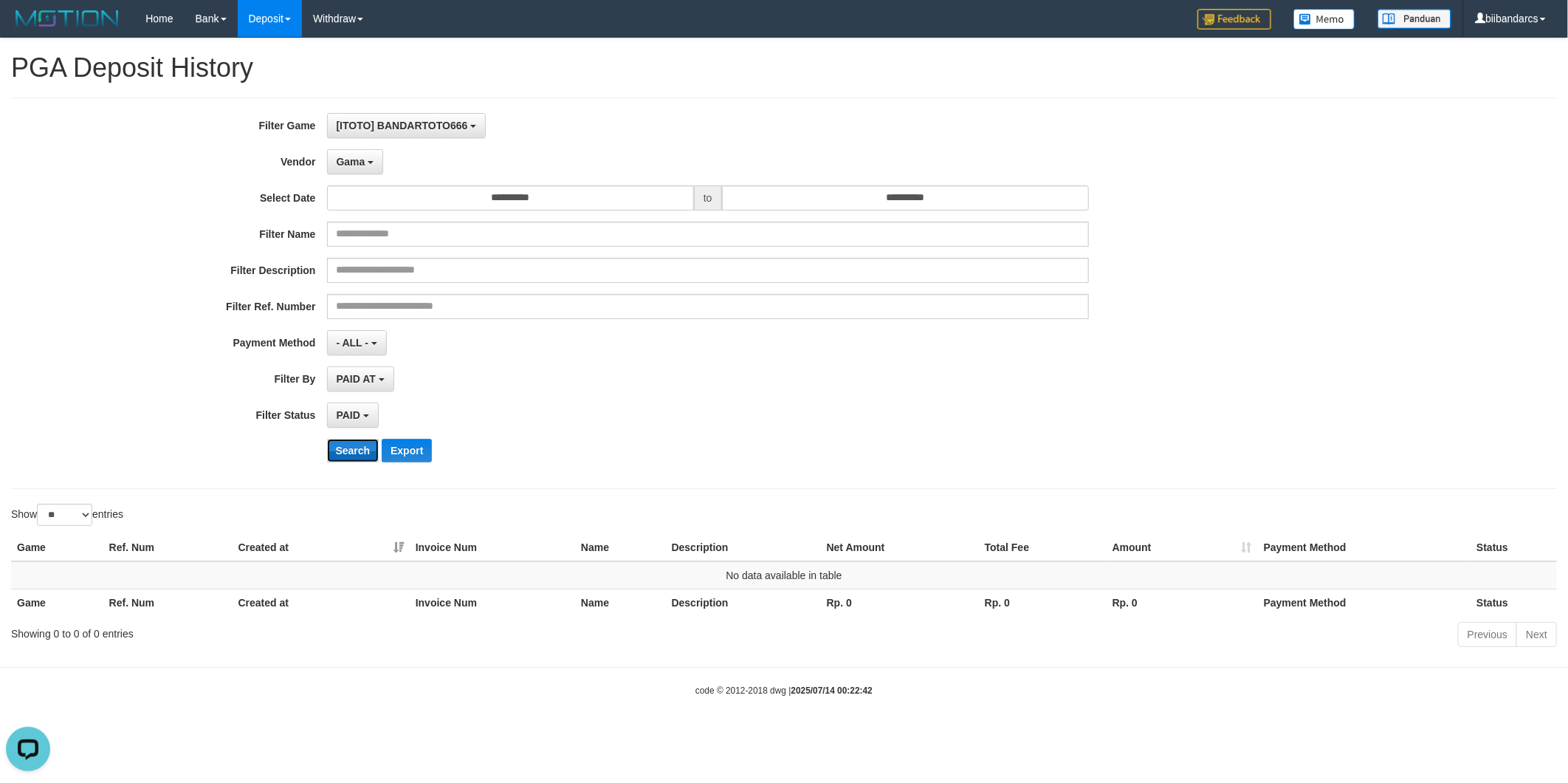click on "Search" at bounding box center [353, 451] 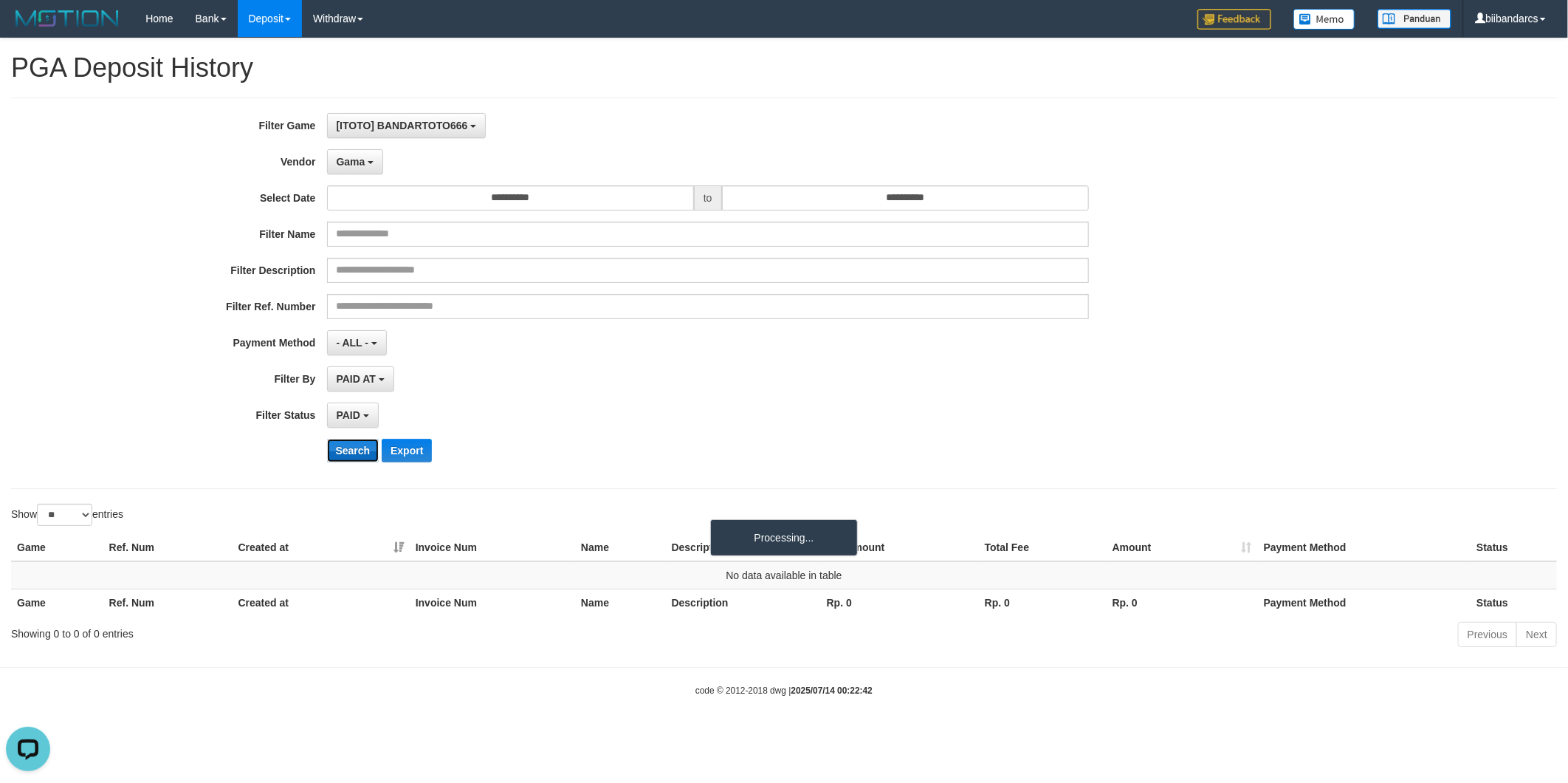 click on "Search" at bounding box center (353, 451) 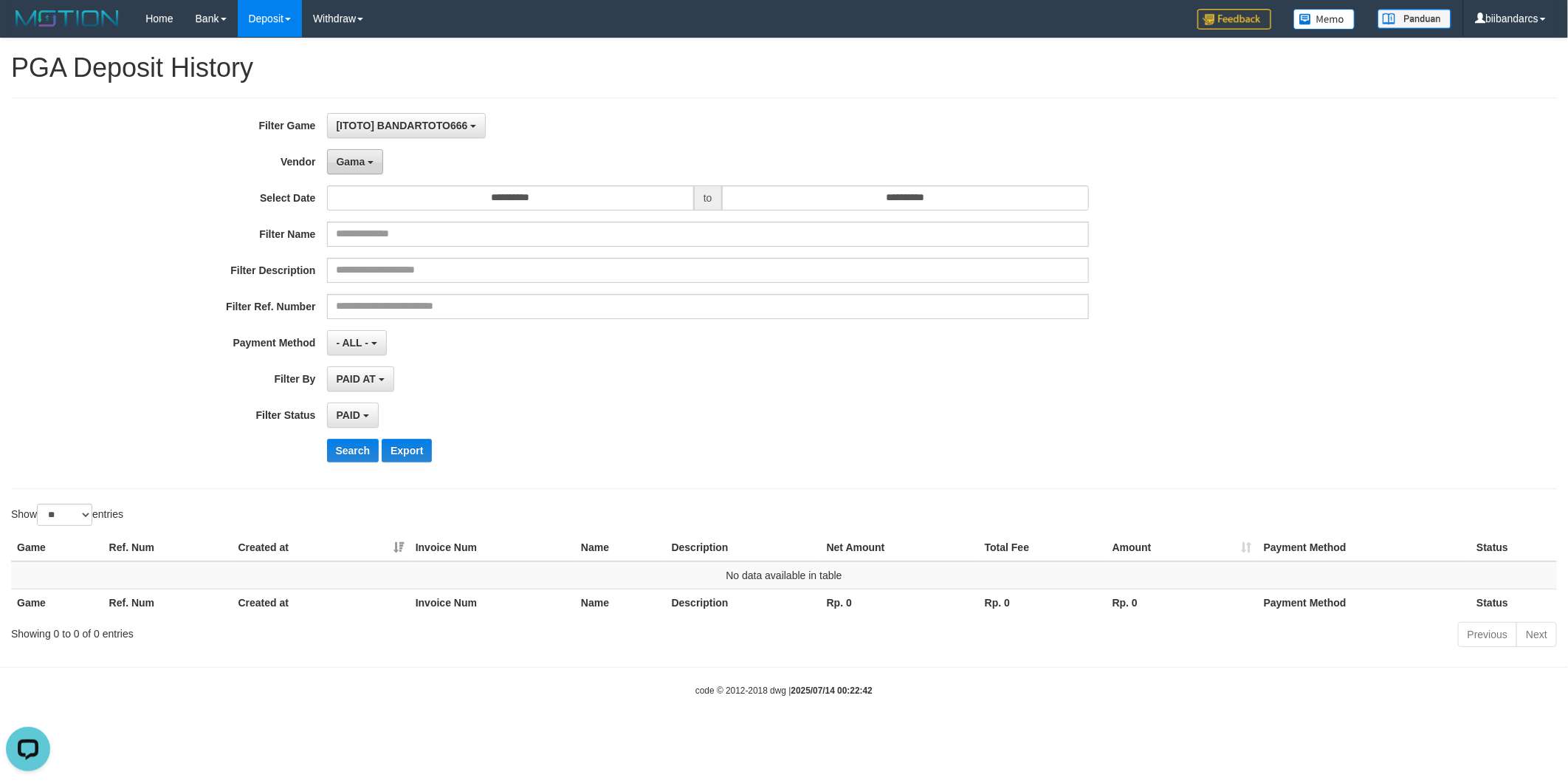 click on "Gama" at bounding box center [351, 162] 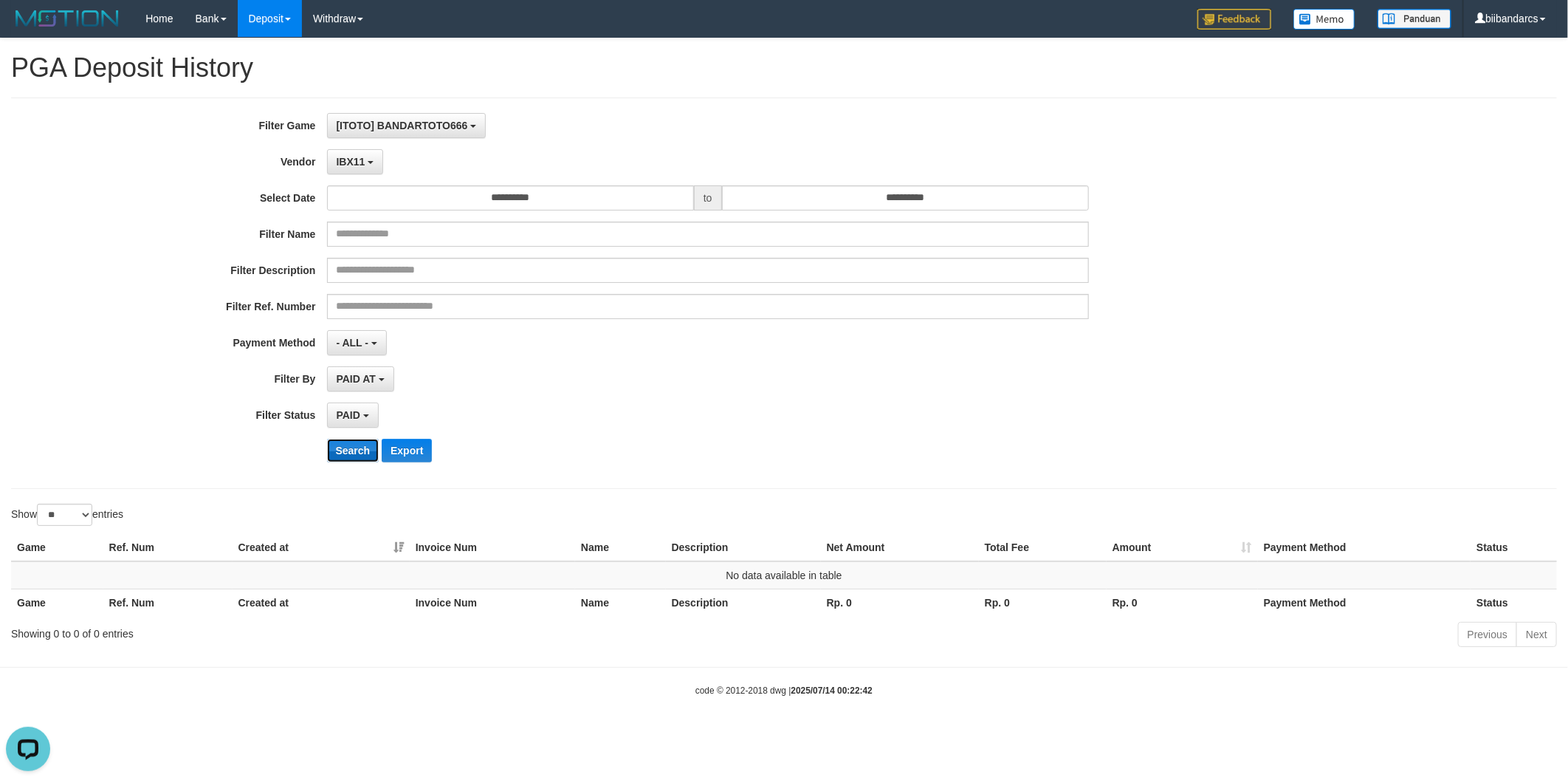 click on "Search" at bounding box center [353, 451] 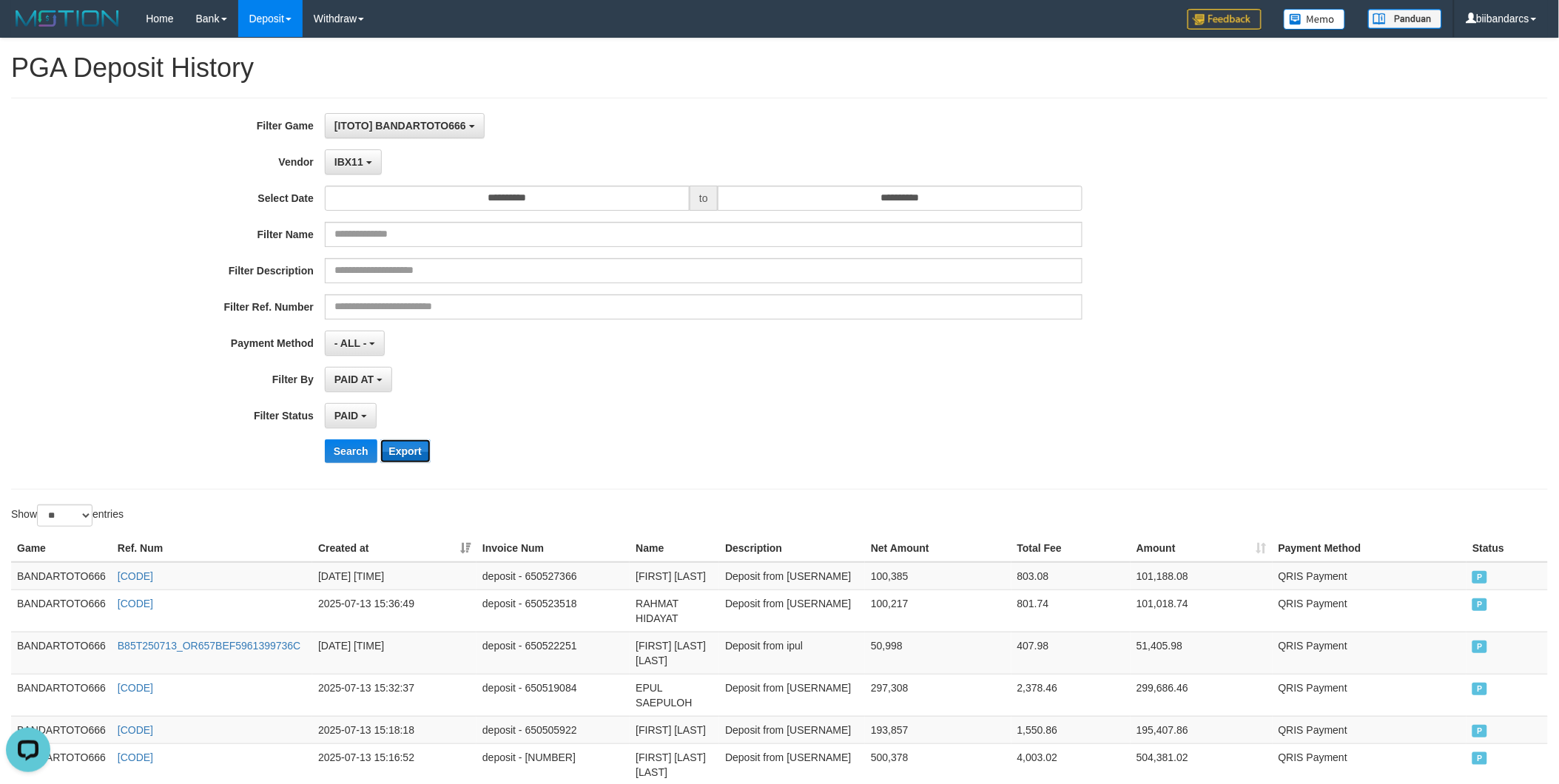 click on "Export" at bounding box center (405, 451) 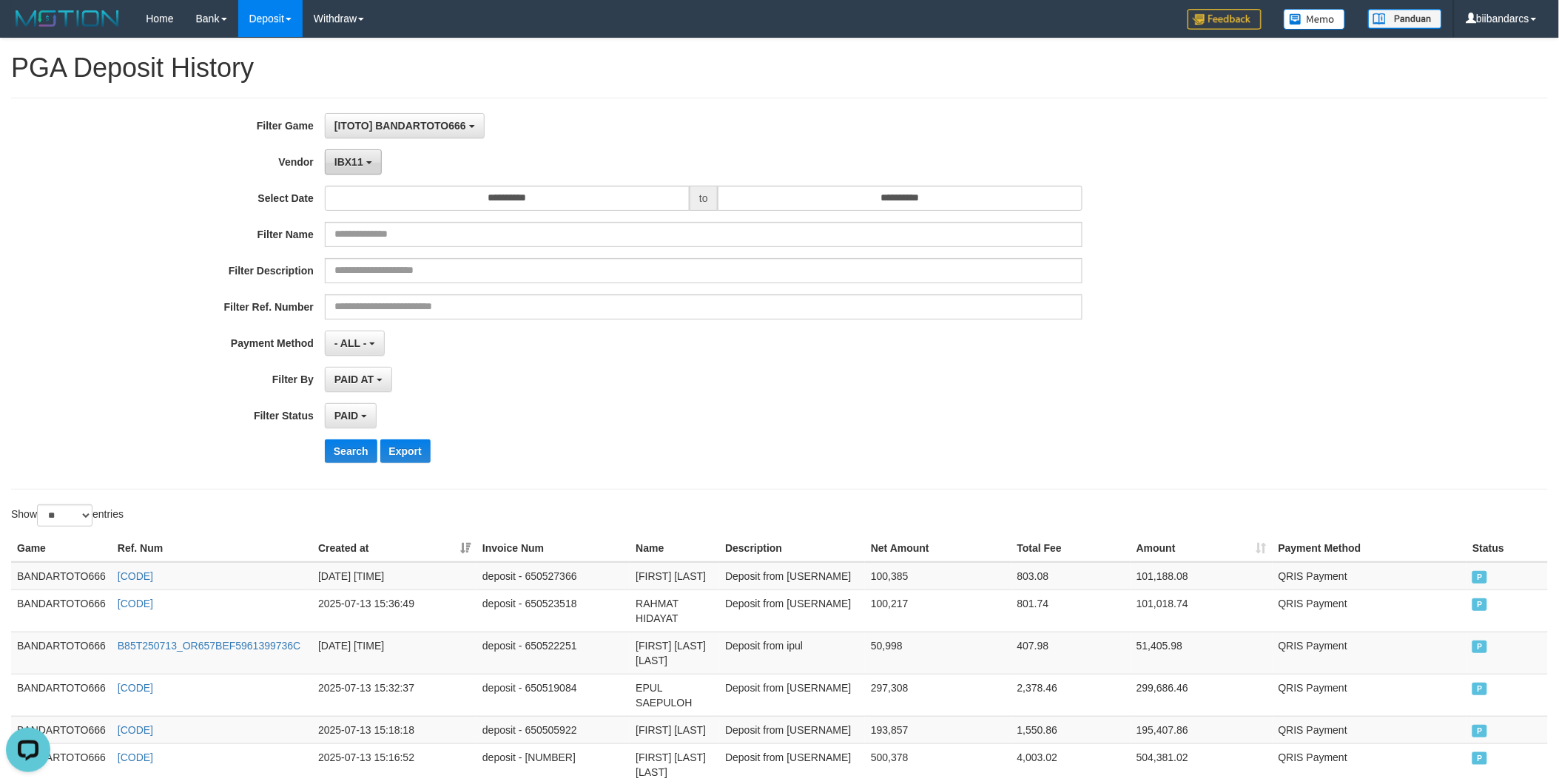 click on "IBX11" at bounding box center [353, 162] 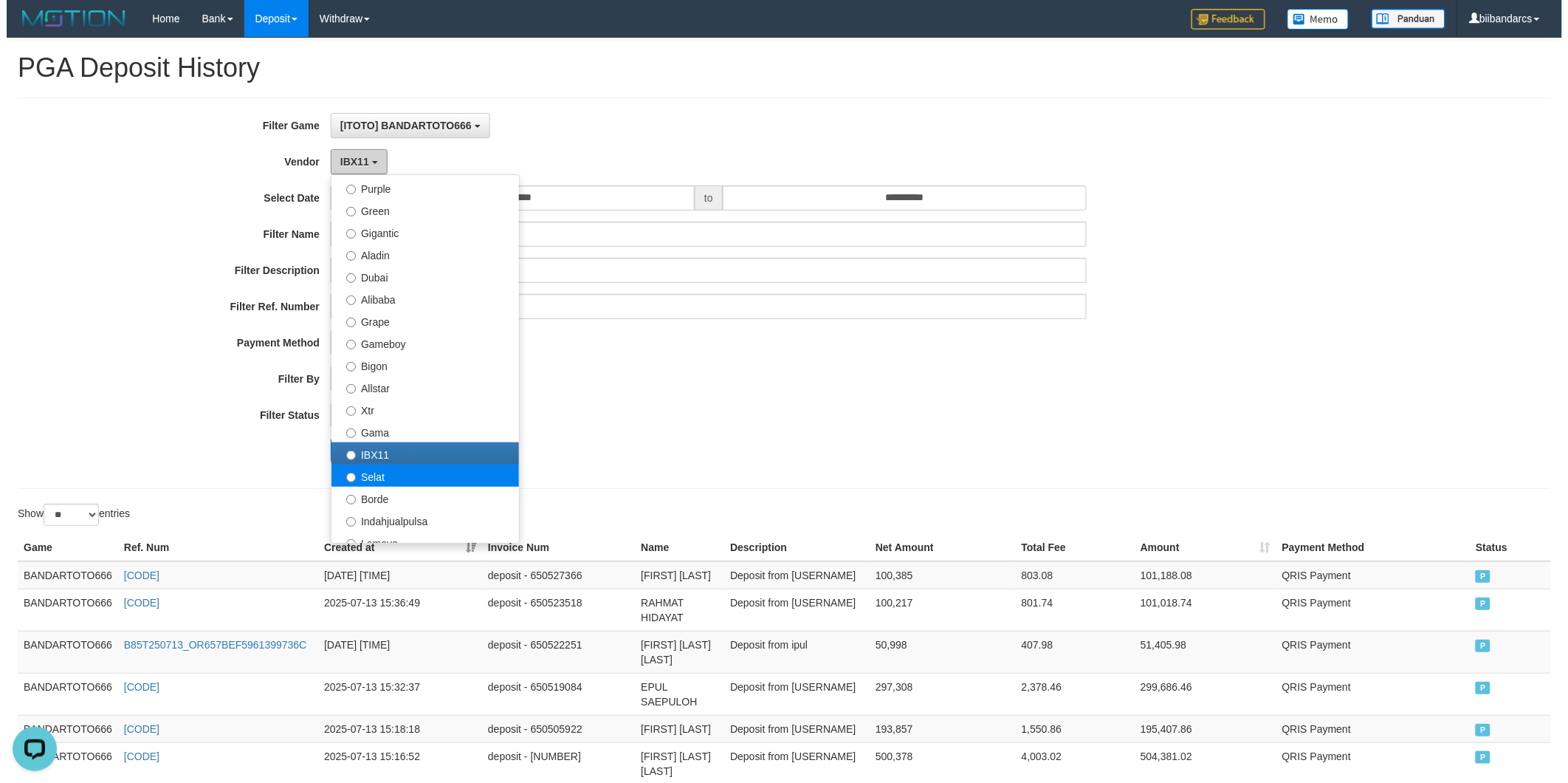 scroll, scrollTop: 246, scrollLeft: 0, axis: vertical 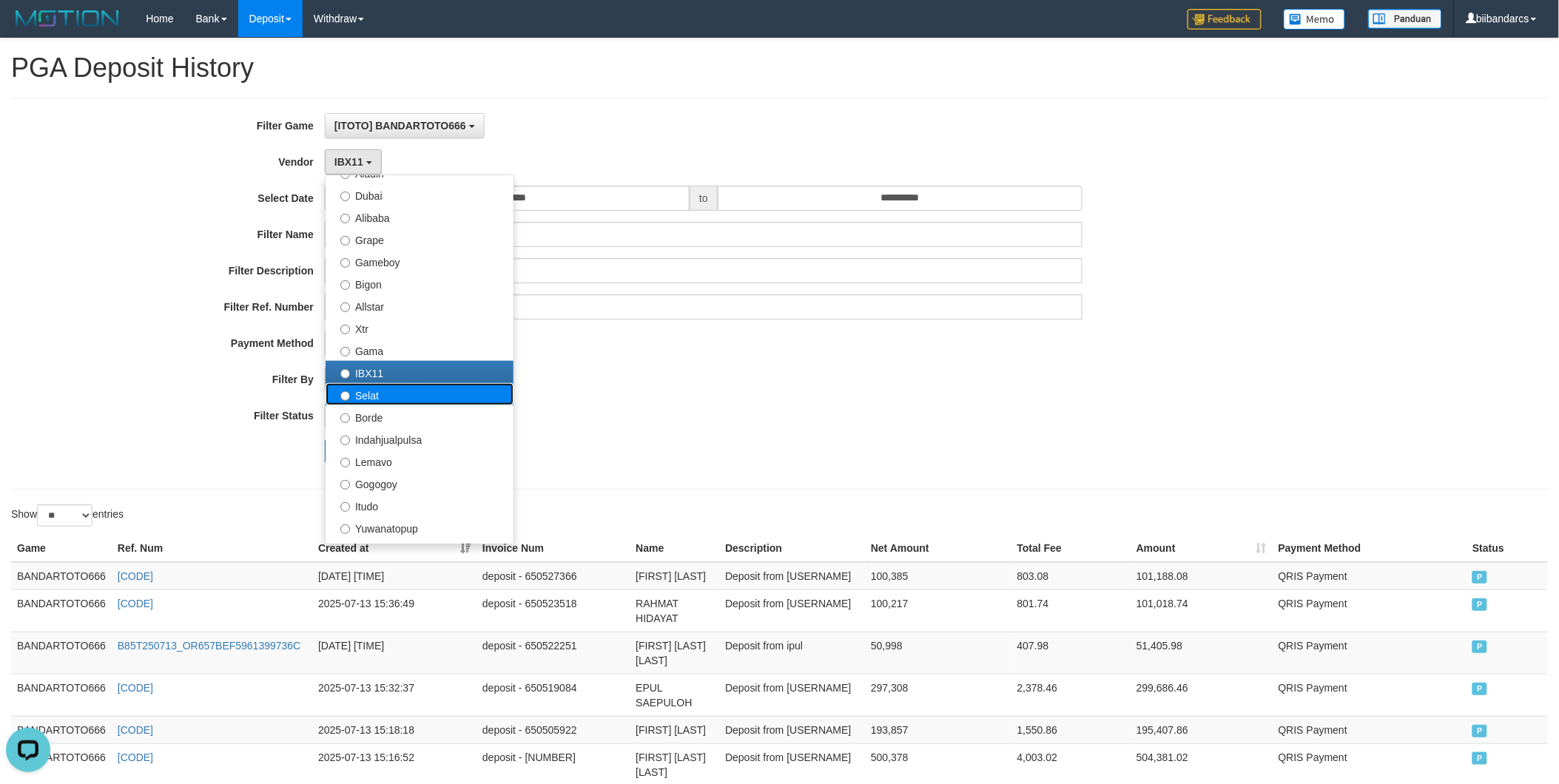 click on "Selat" at bounding box center (420, 394) 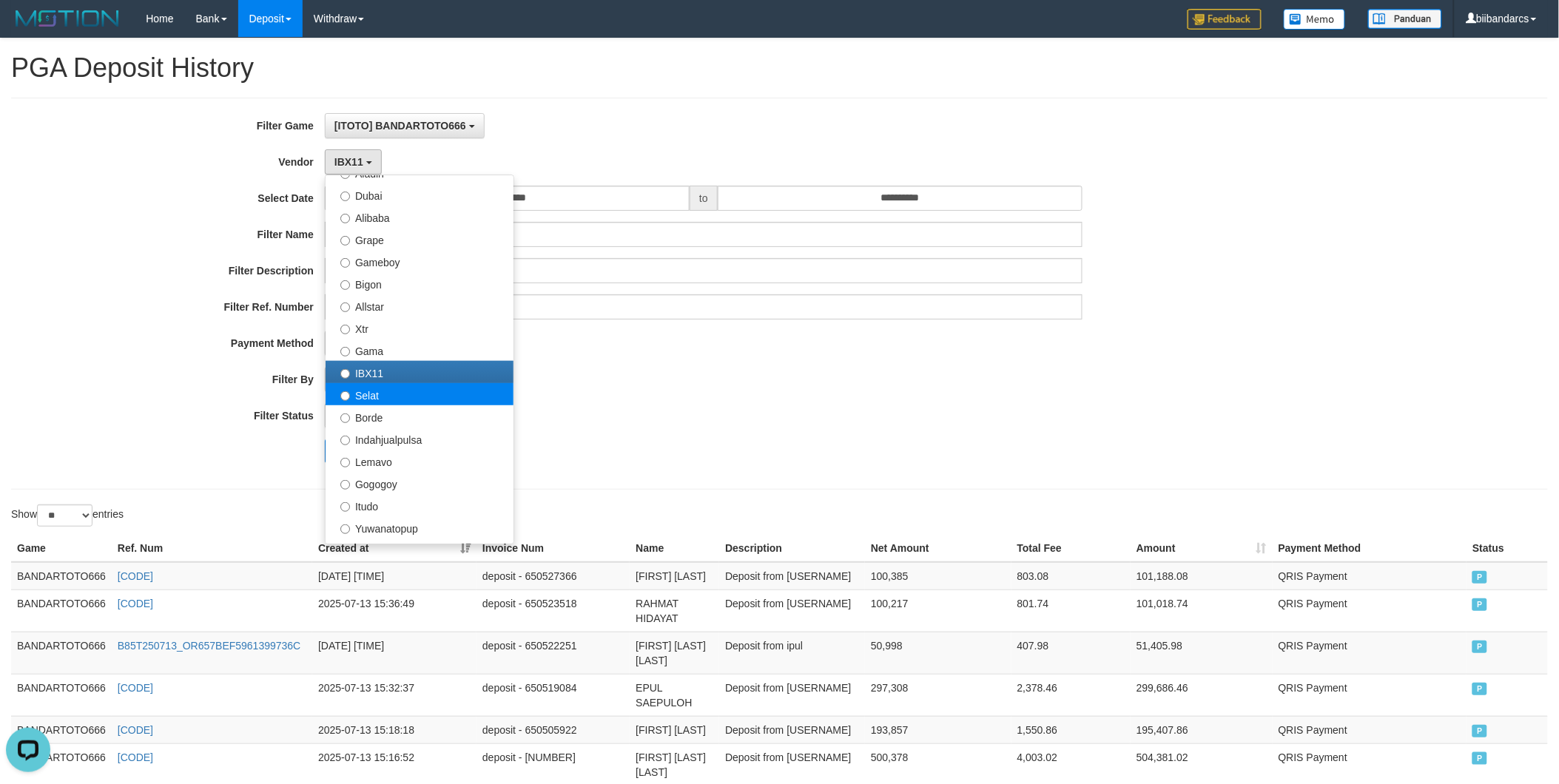select on "**********" 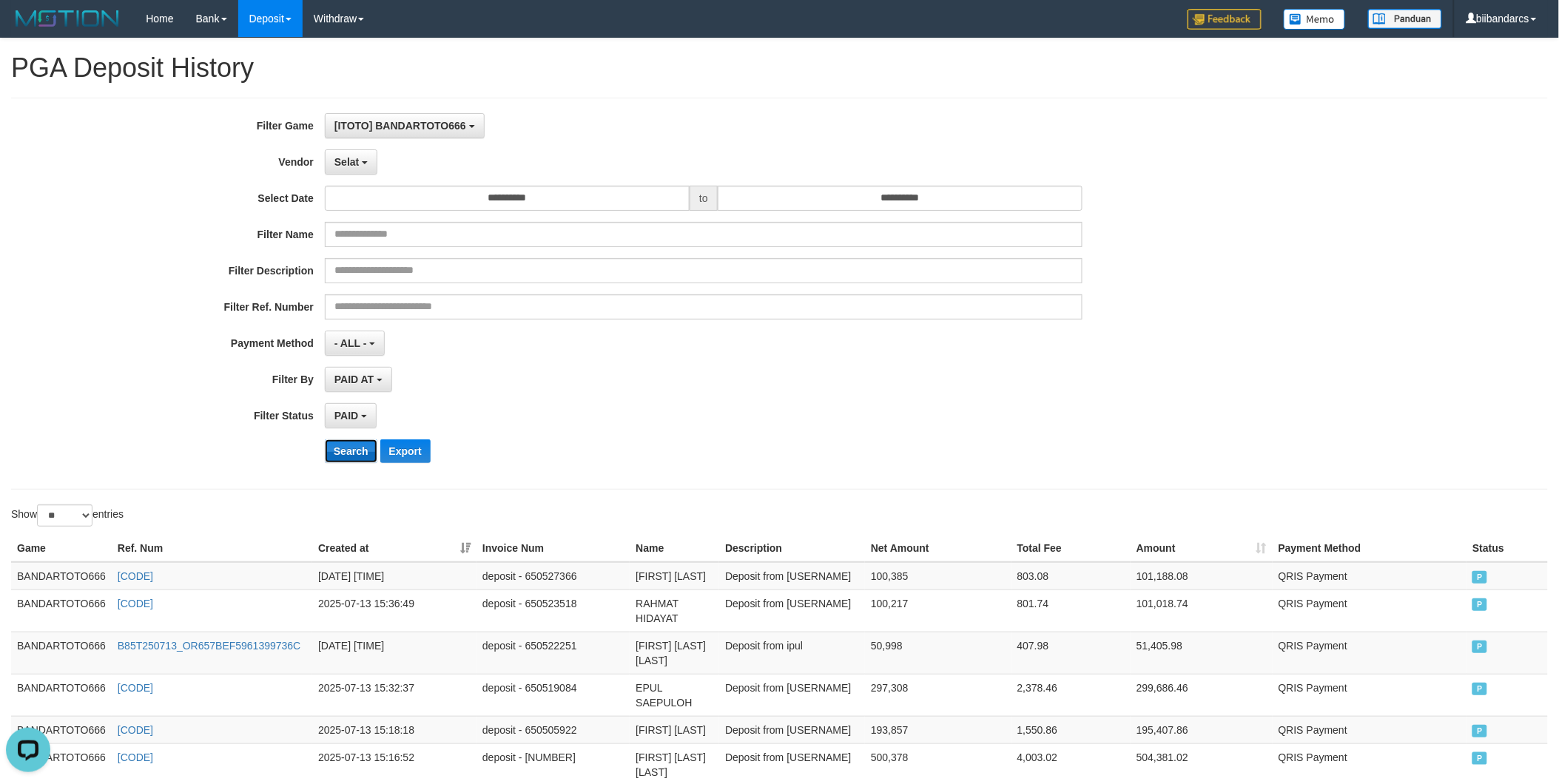 click on "Search" at bounding box center (351, 451) 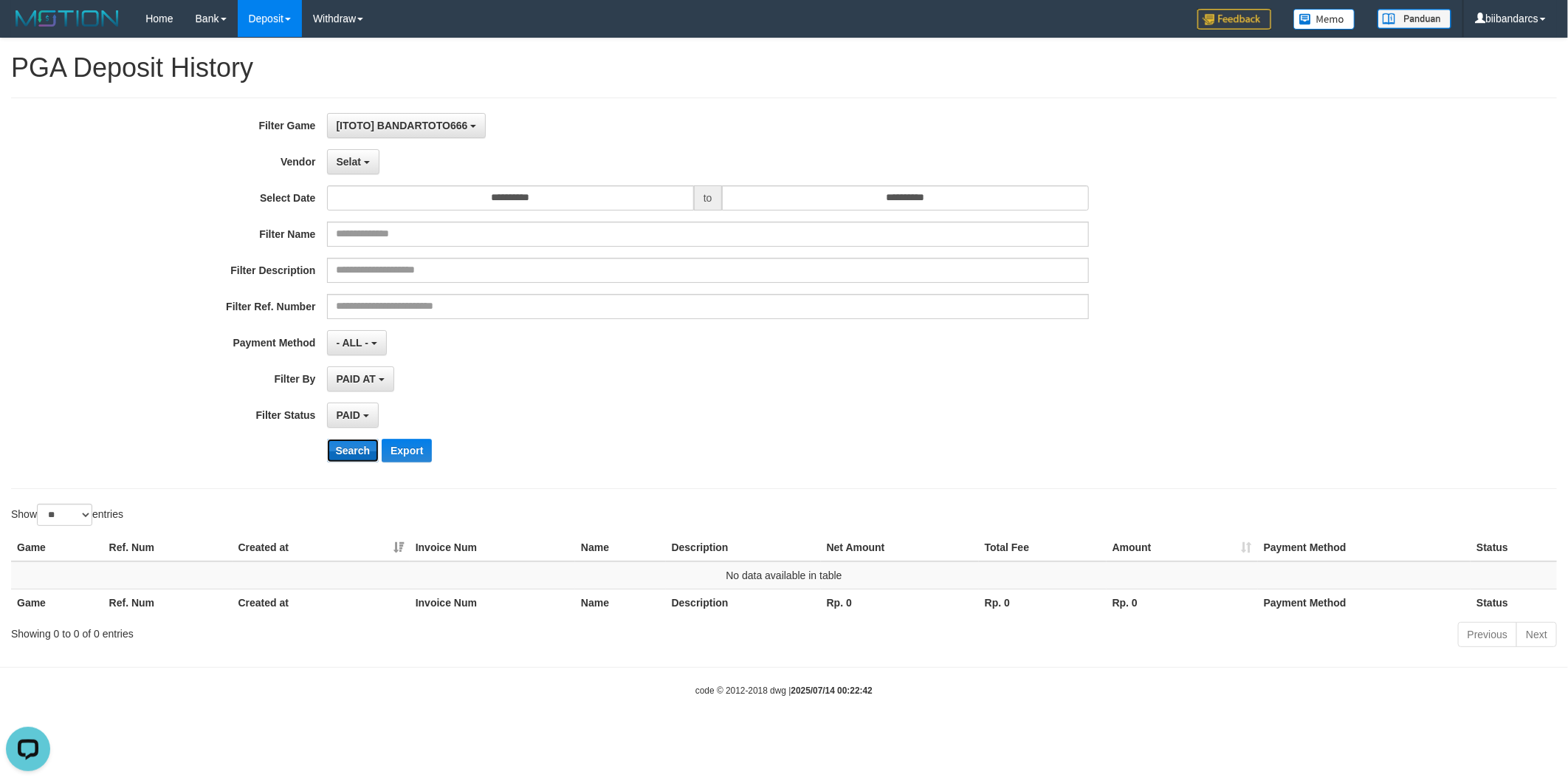click on "Search" at bounding box center [353, 451] 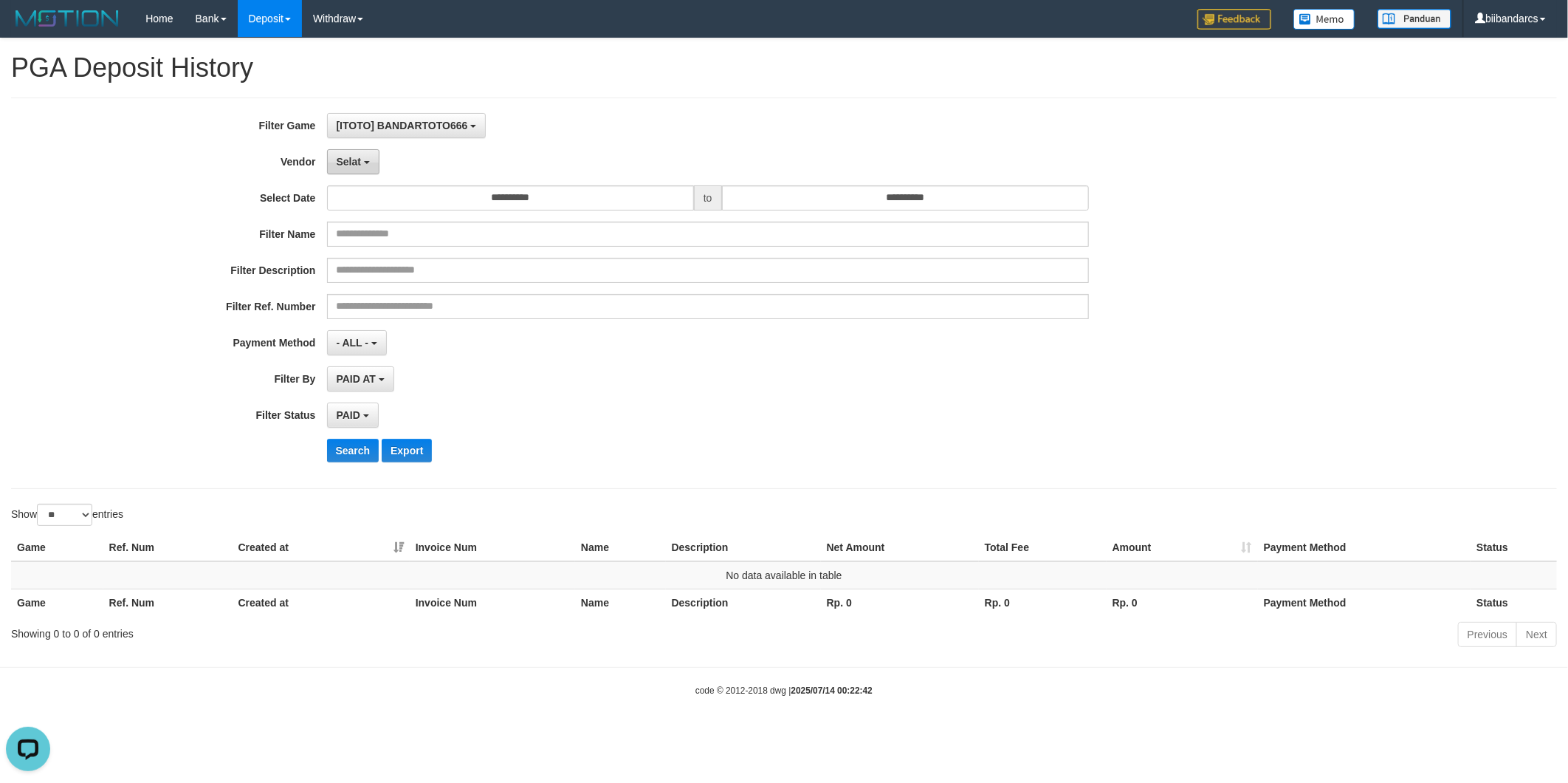 click on "Selat" at bounding box center (348, 162) 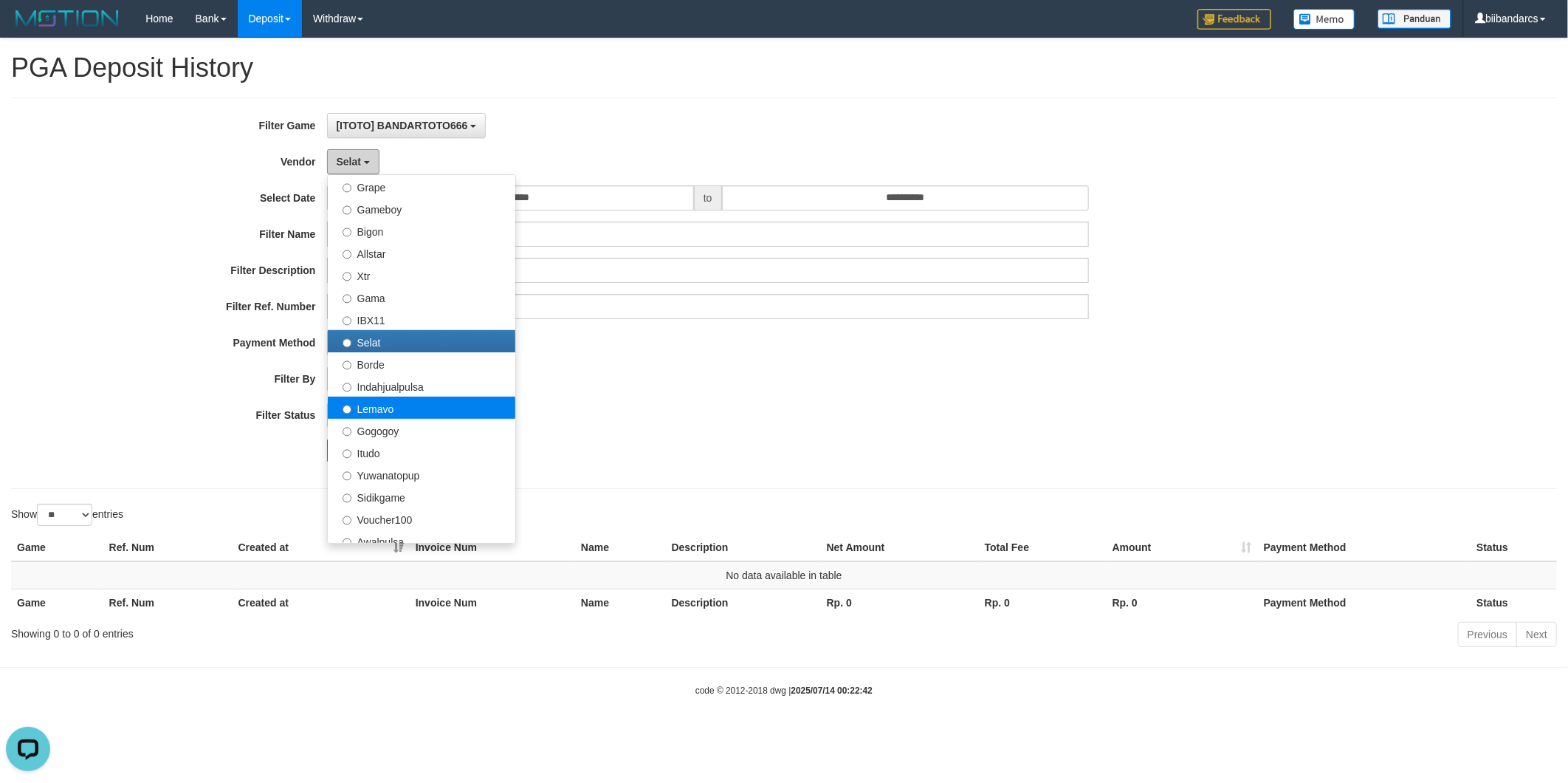 scroll, scrollTop: 328, scrollLeft: 0, axis: vertical 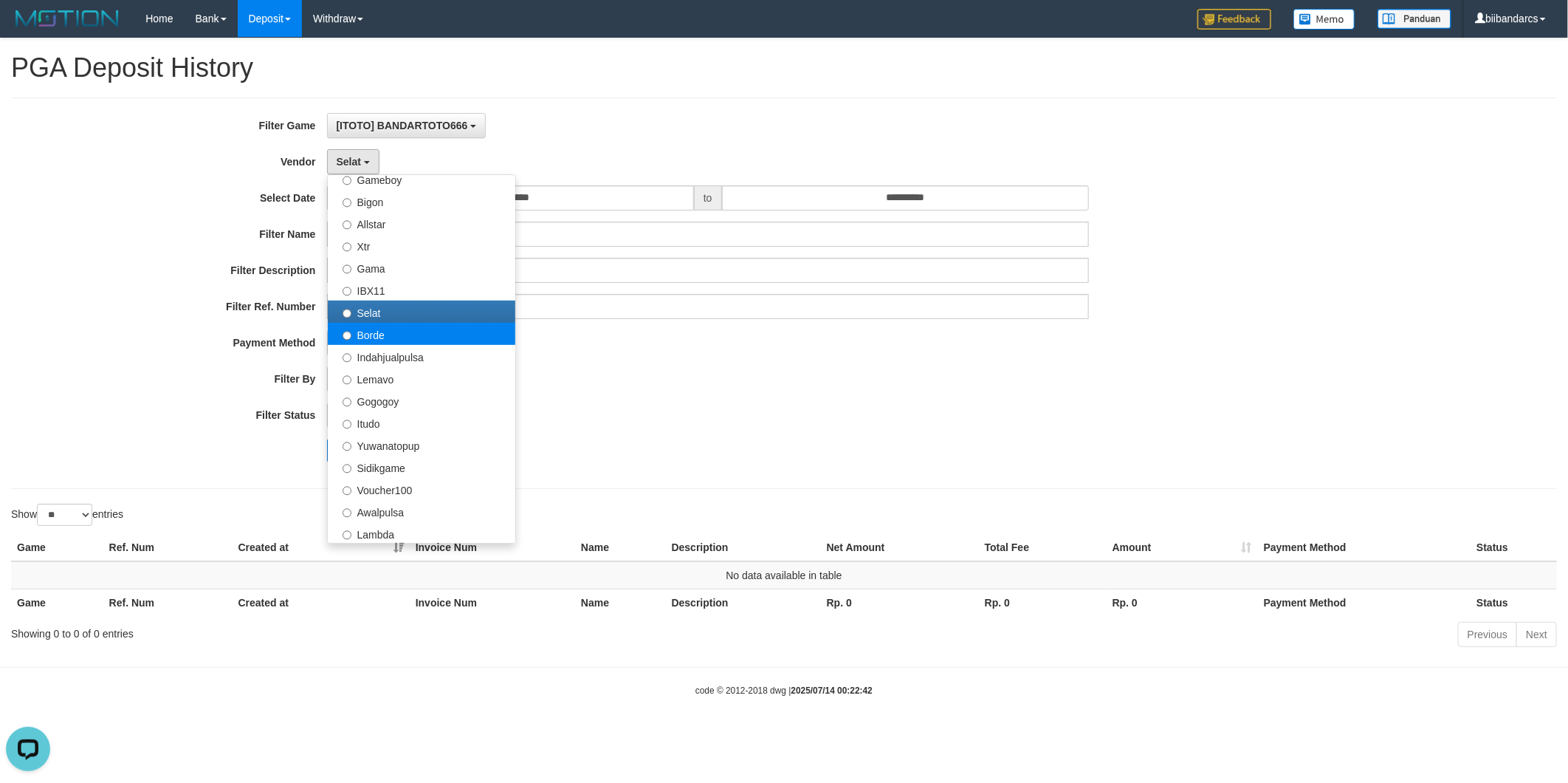 select on "**********" 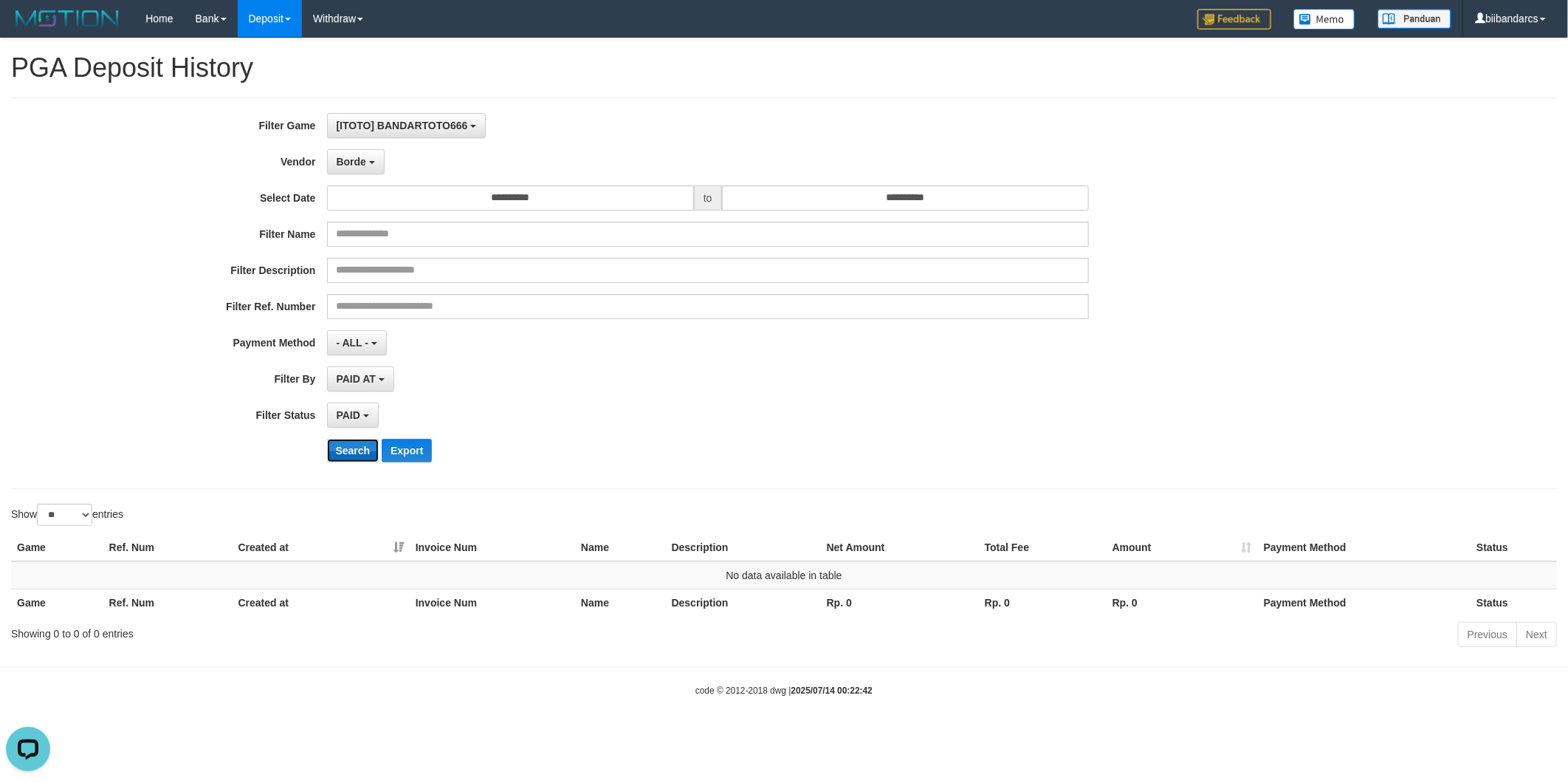 click on "Search" at bounding box center (353, 451) 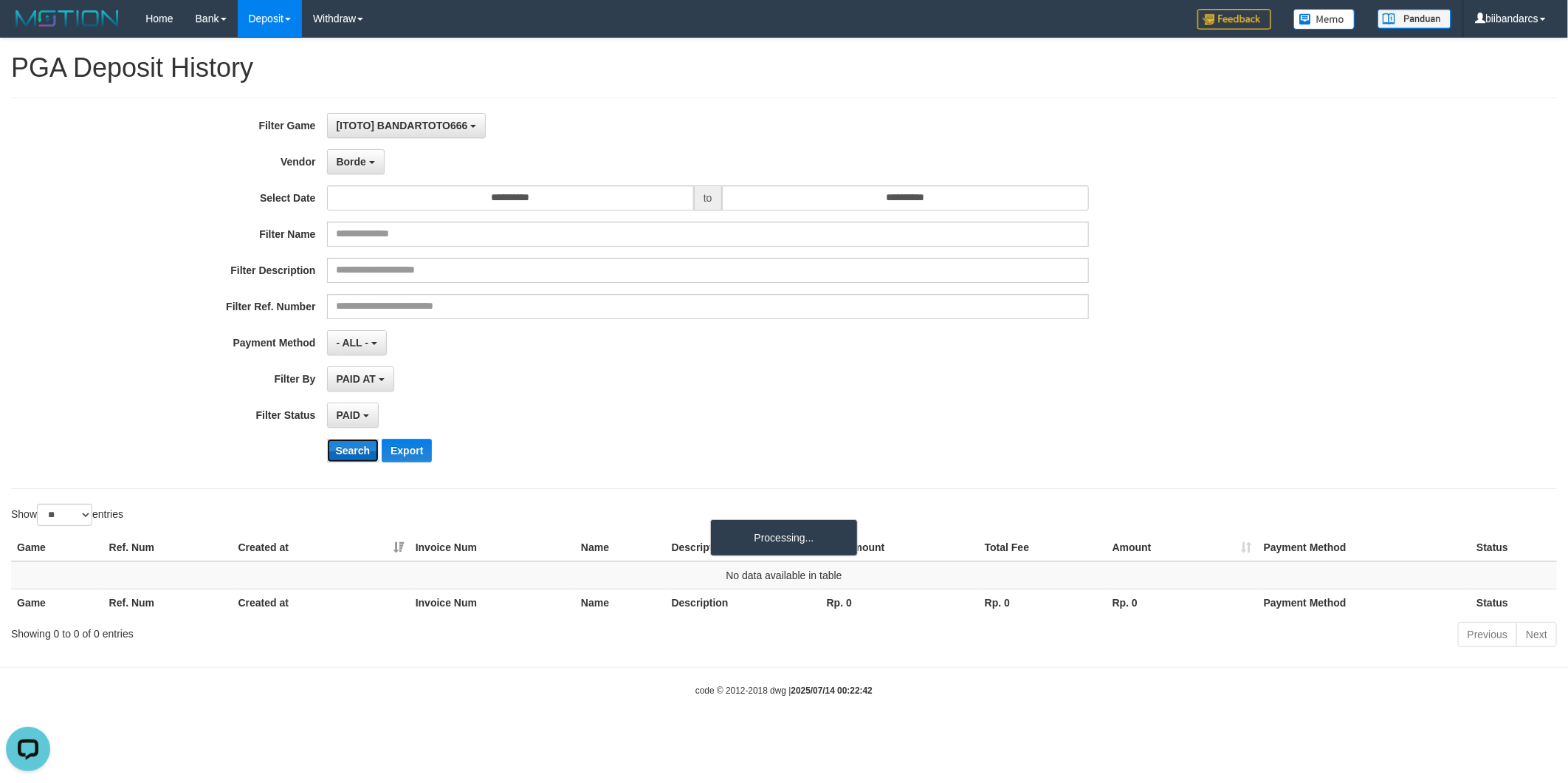 click on "Search" at bounding box center (353, 451) 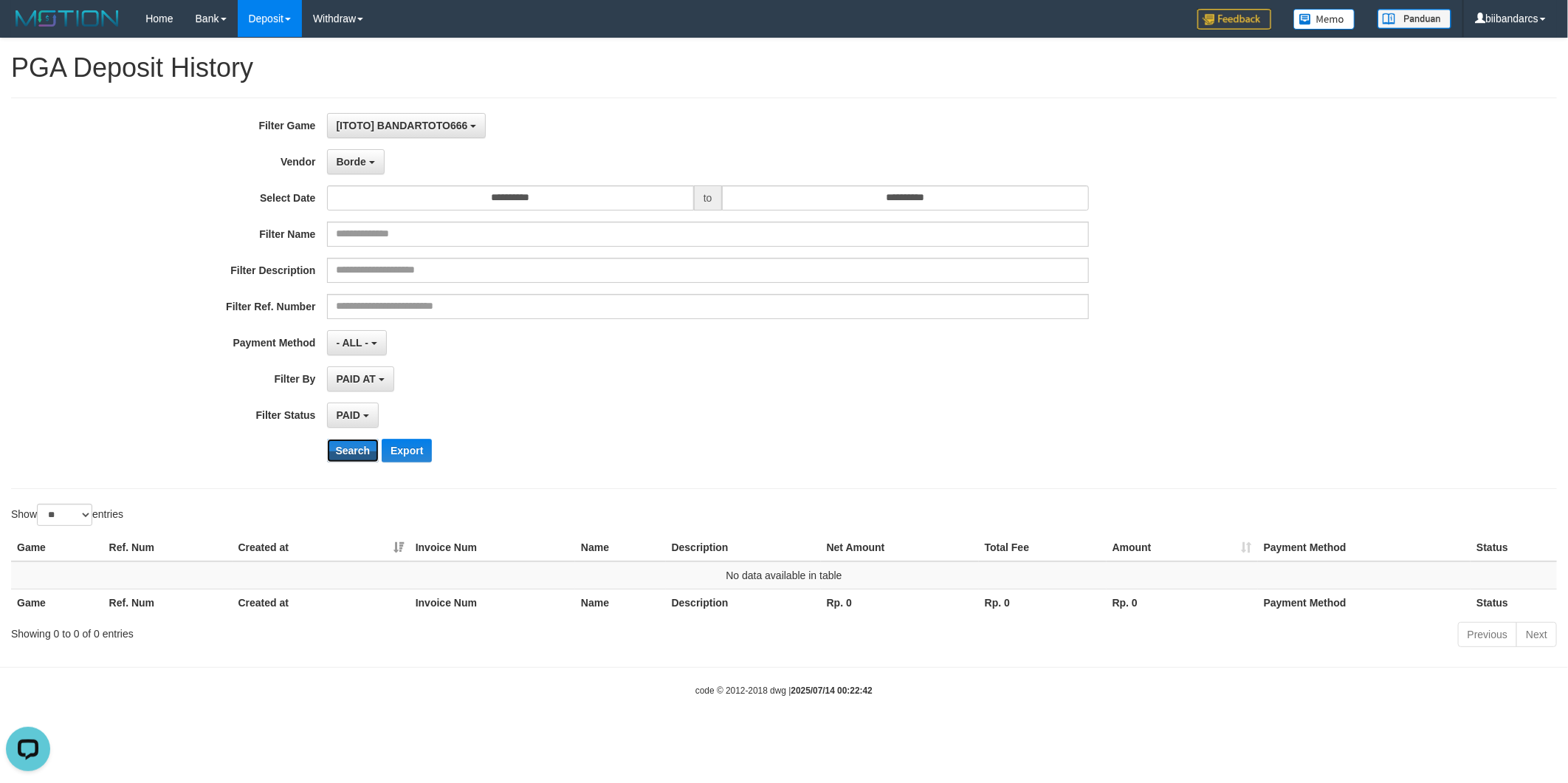 drag, startPoint x: 353, startPoint y: 451, endPoint x: 356, endPoint y: 298, distance: 153.02941 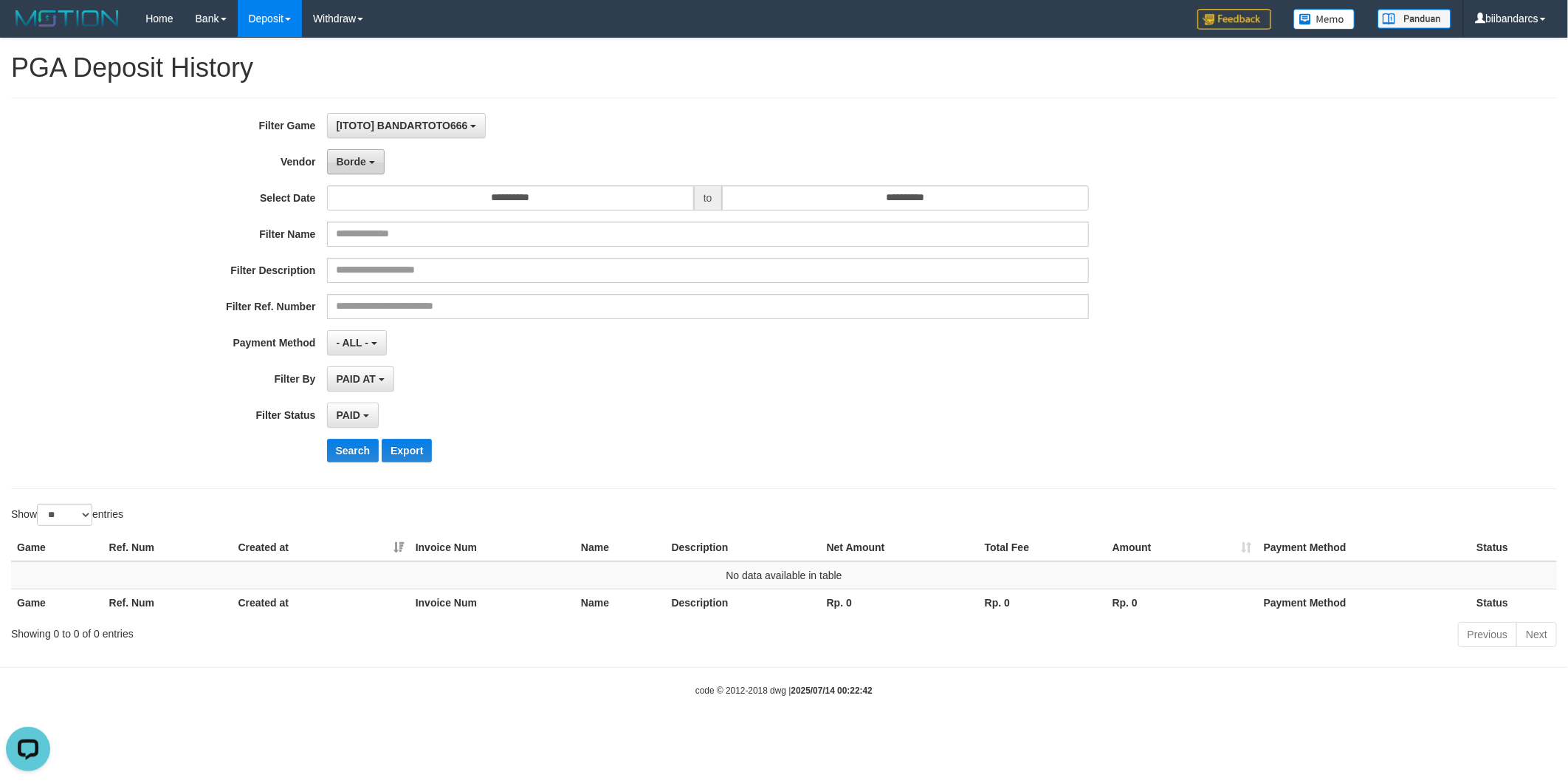 click on "Borde" at bounding box center [356, 162] 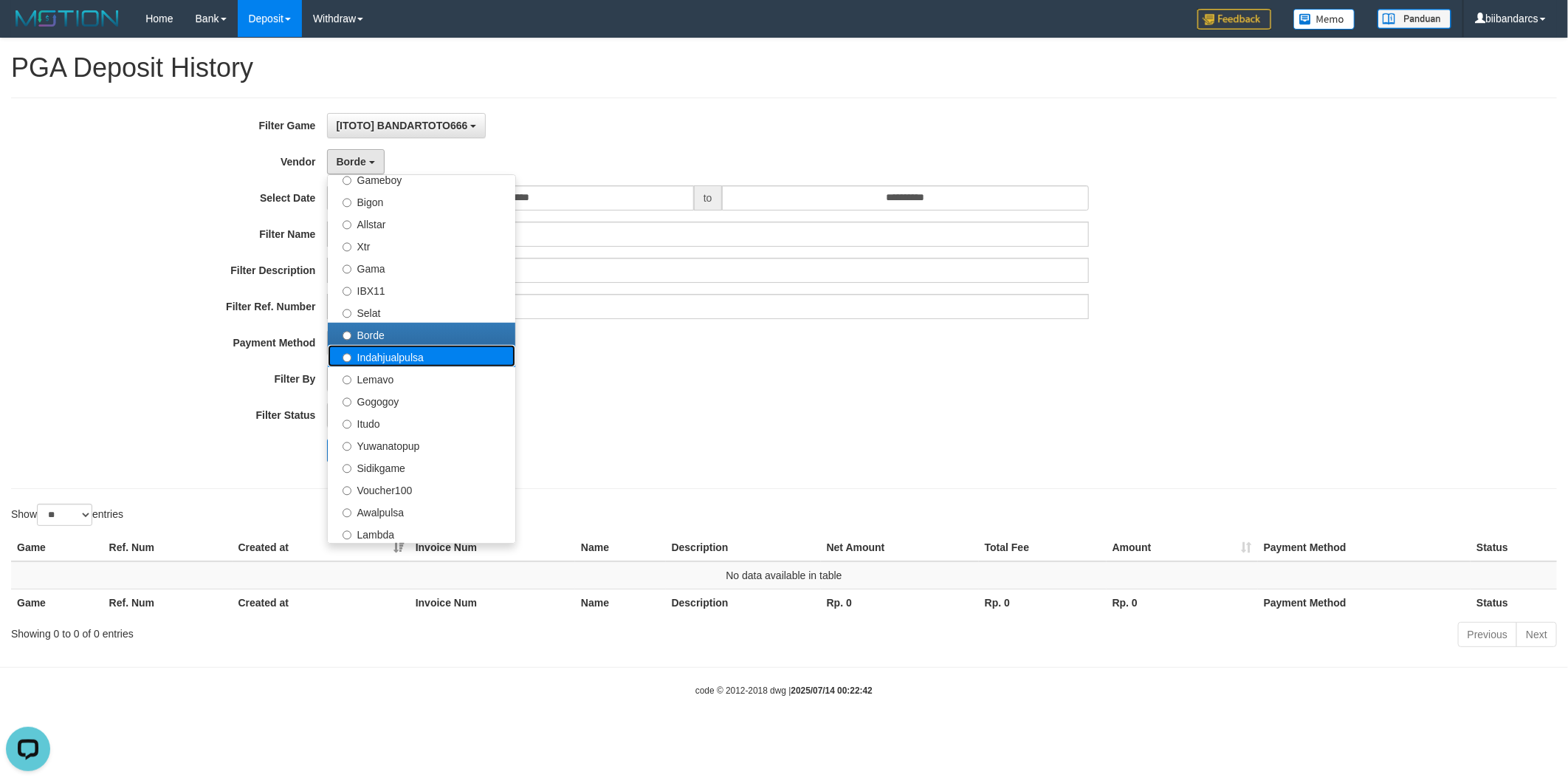 click on "Indahjualpulsa" at bounding box center [422, 356] 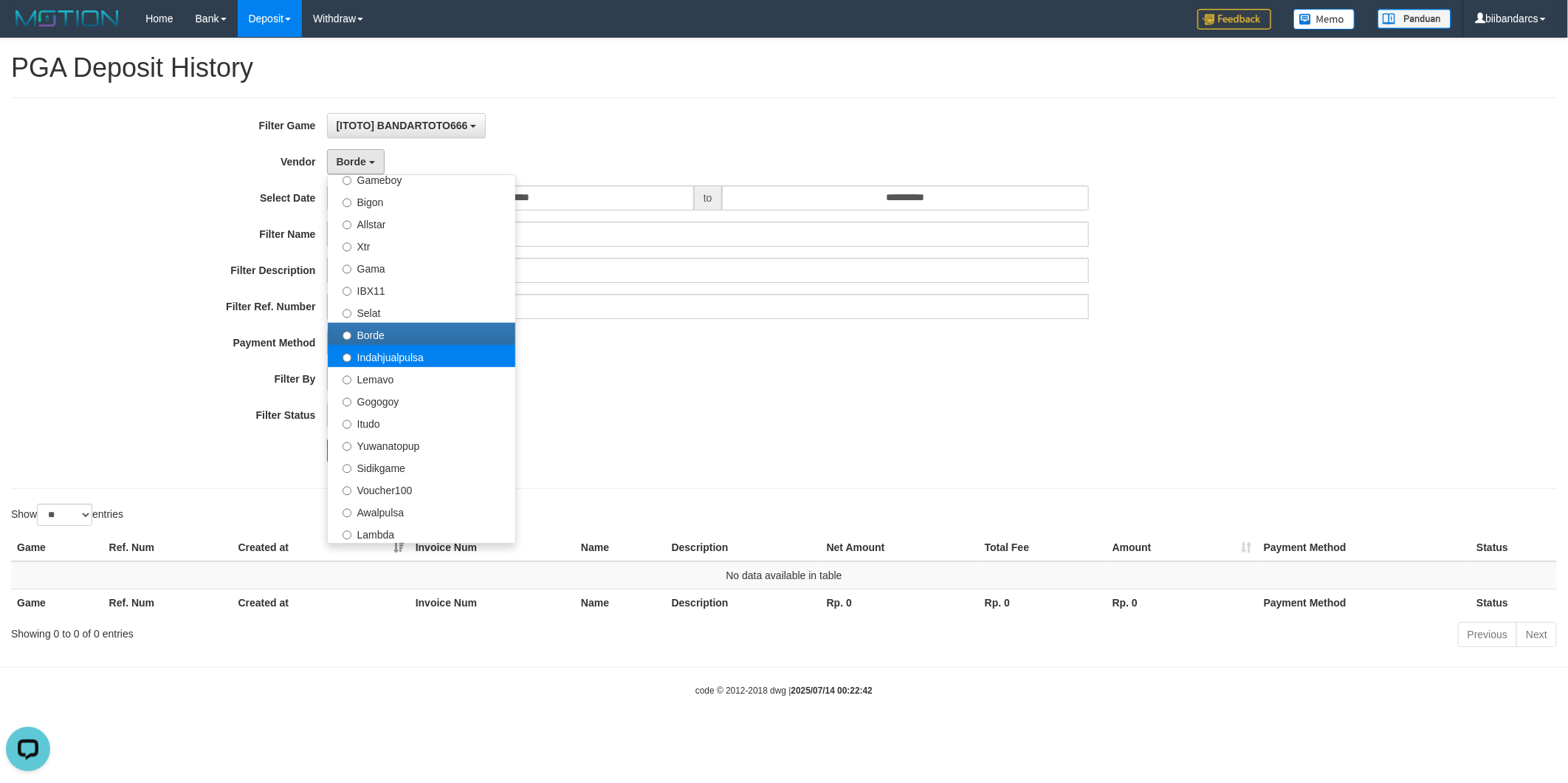 select on "**********" 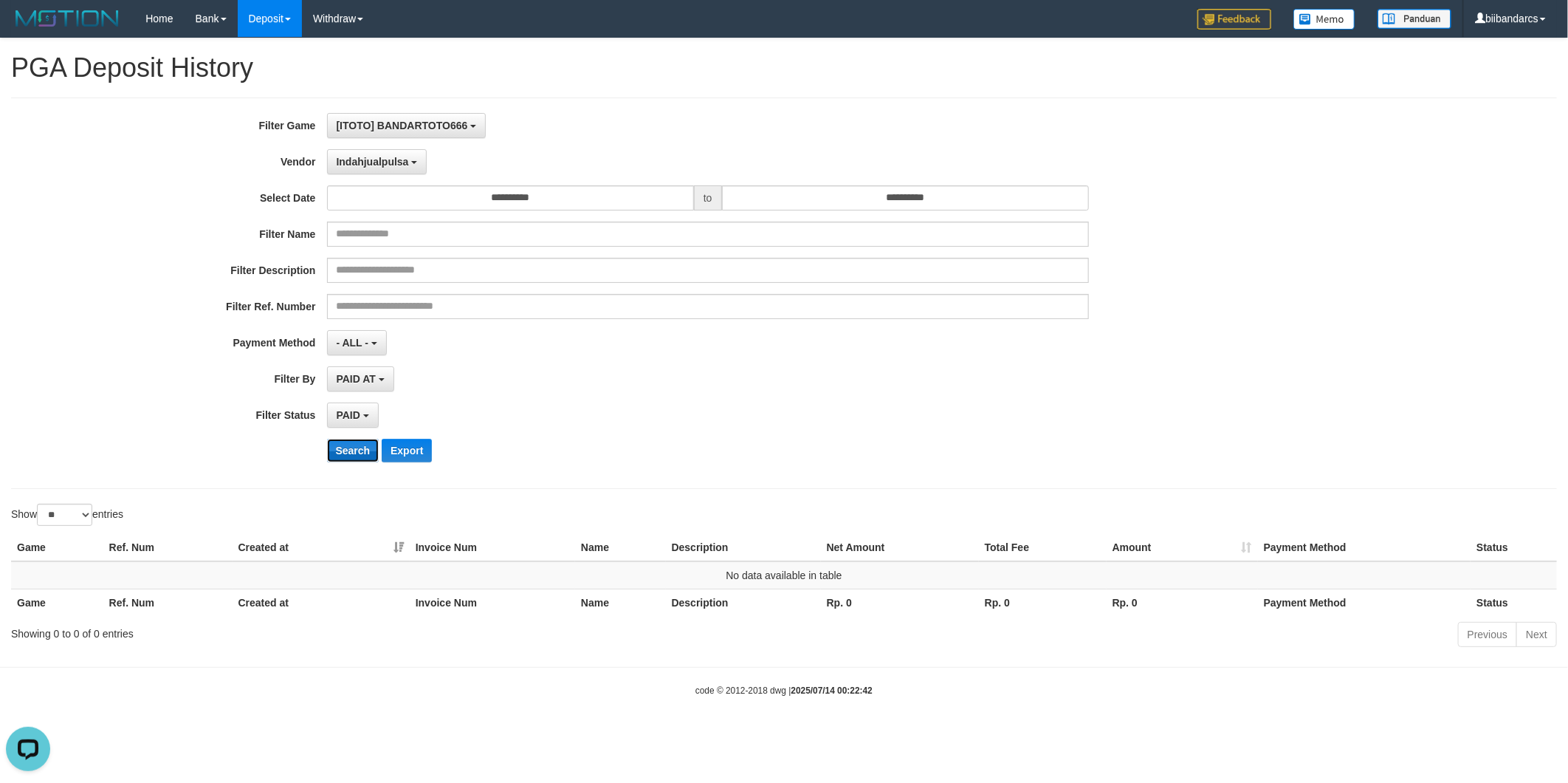 click on "Search" at bounding box center (353, 451) 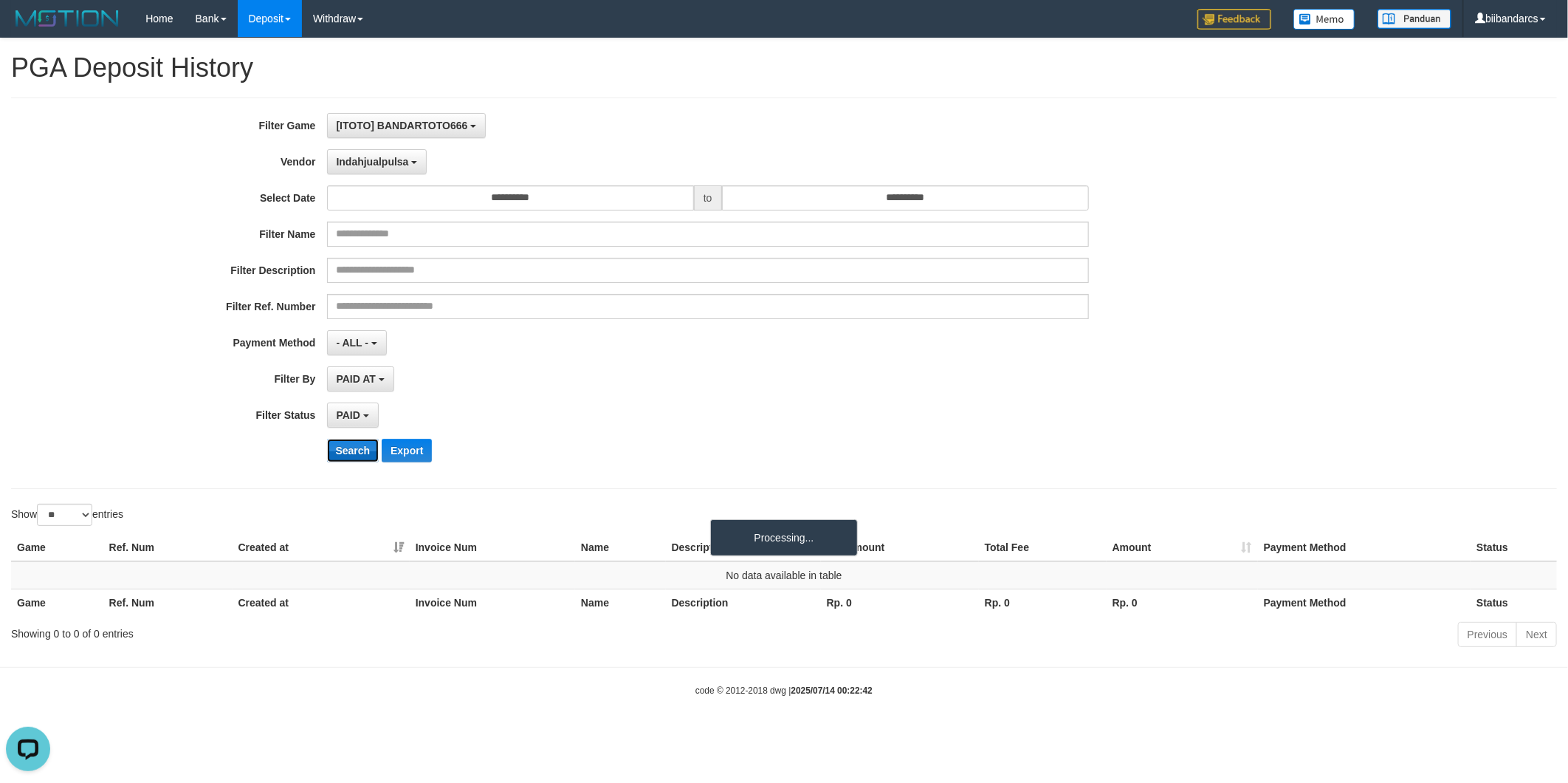 click on "Search" at bounding box center [353, 451] 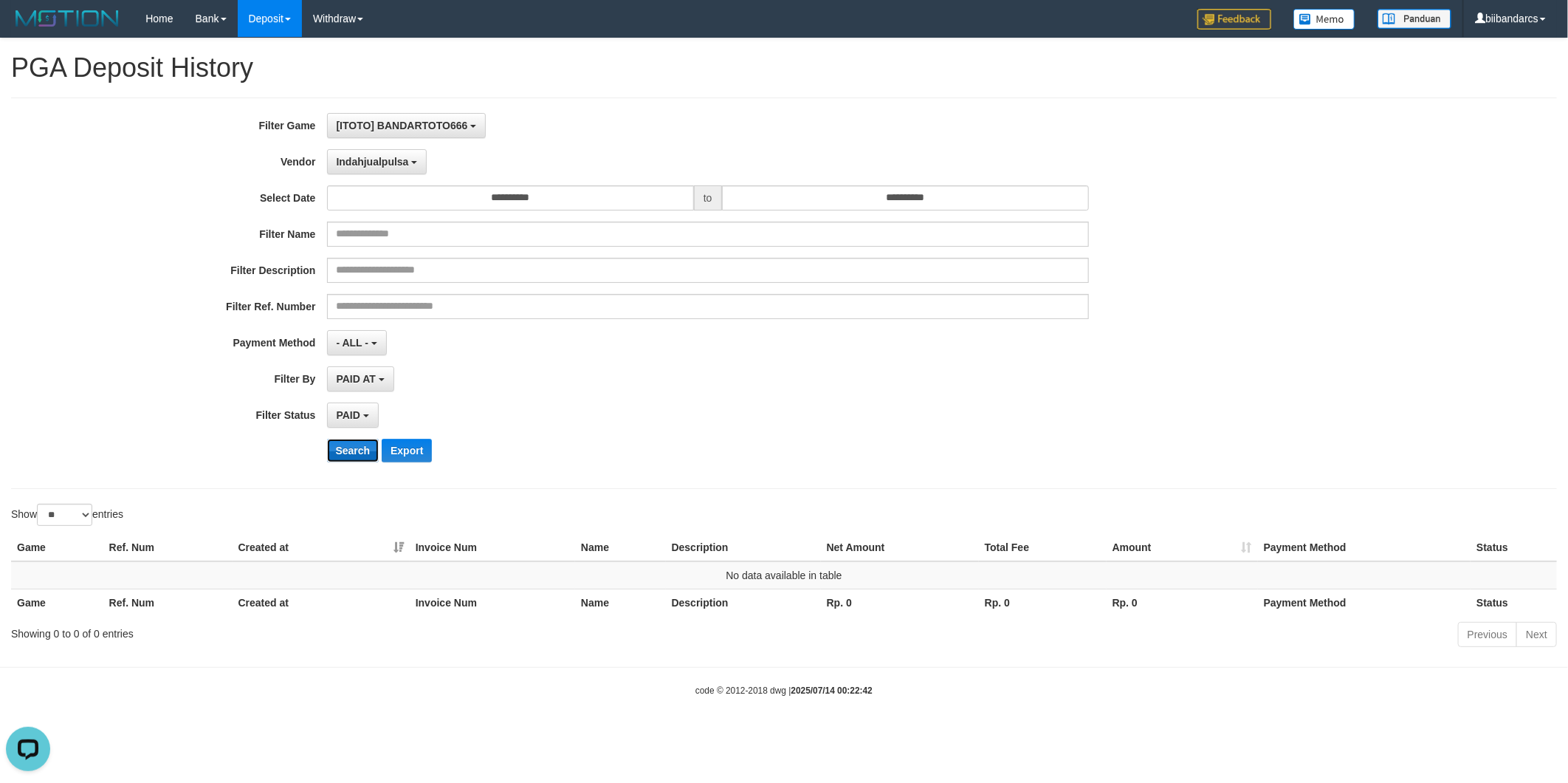 click on "Search" at bounding box center (353, 451) 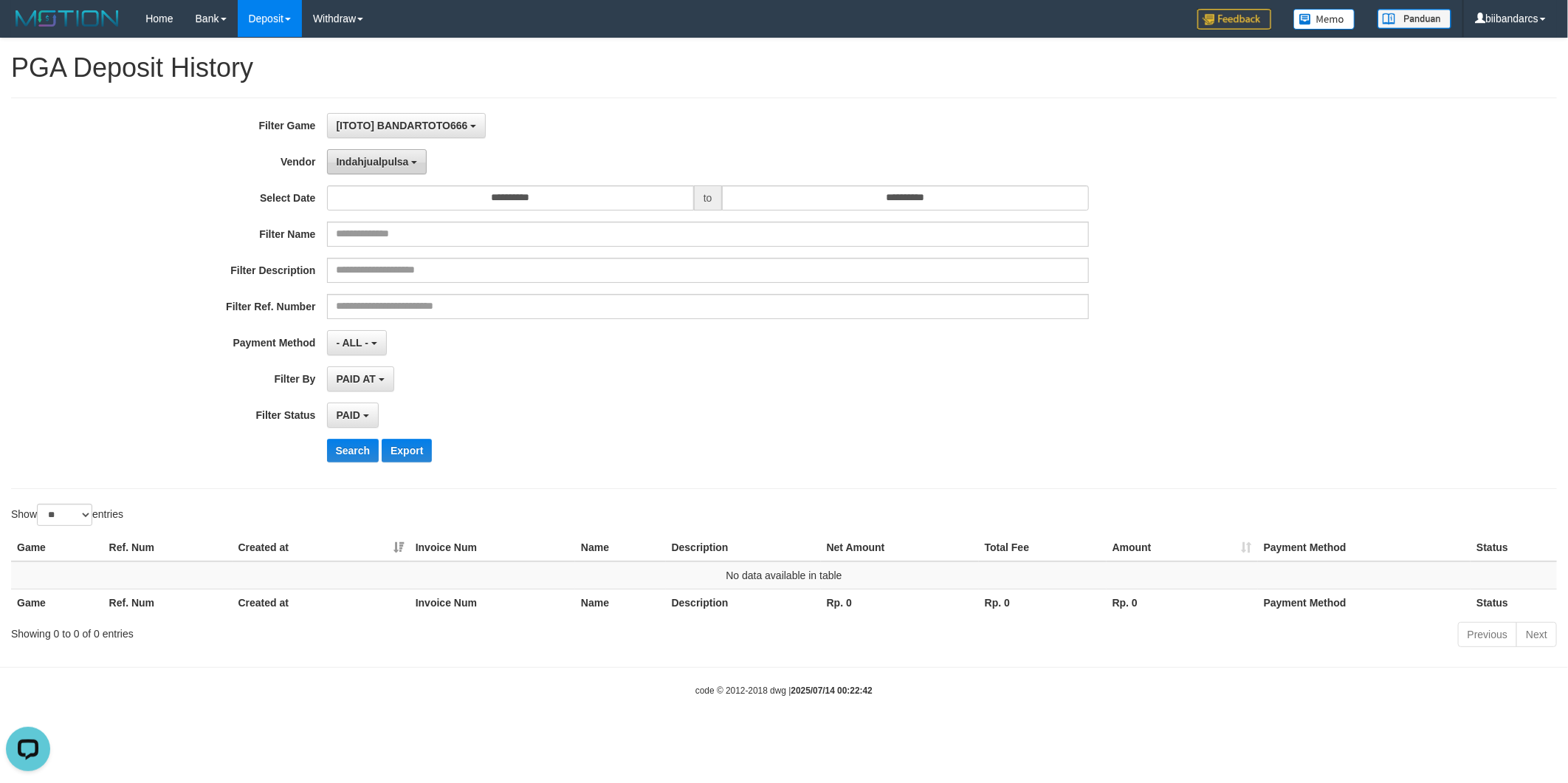 click on "Indahjualpulsa" at bounding box center (373, 162) 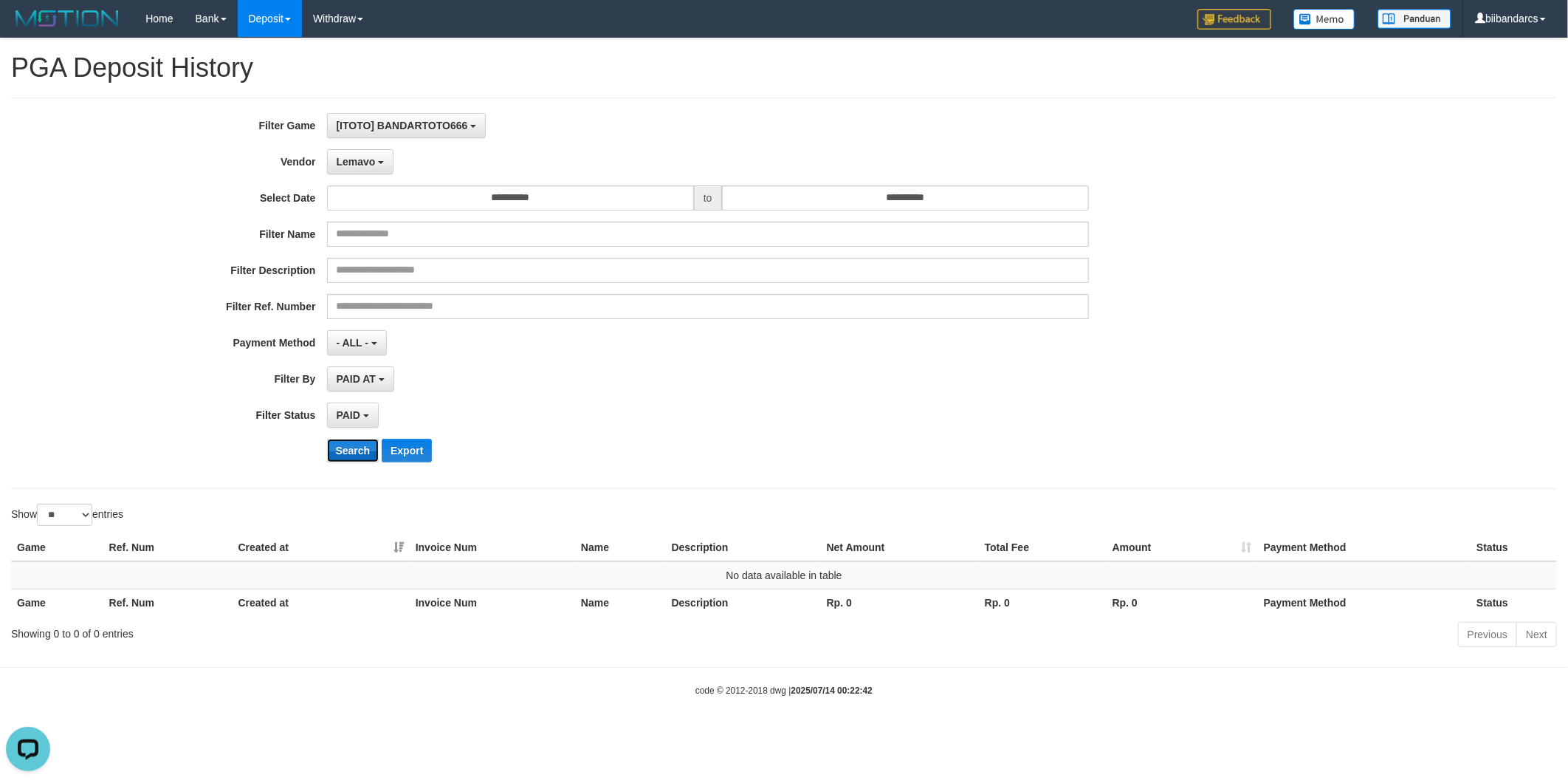 click on "Search" at bounding box center (353, 451) 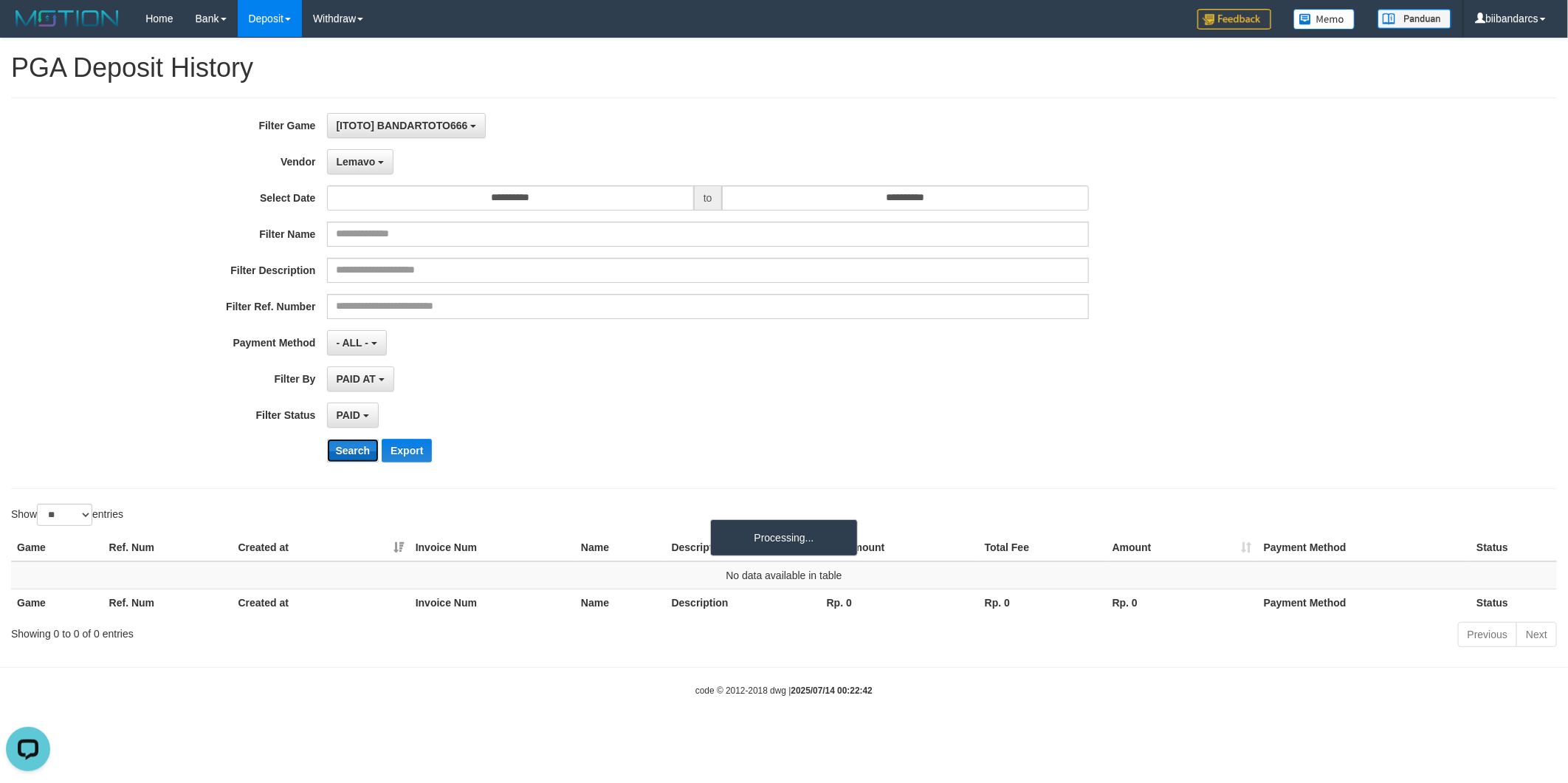 click on "Search" at bounding box center (353, 451) 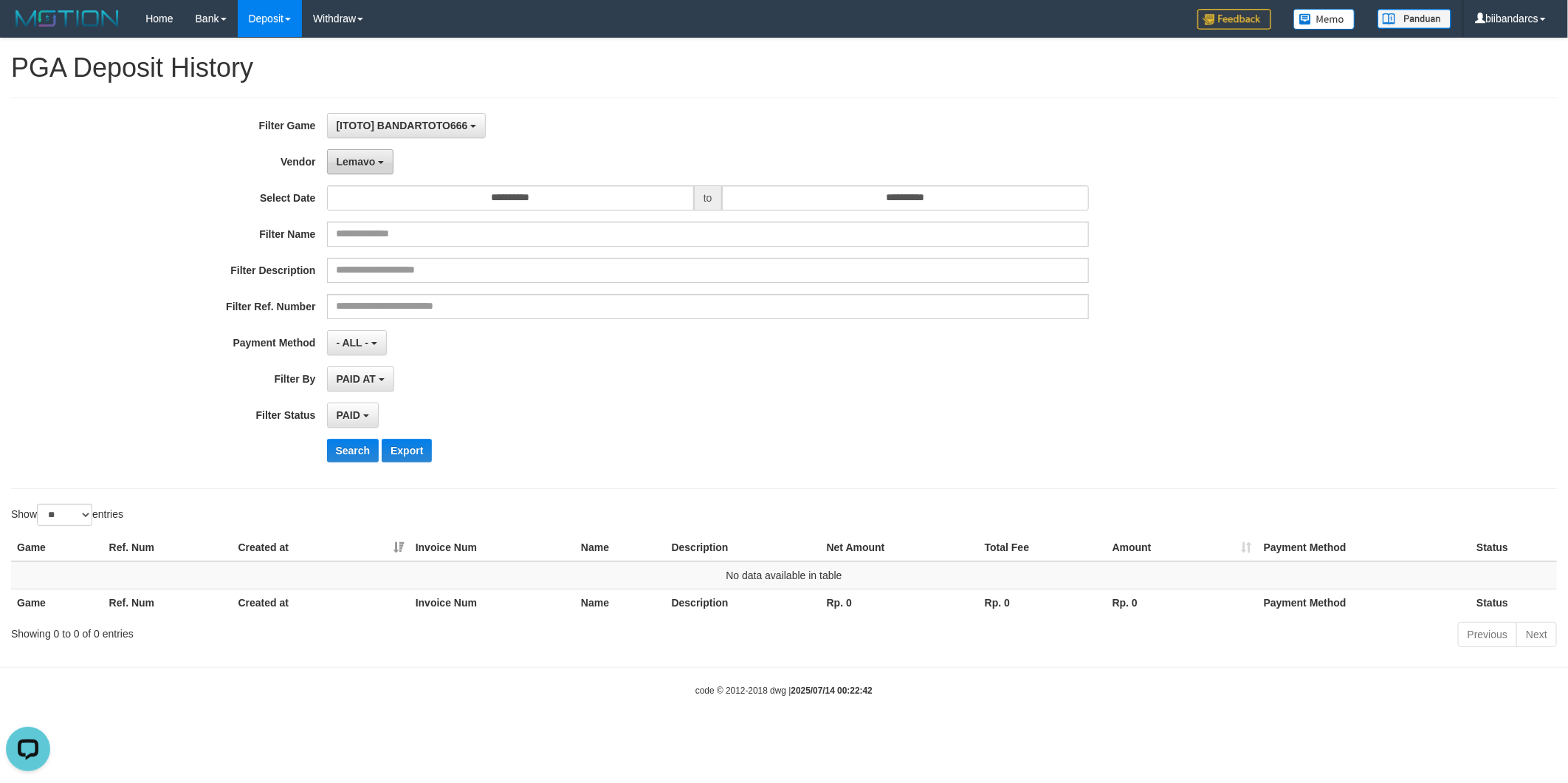 click on "Lemavo" at bounding box center (356, 162) 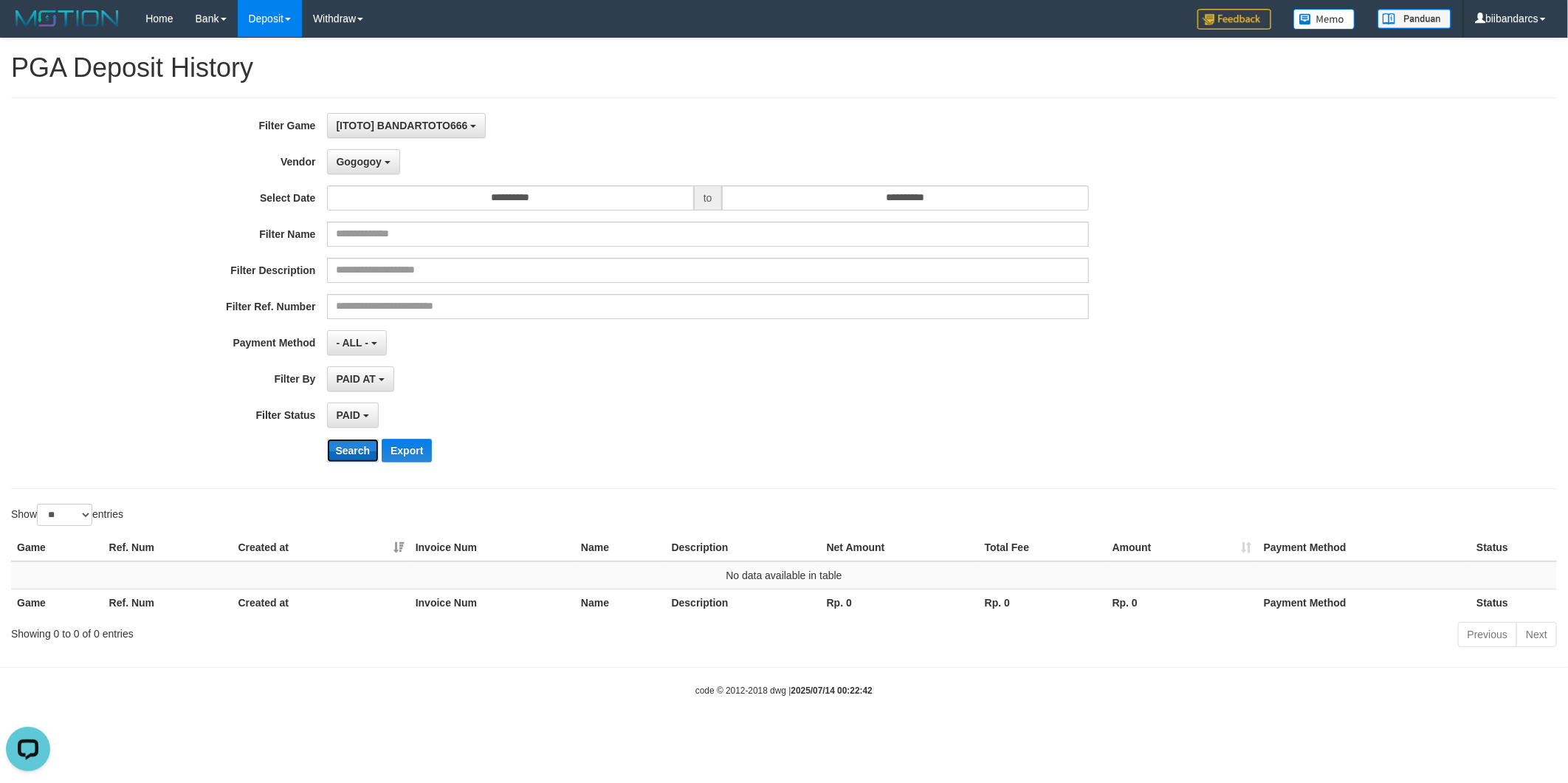 click on "Search" at bounding box center (353, 451) 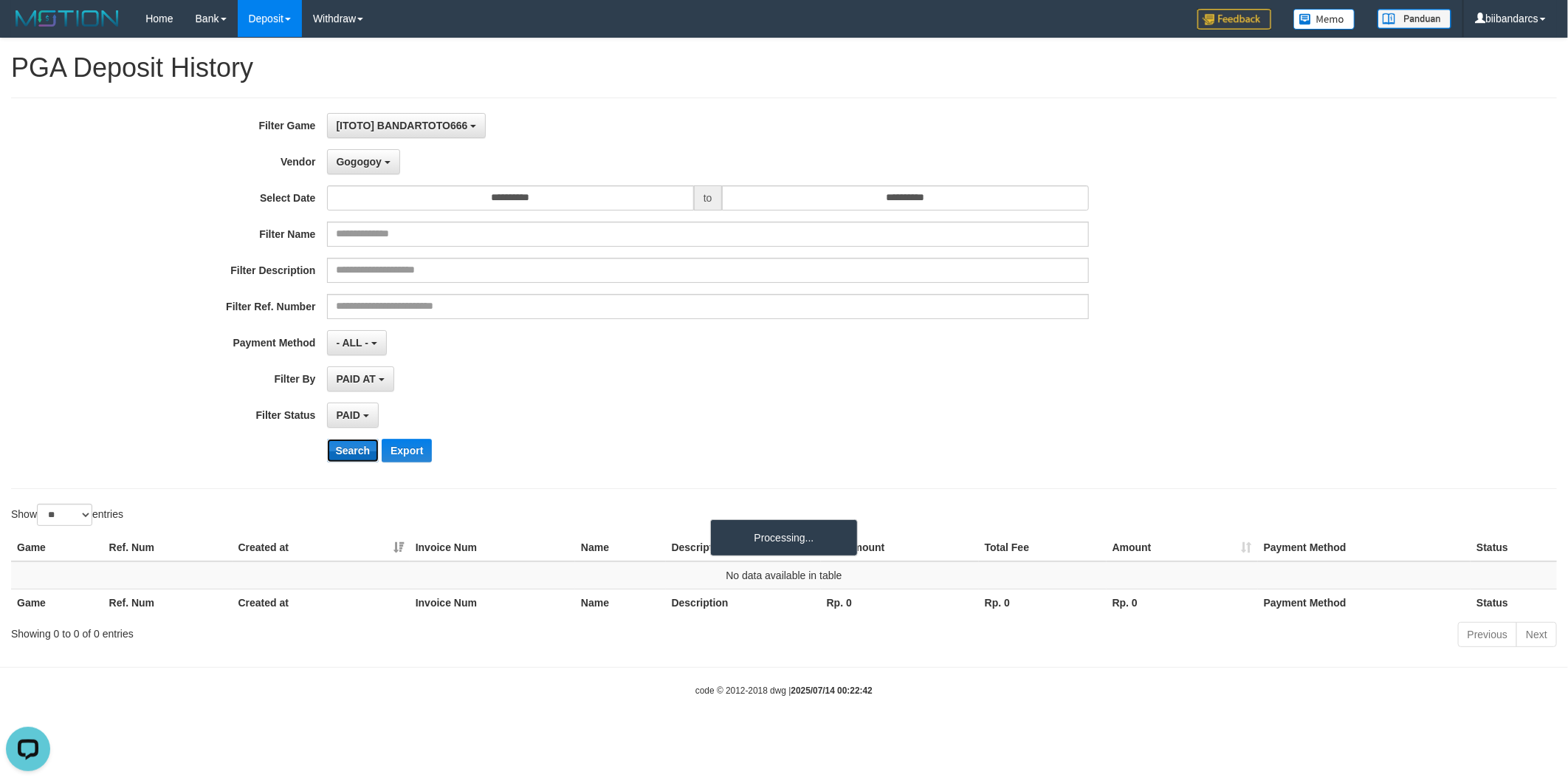 click on "Search" at bounding box center [353, 451] 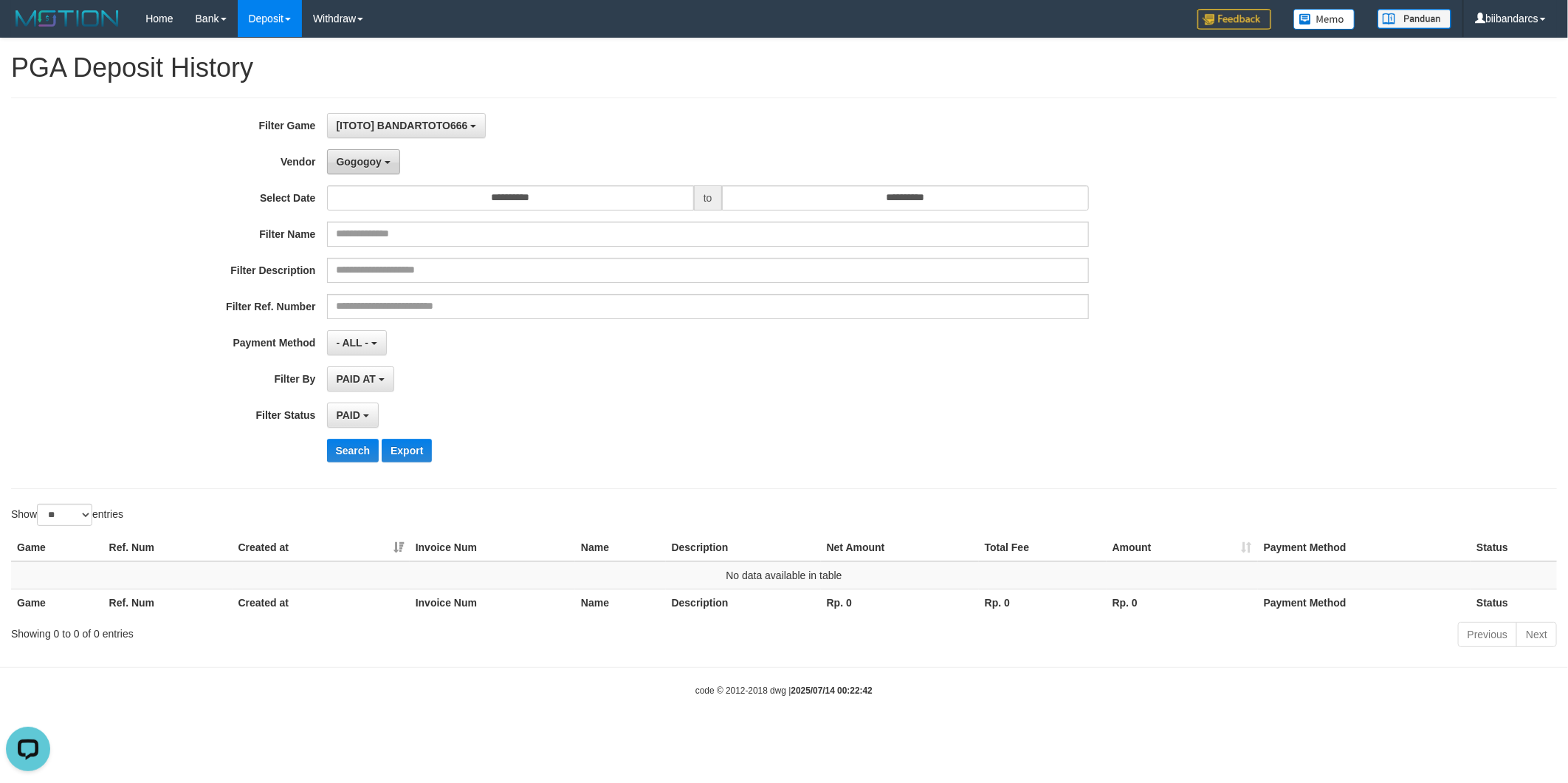 click on "Gogogoy" at bounding box center (359, 162) 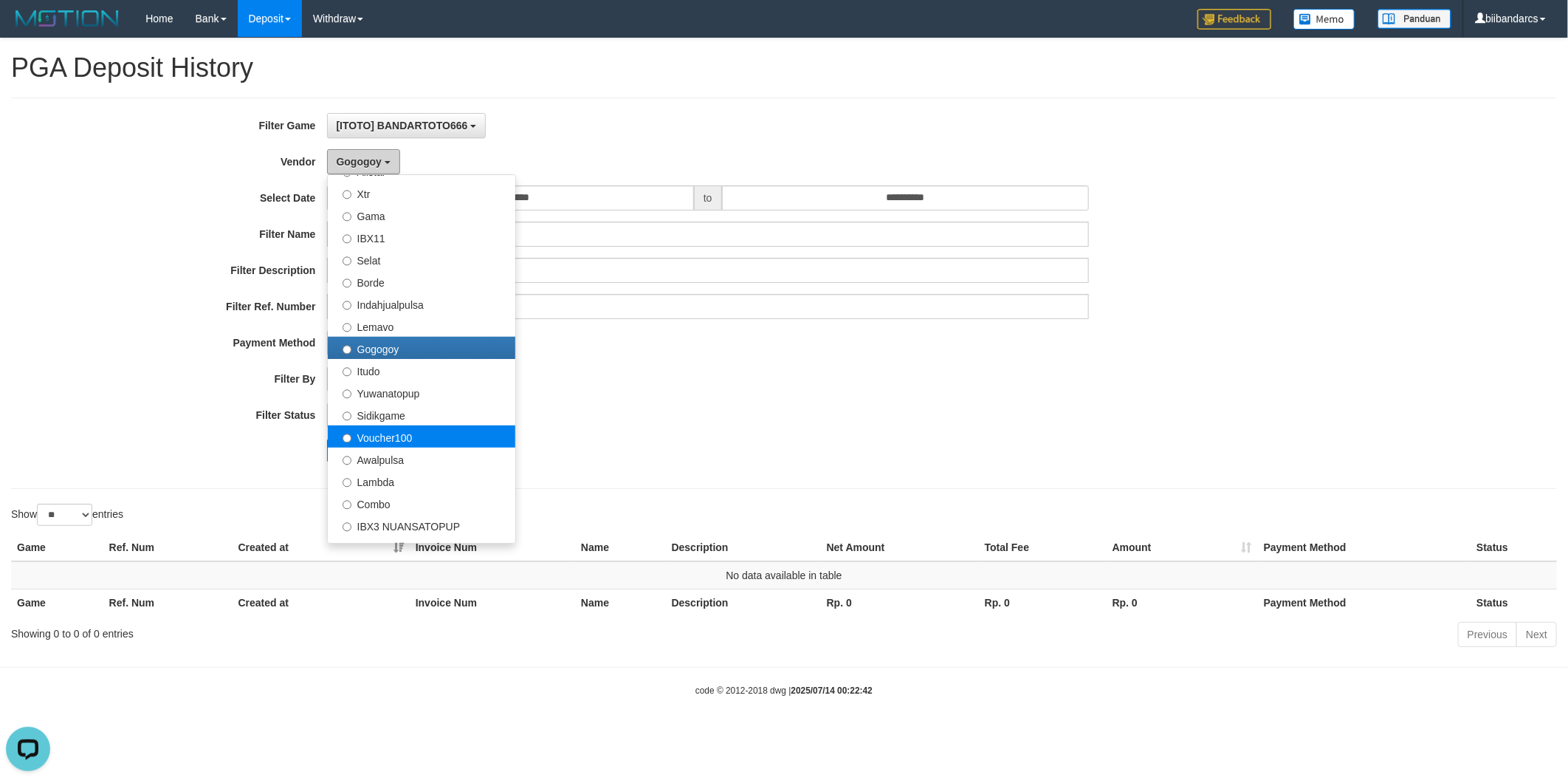 scroll, scrollTop: 410, scrollLeft: 0, axis: vertical 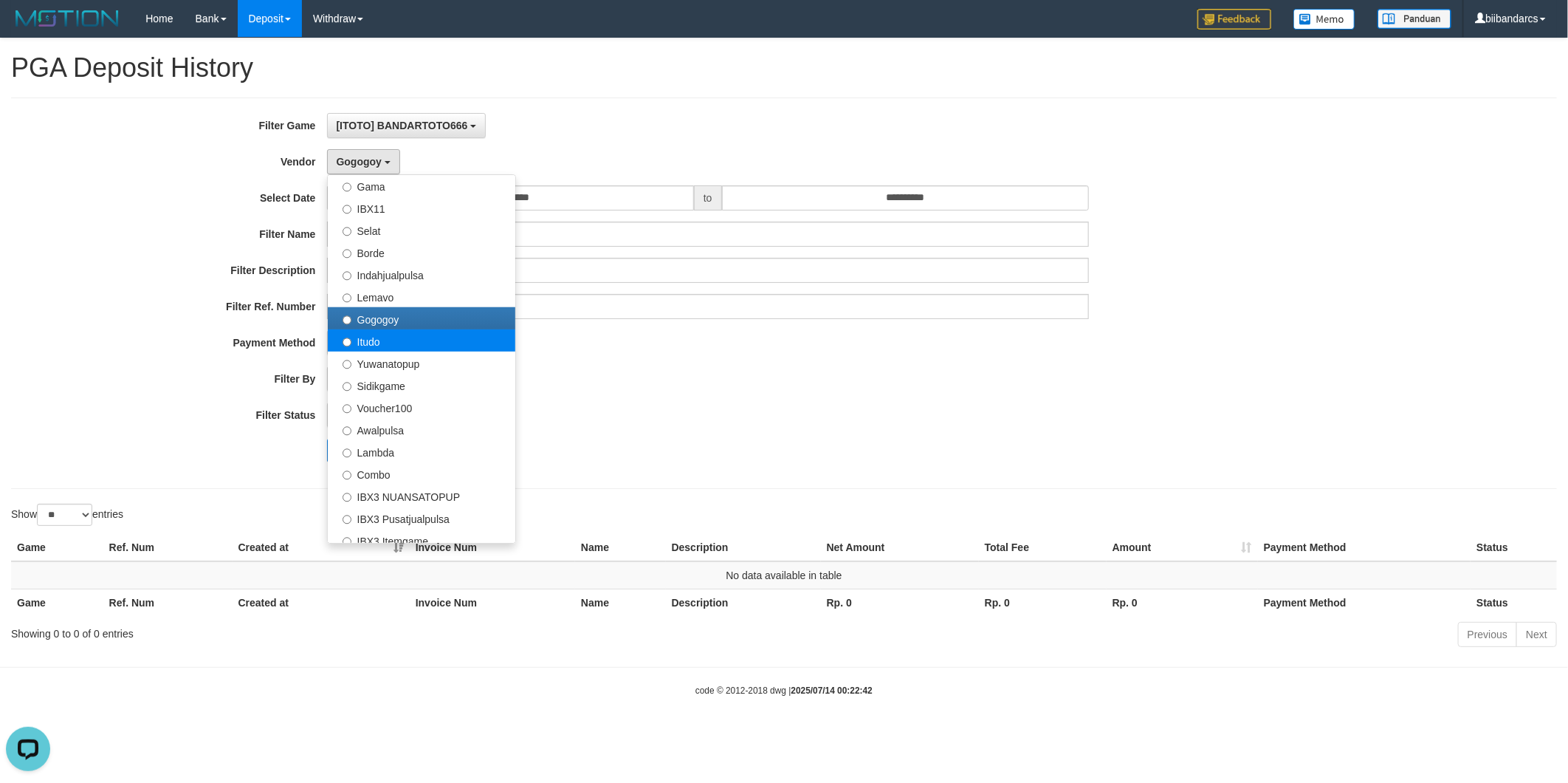 select on "**********" 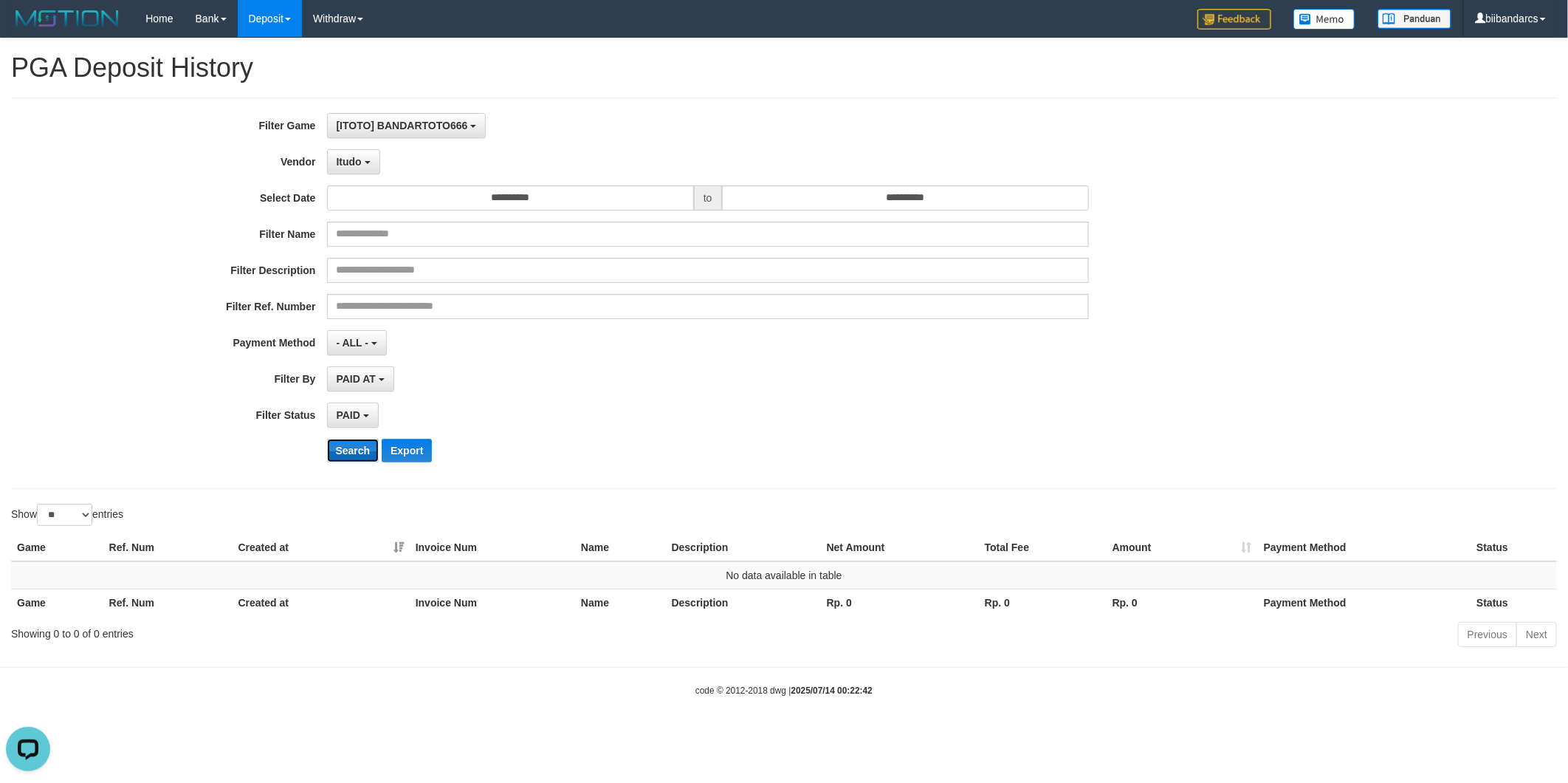 click on "Search" at bounding box center [353, 451] 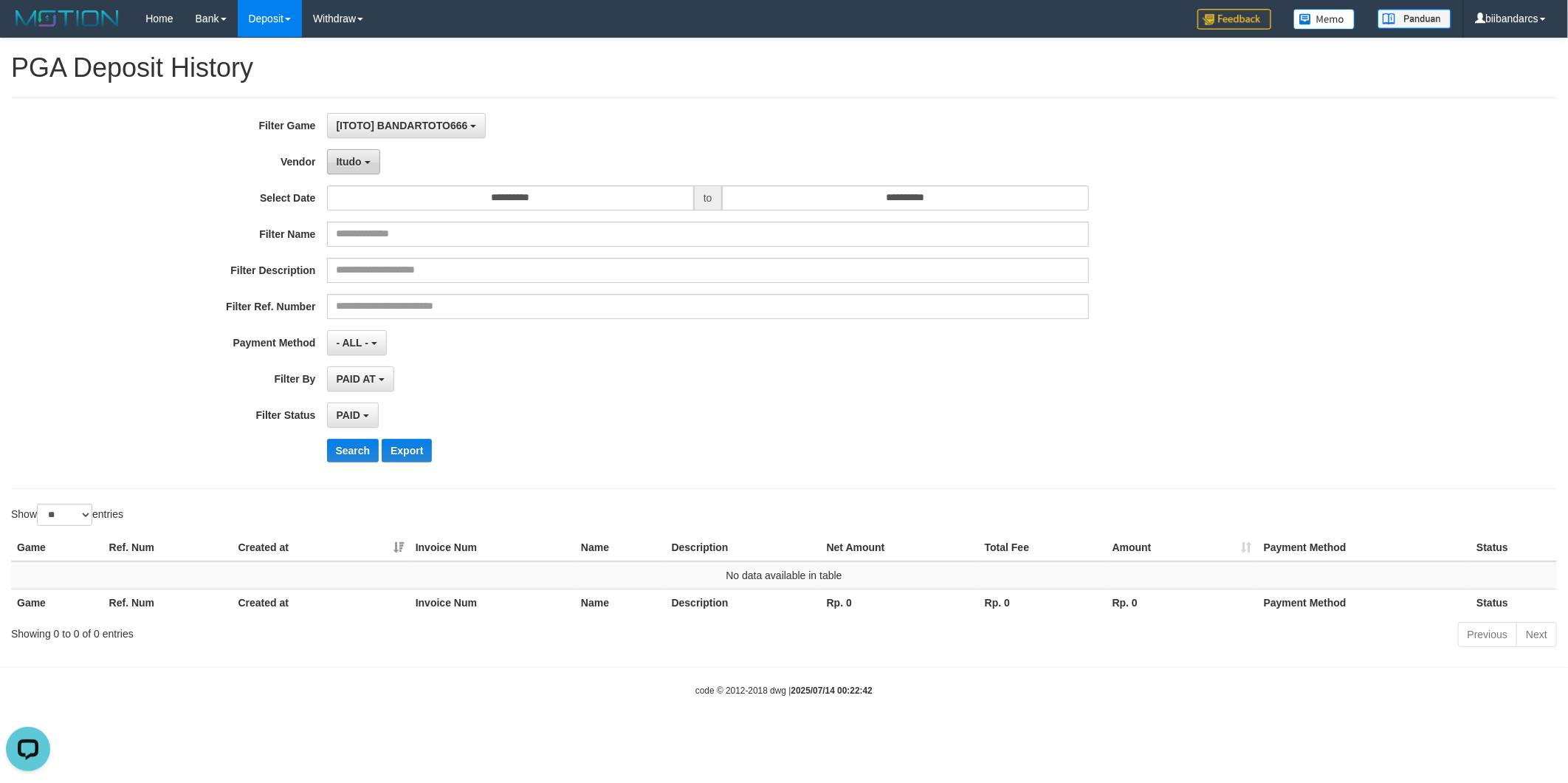 click at bounding box center [368, 163] 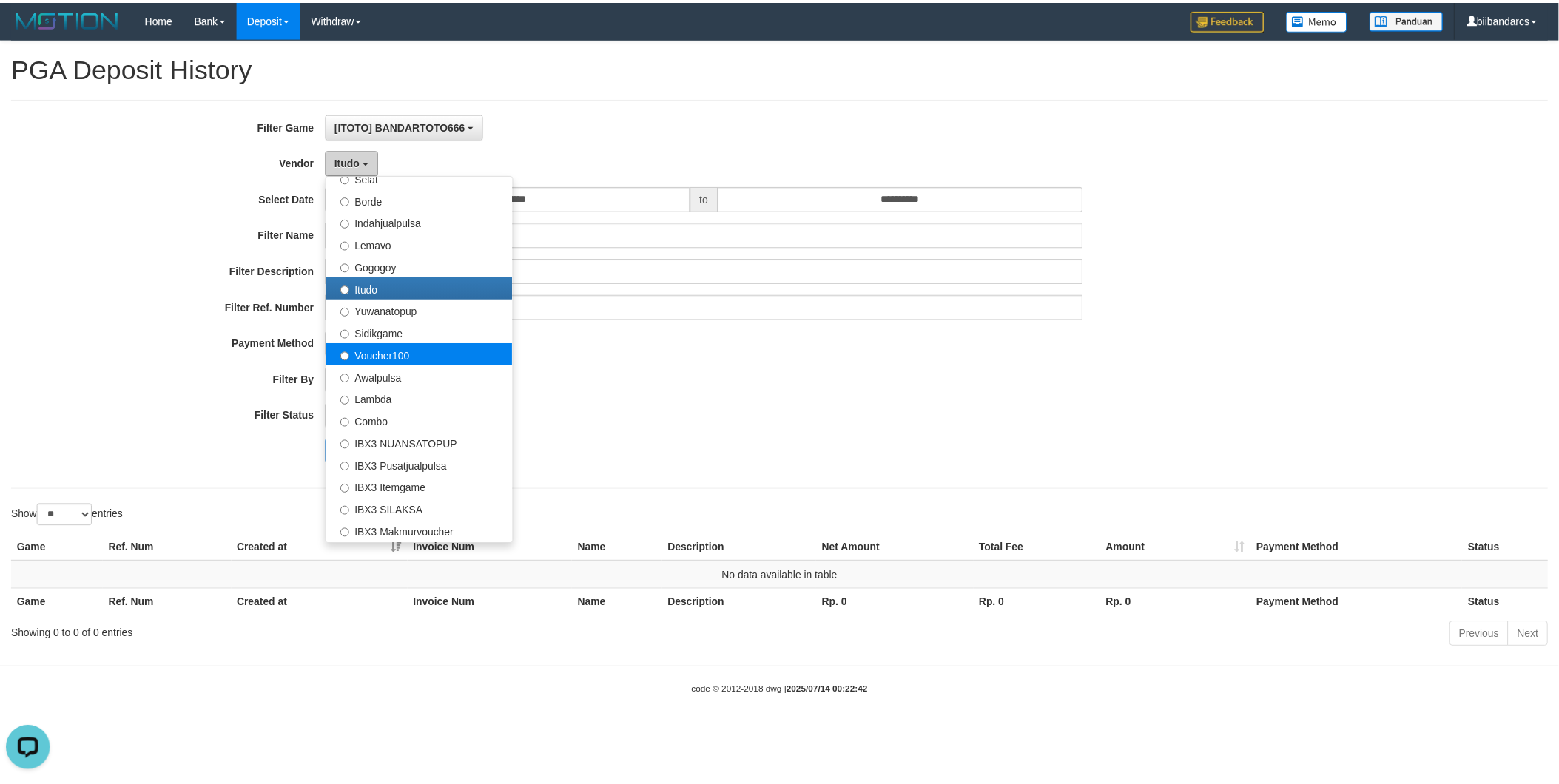 scroll, scrollTop: 493, scrollLeft: 0, axis: vertical 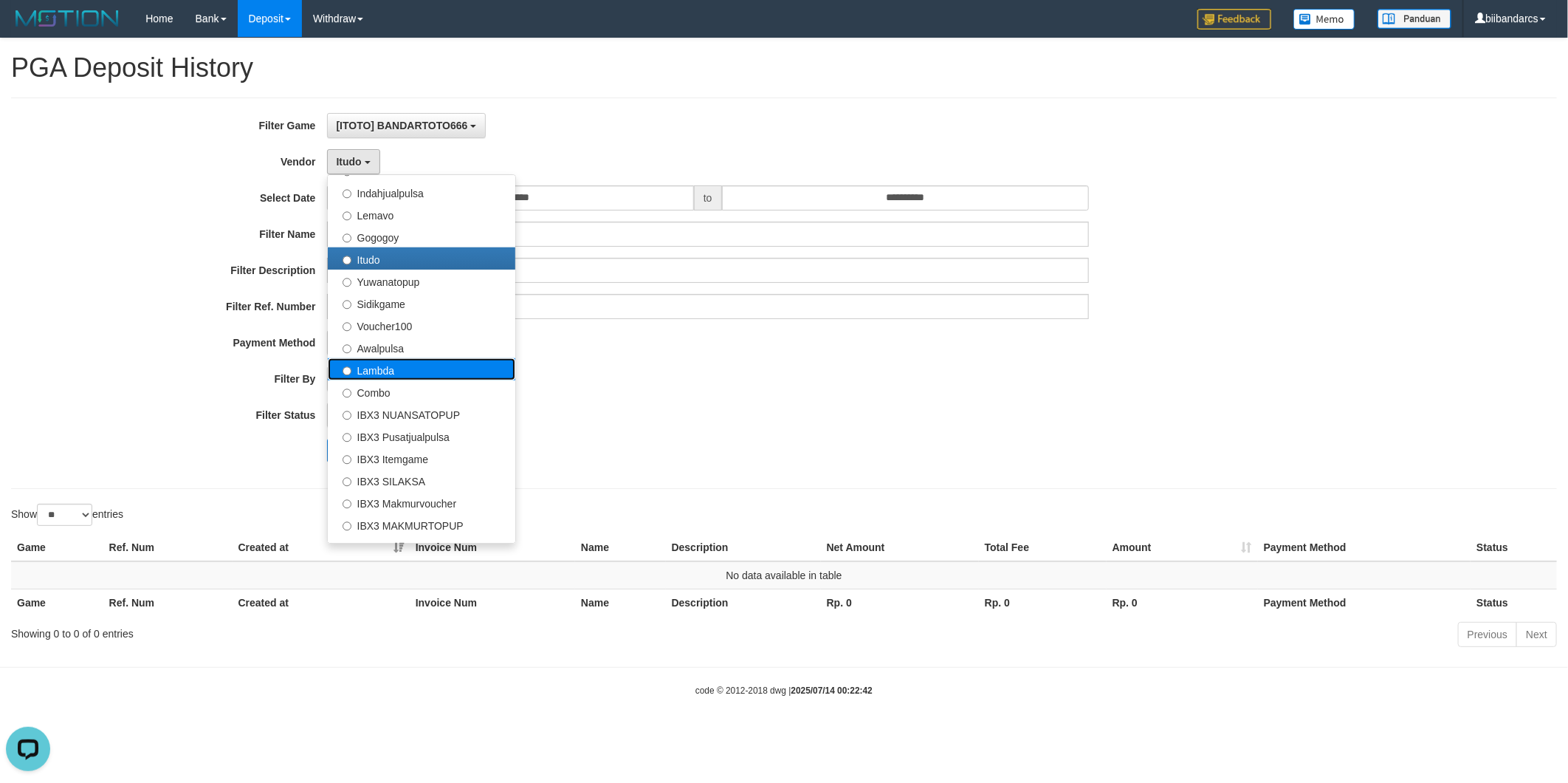 click on "Lambda" at bounding box center (422, 369) 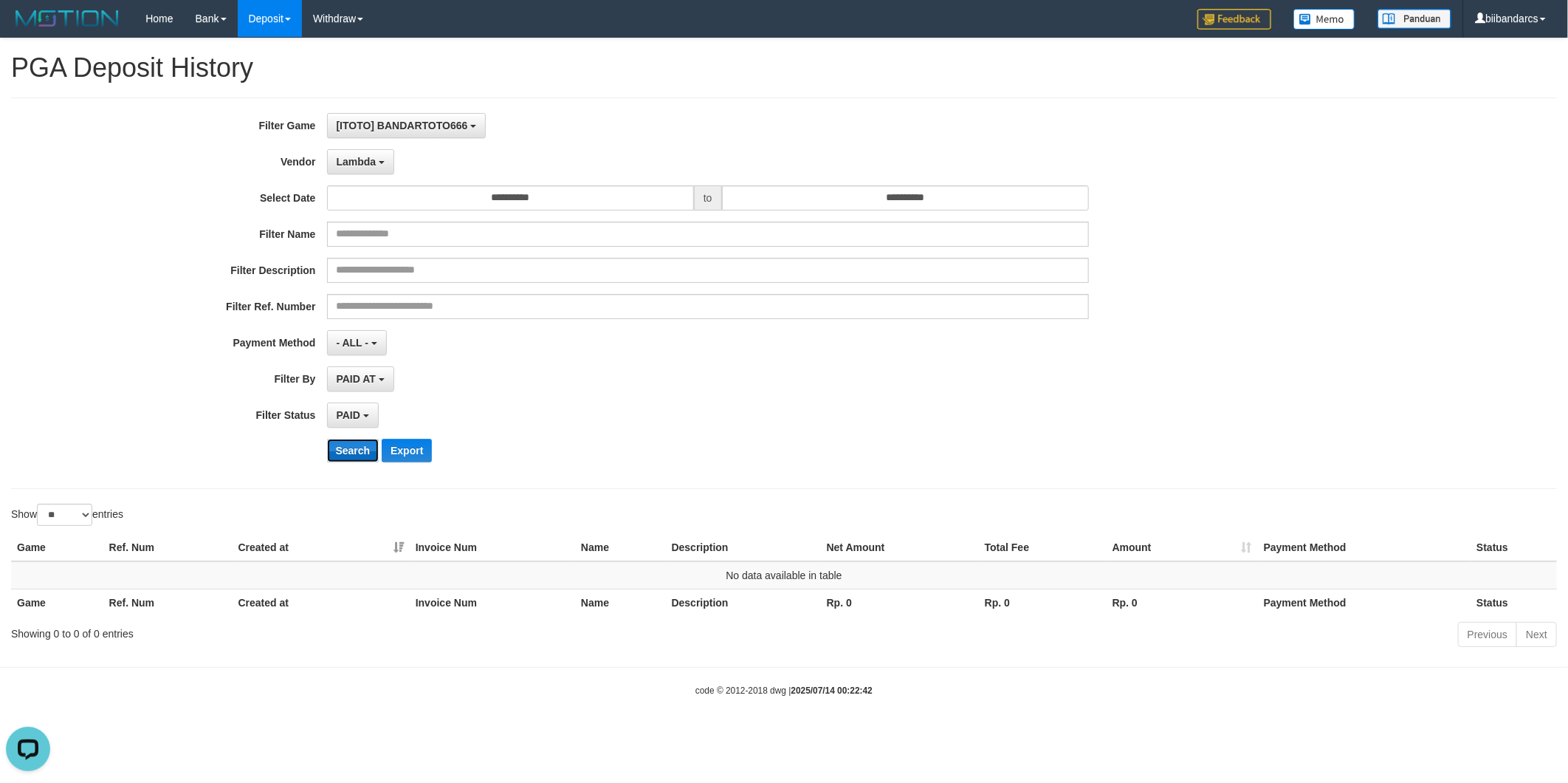 click on "Search" at bounding box center (353, 451) 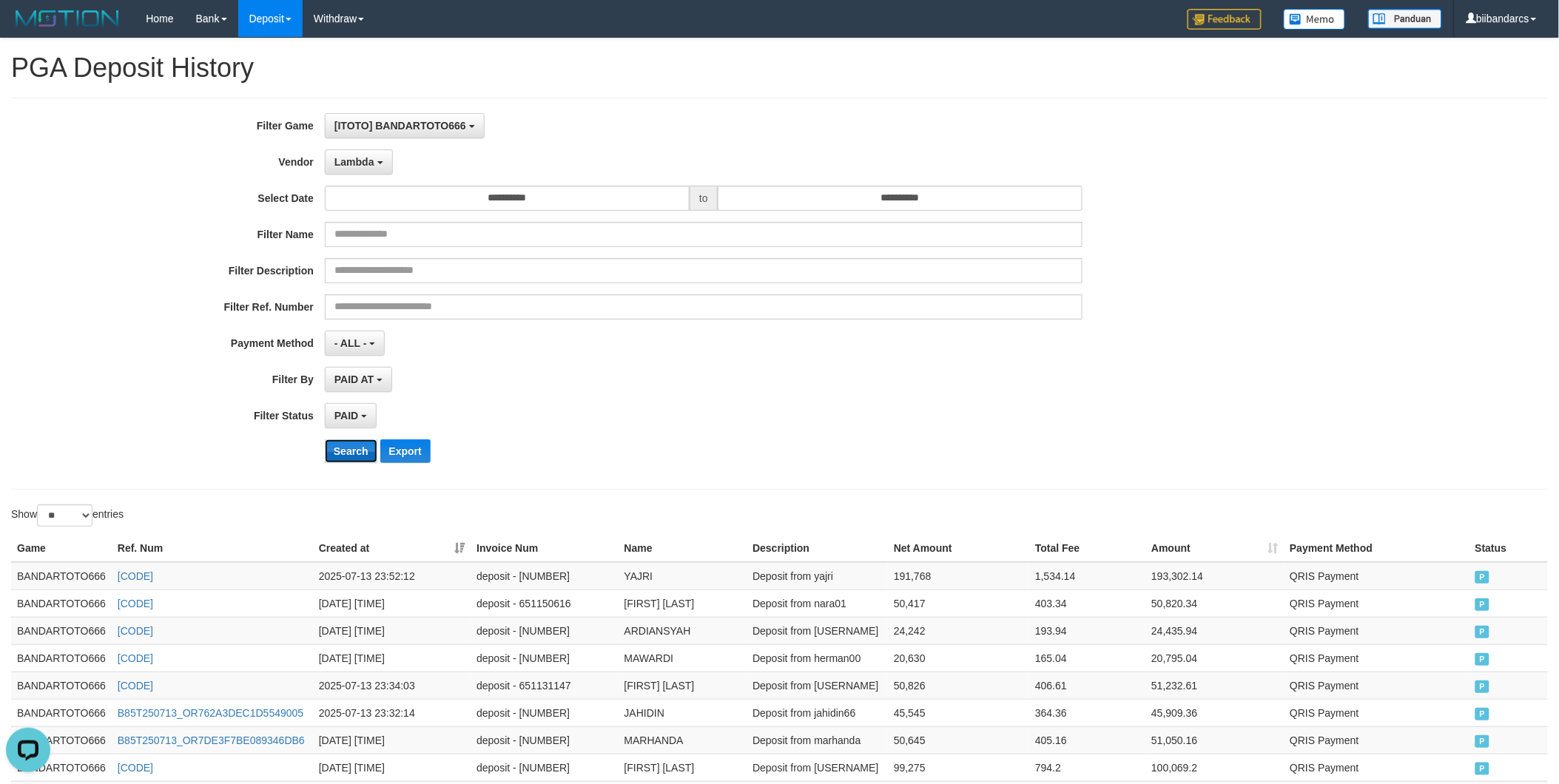 click on "Search" at bounding box center (351, 451) 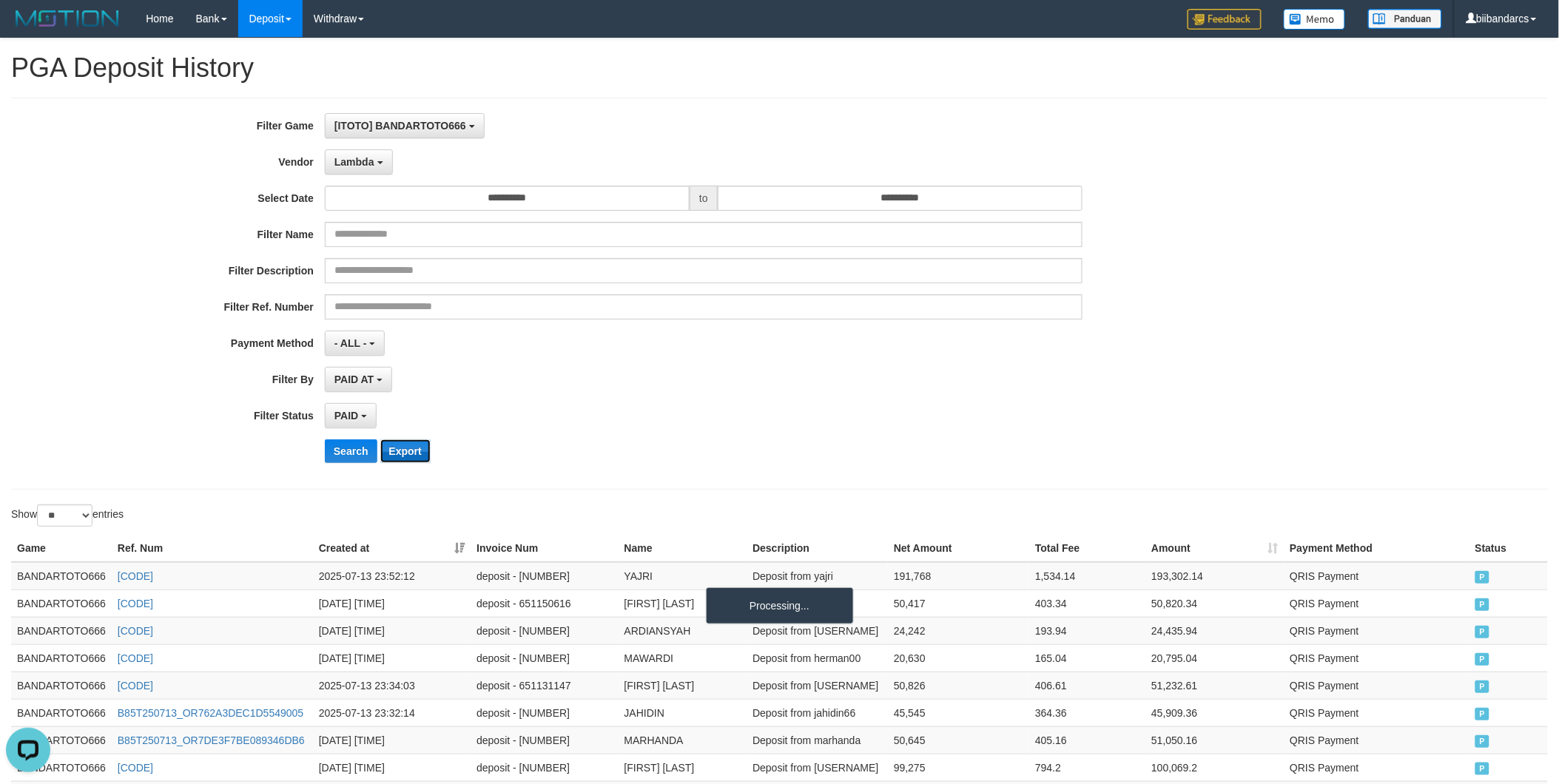 click on "Export" at bounding box center (405, 451) 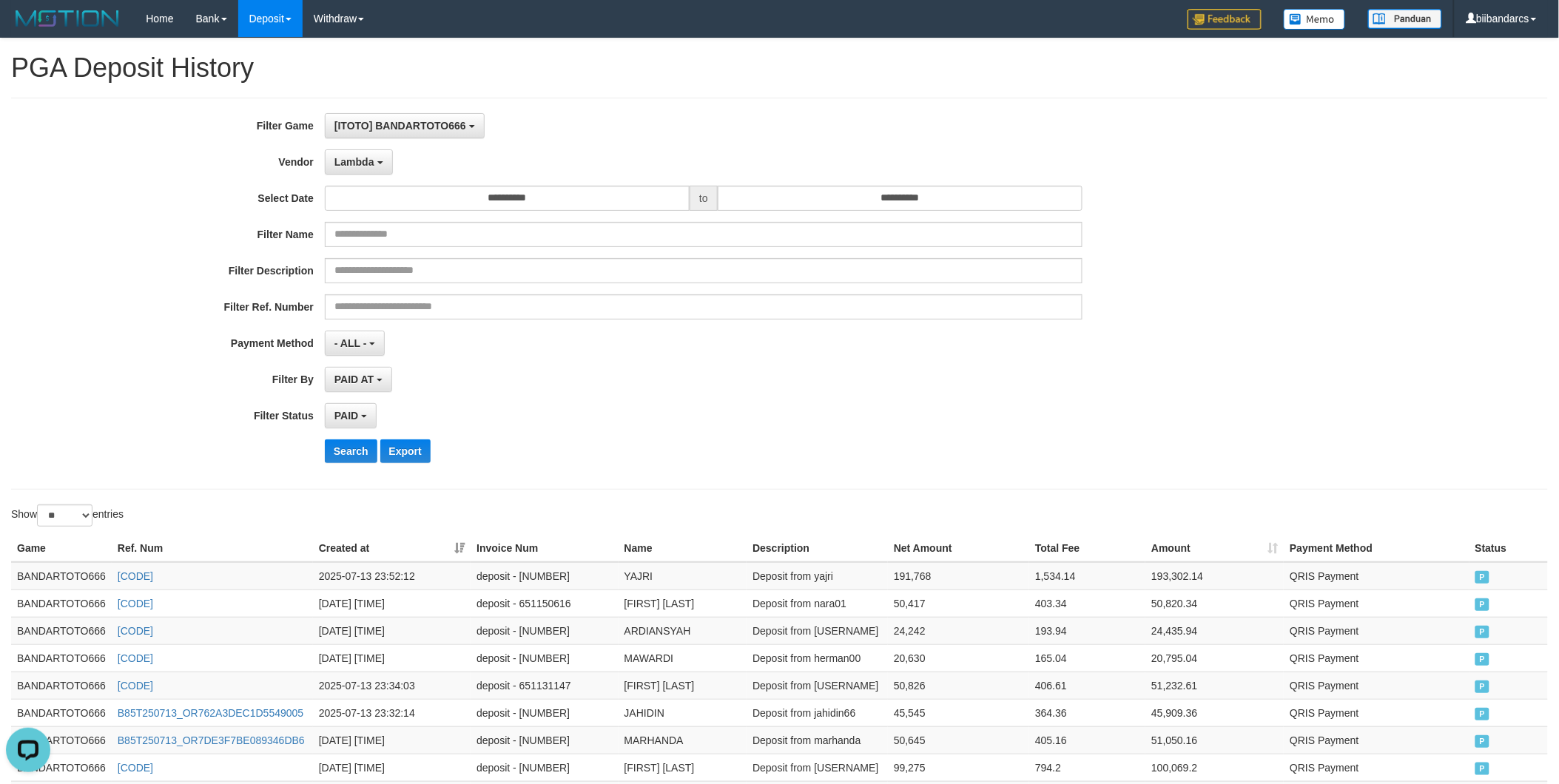 click on "[ITOTO] BANDARTOTO666
SELECT GAME
[ITOTO] BANDARTOTO666" at bounding box center [704, 126] 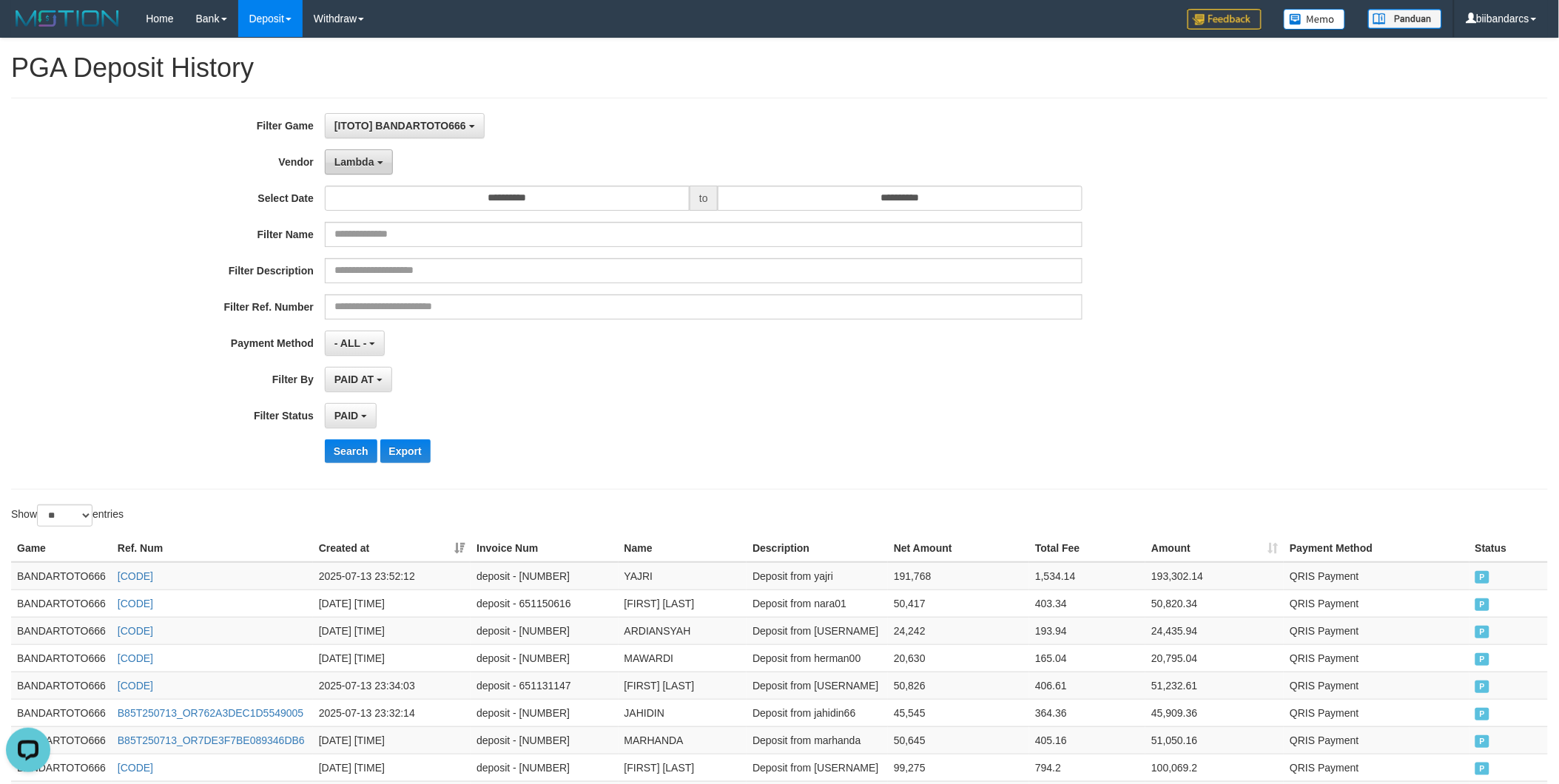 click on "Lambda" at bounding box center [359, 162] 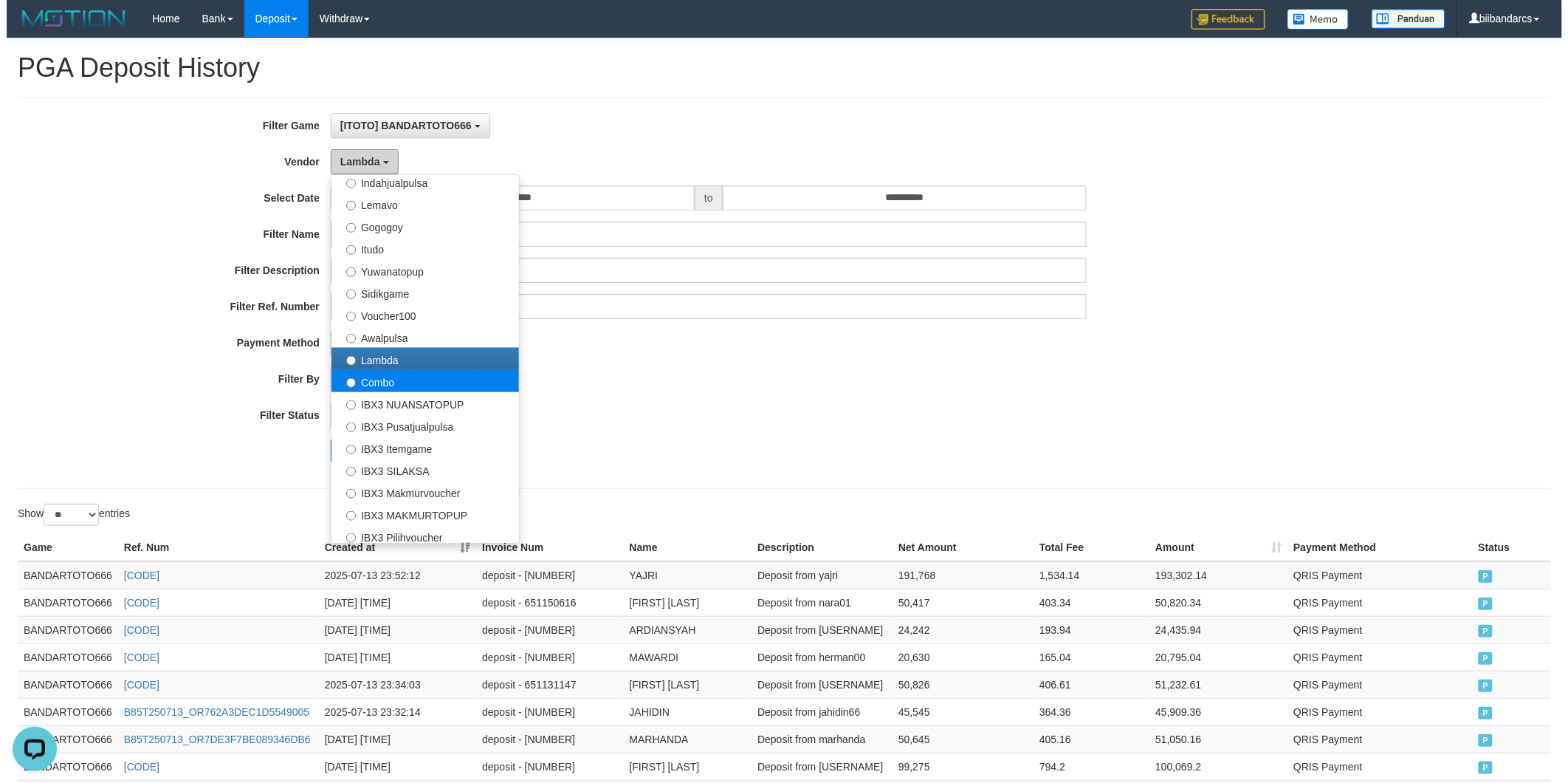 scroll, scrollTop: 505, scrollLeft: 0, axis: vertical 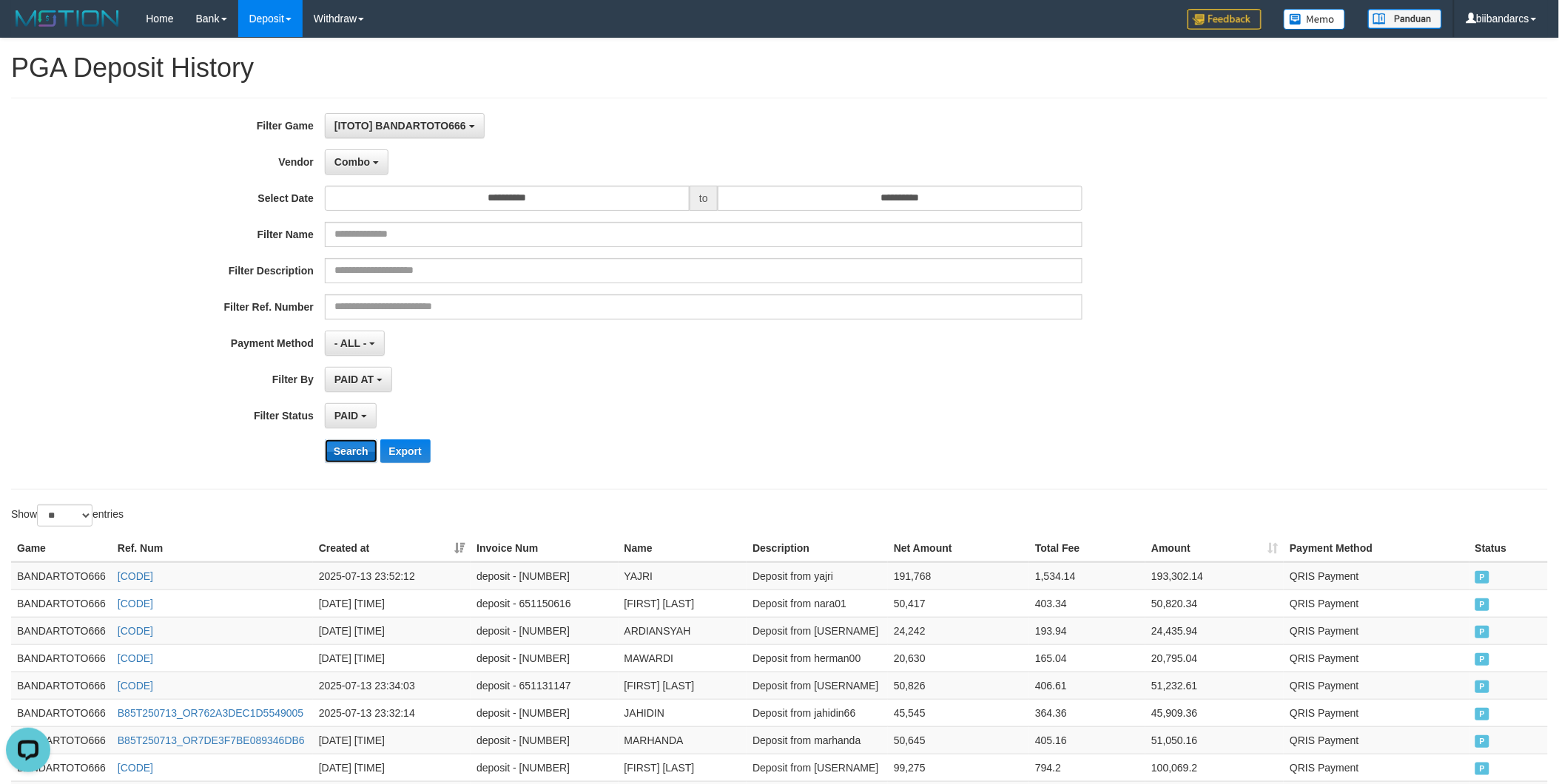 click on "Search" at bounding box center (351, 451) 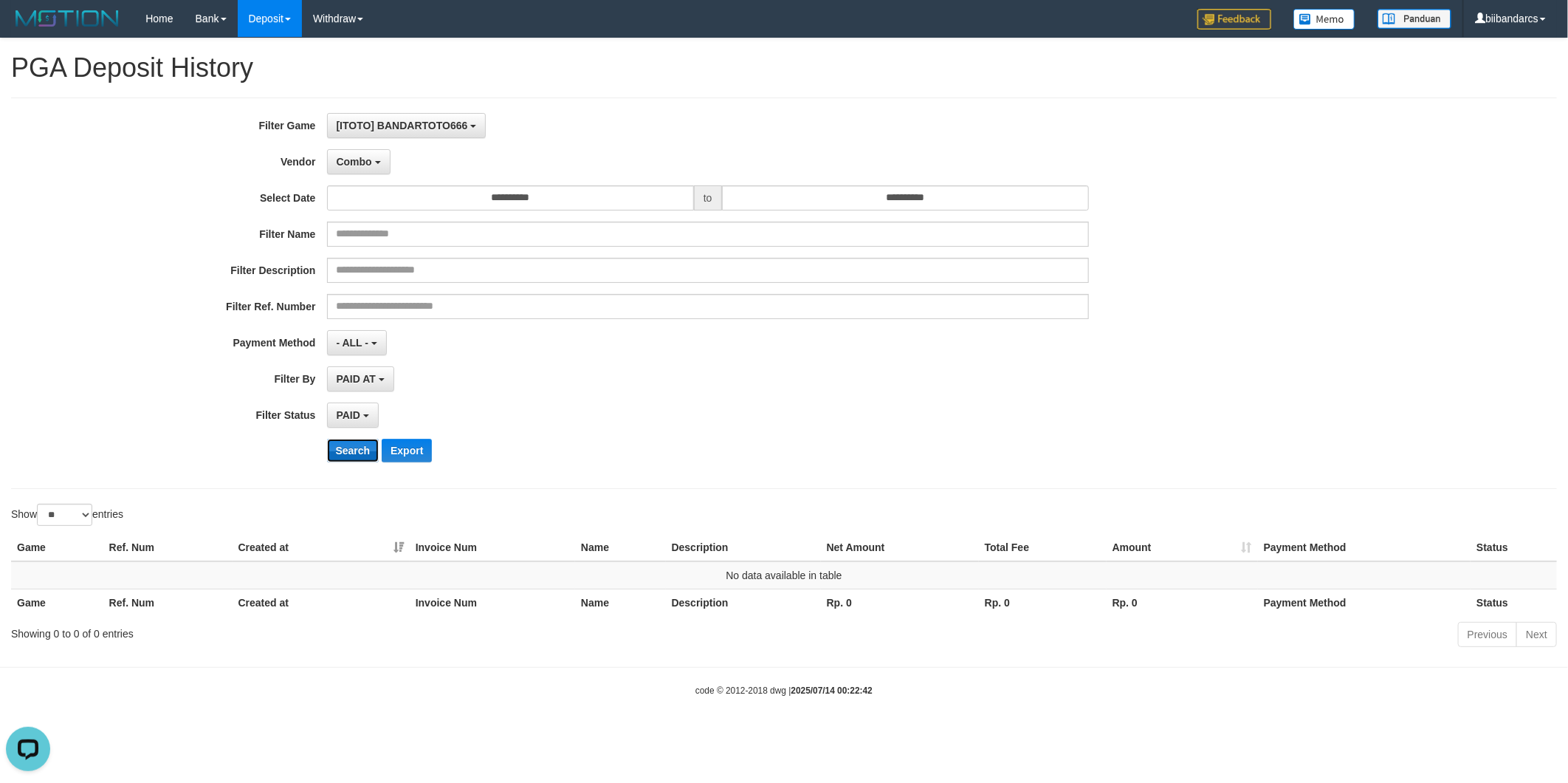 click on "Search" at bounding box center (353, 451) 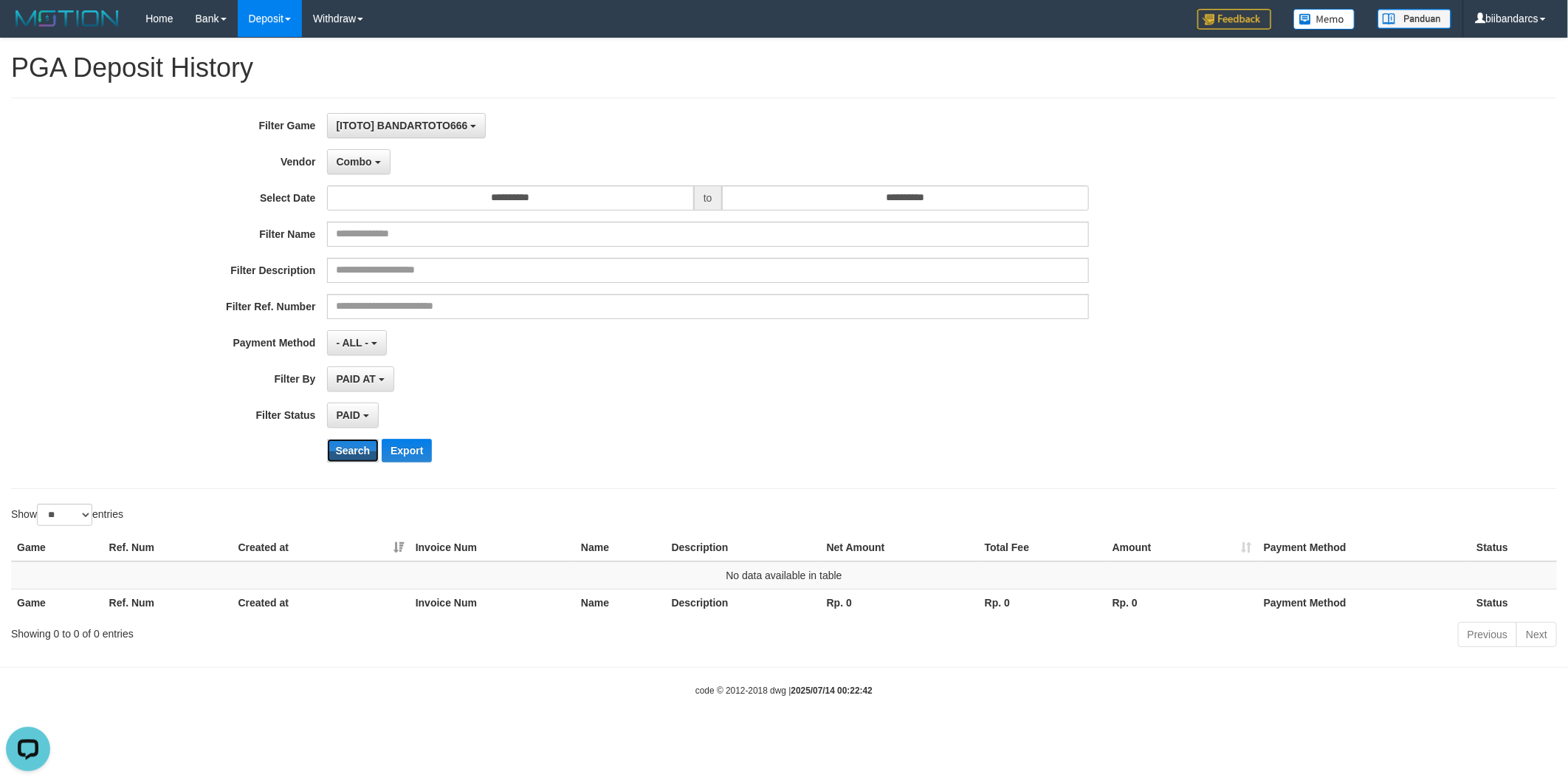 drag, startPoint x: 362, startPoint y: 451, endPoint x: 358, endPoint y: 438, distance: 13.601471 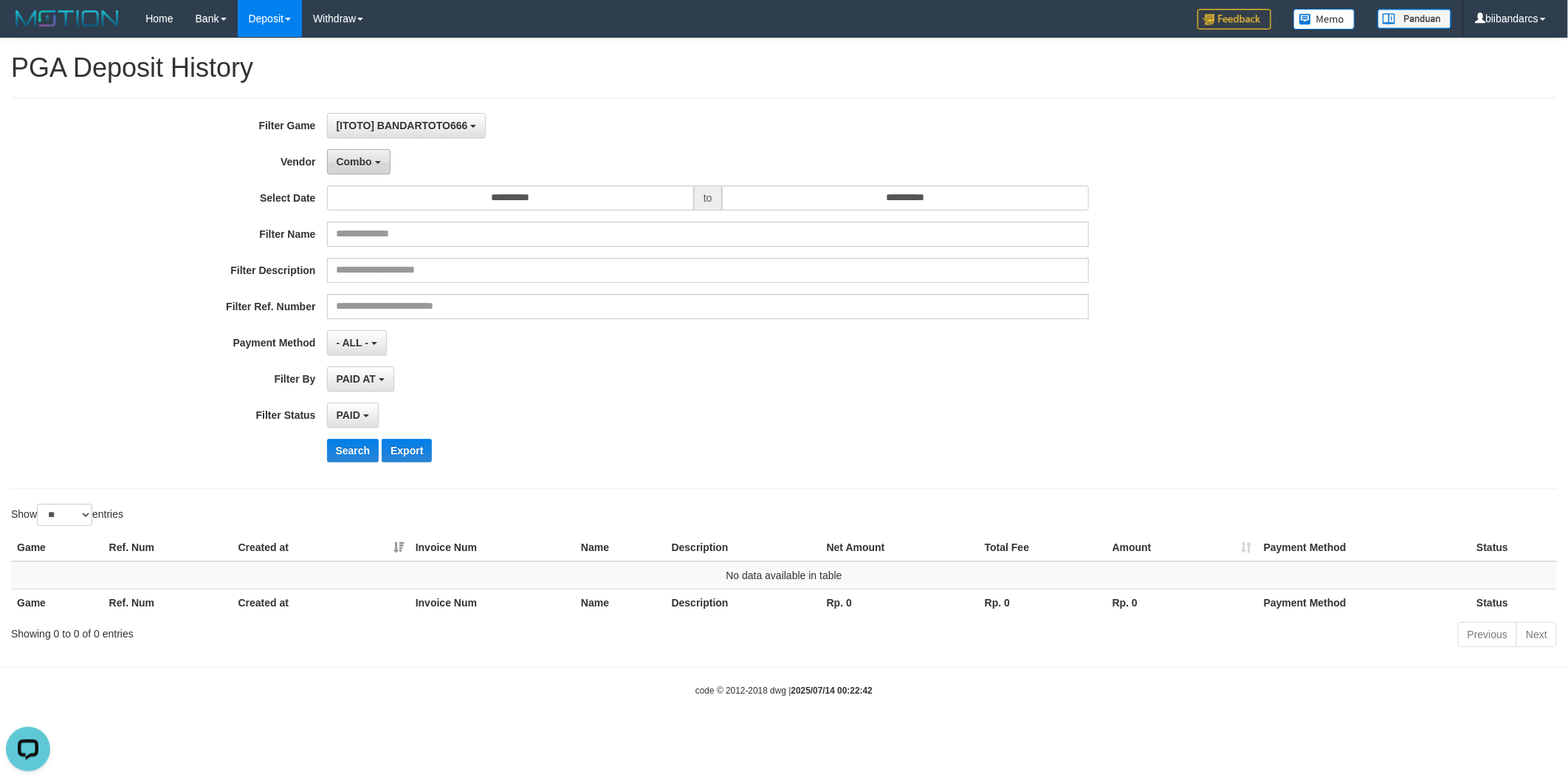 click on "Combo" at bounding box center (359, 162) 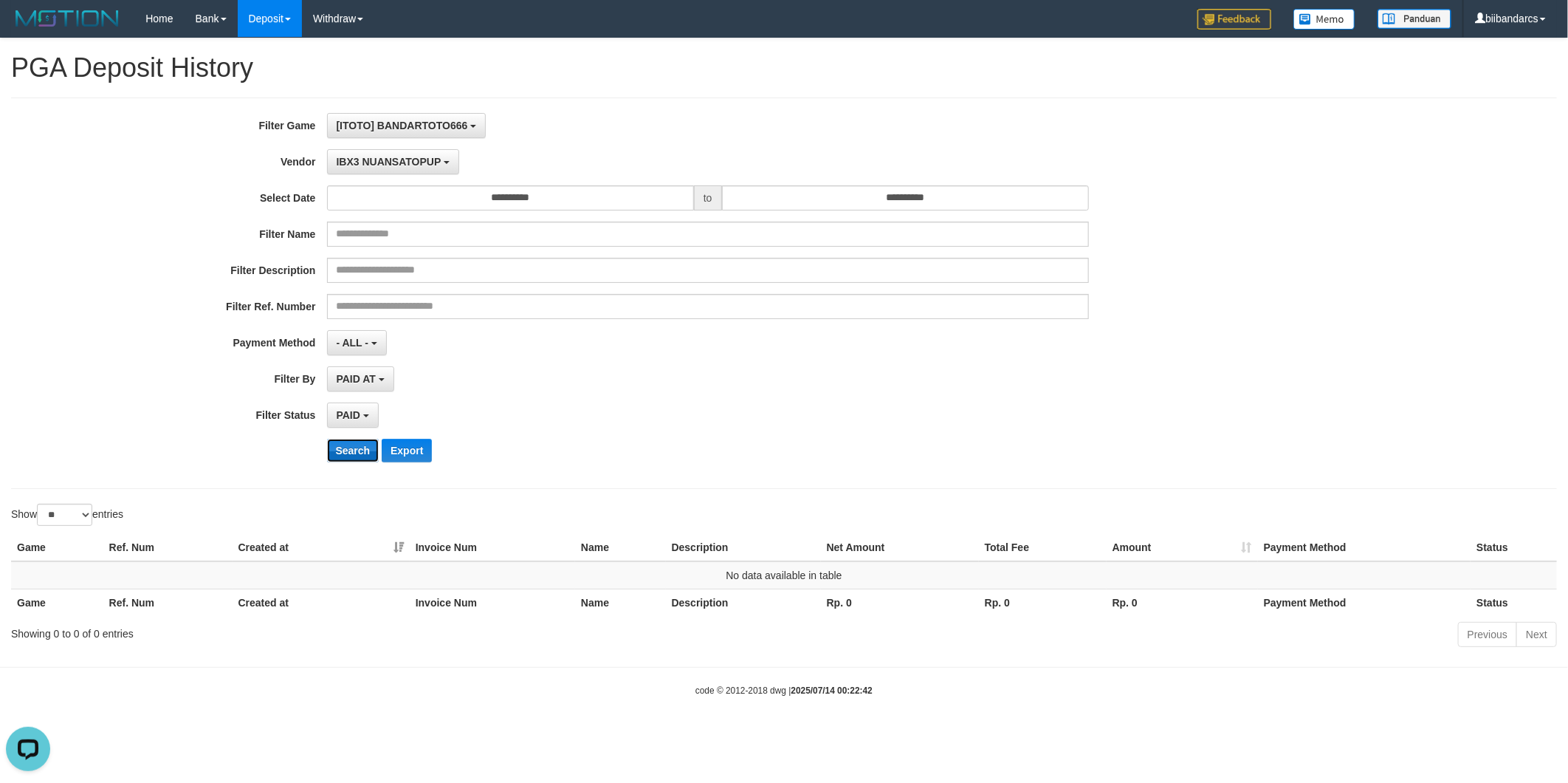 click on "Search" at bounding box center (353, 451) 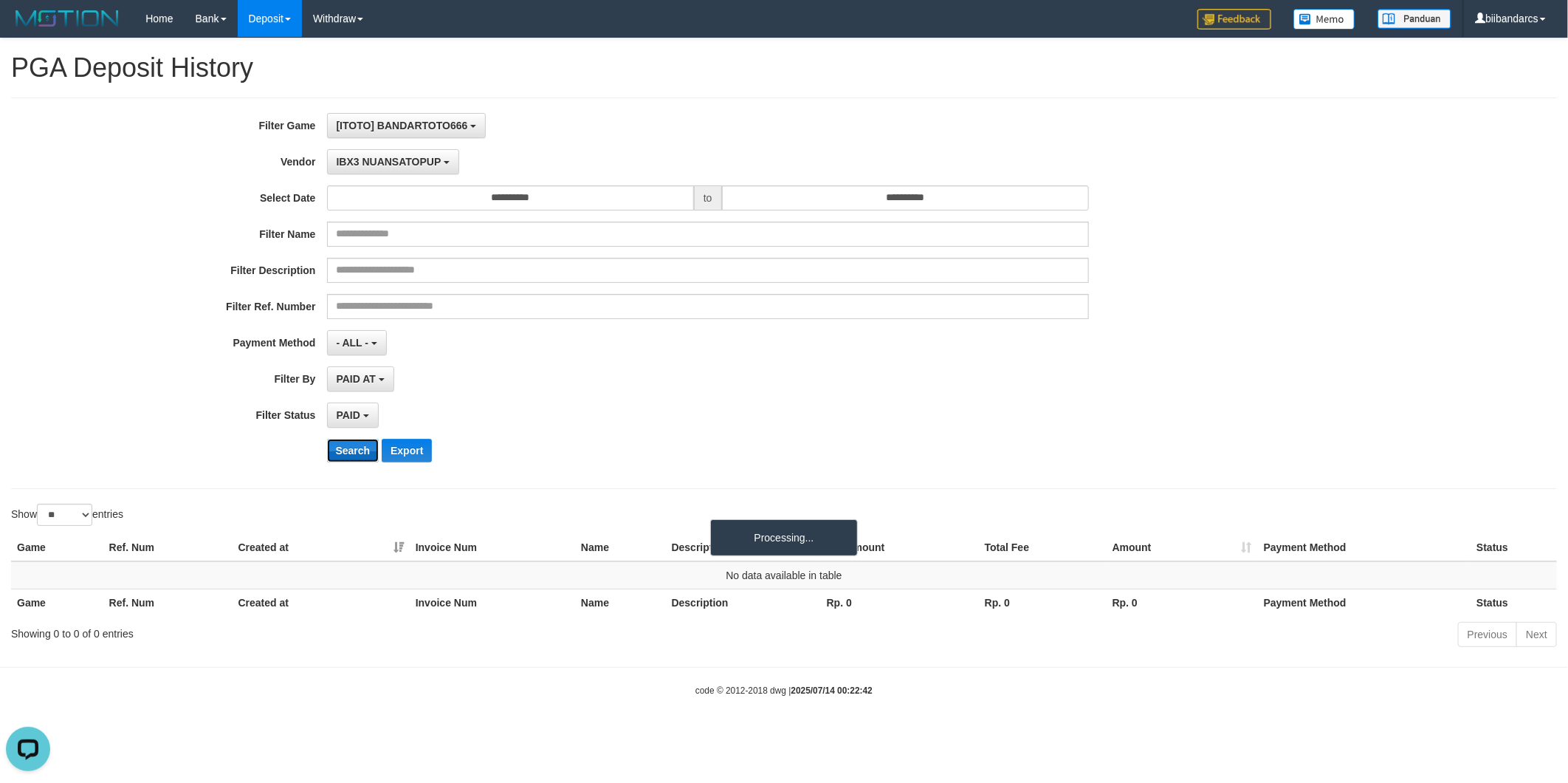 click on "Search" at bounding box center (353, 451) 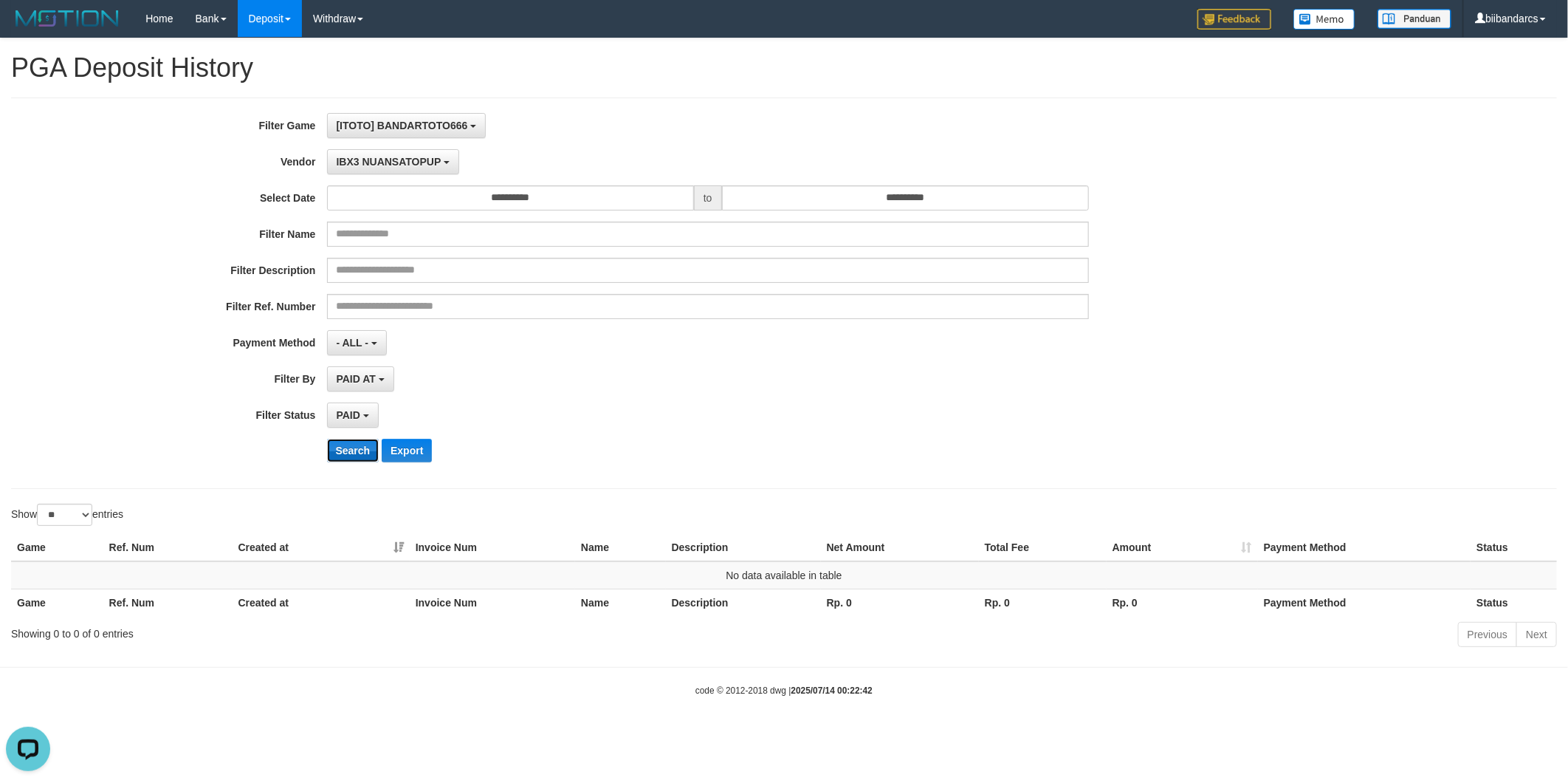 click on "Search" at bounding box center (353, 451) 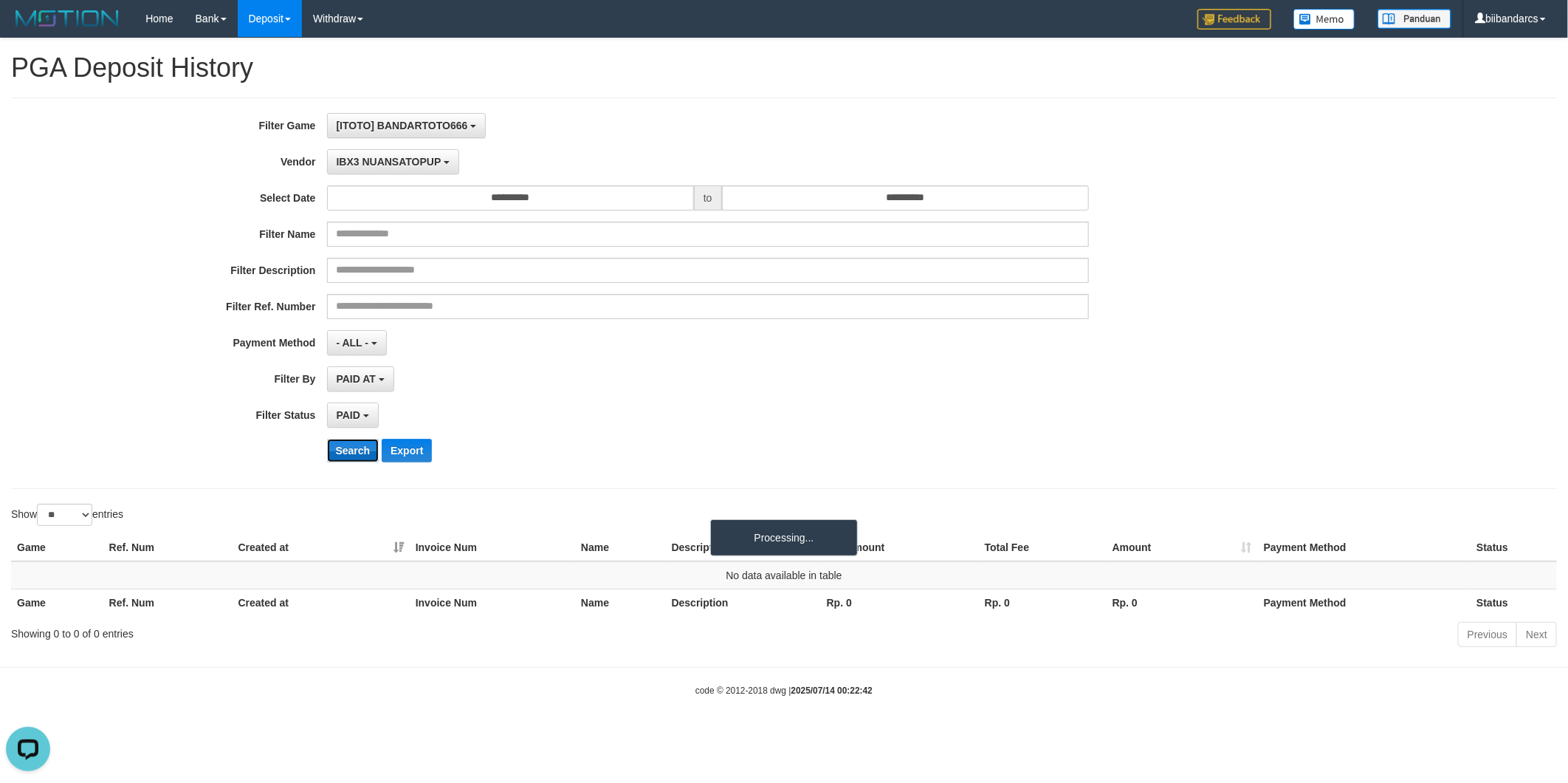 click on "Search" at bounding box center [353, 451] 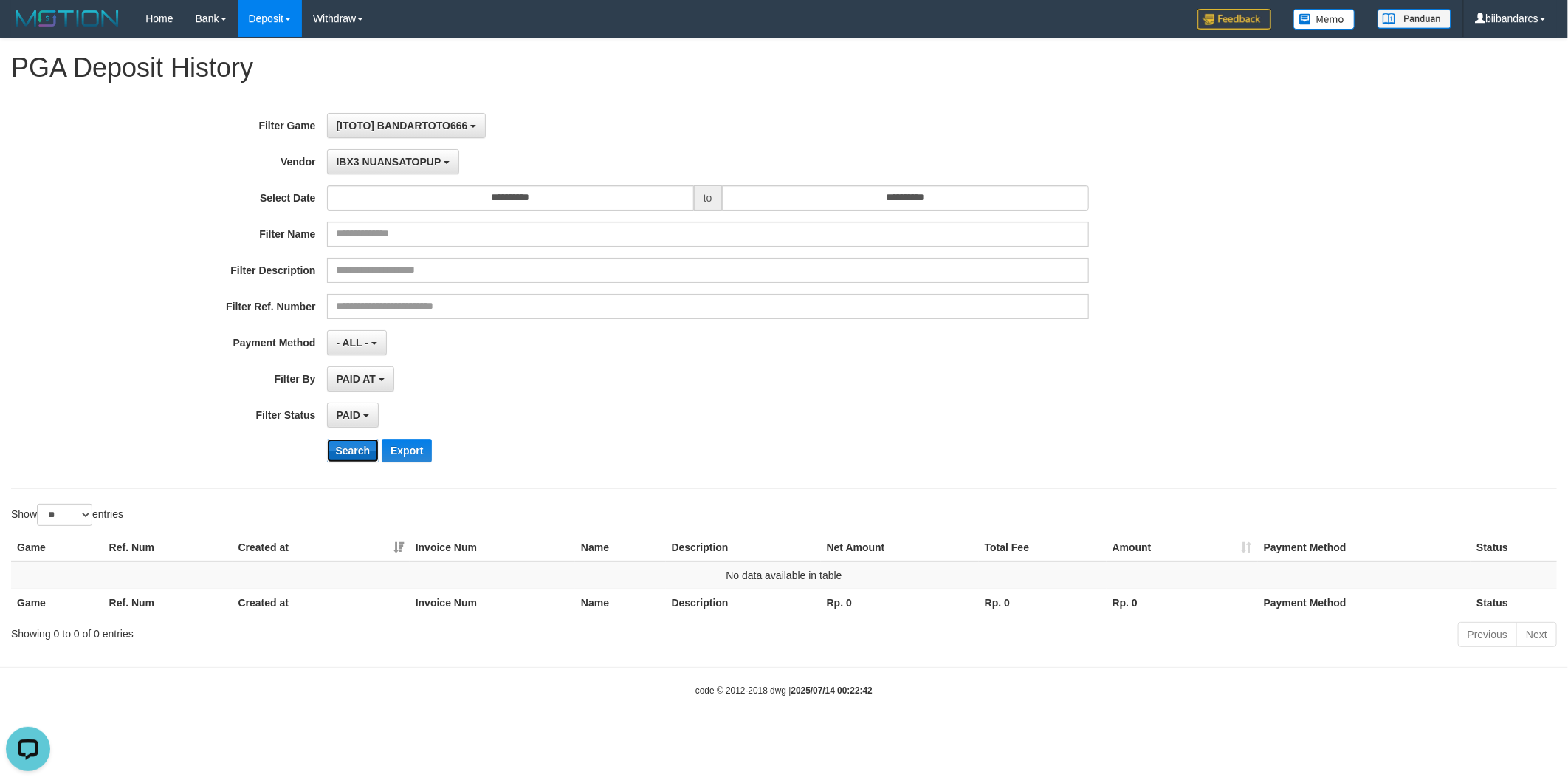 click on "Search" at bounding box center (353, 451) 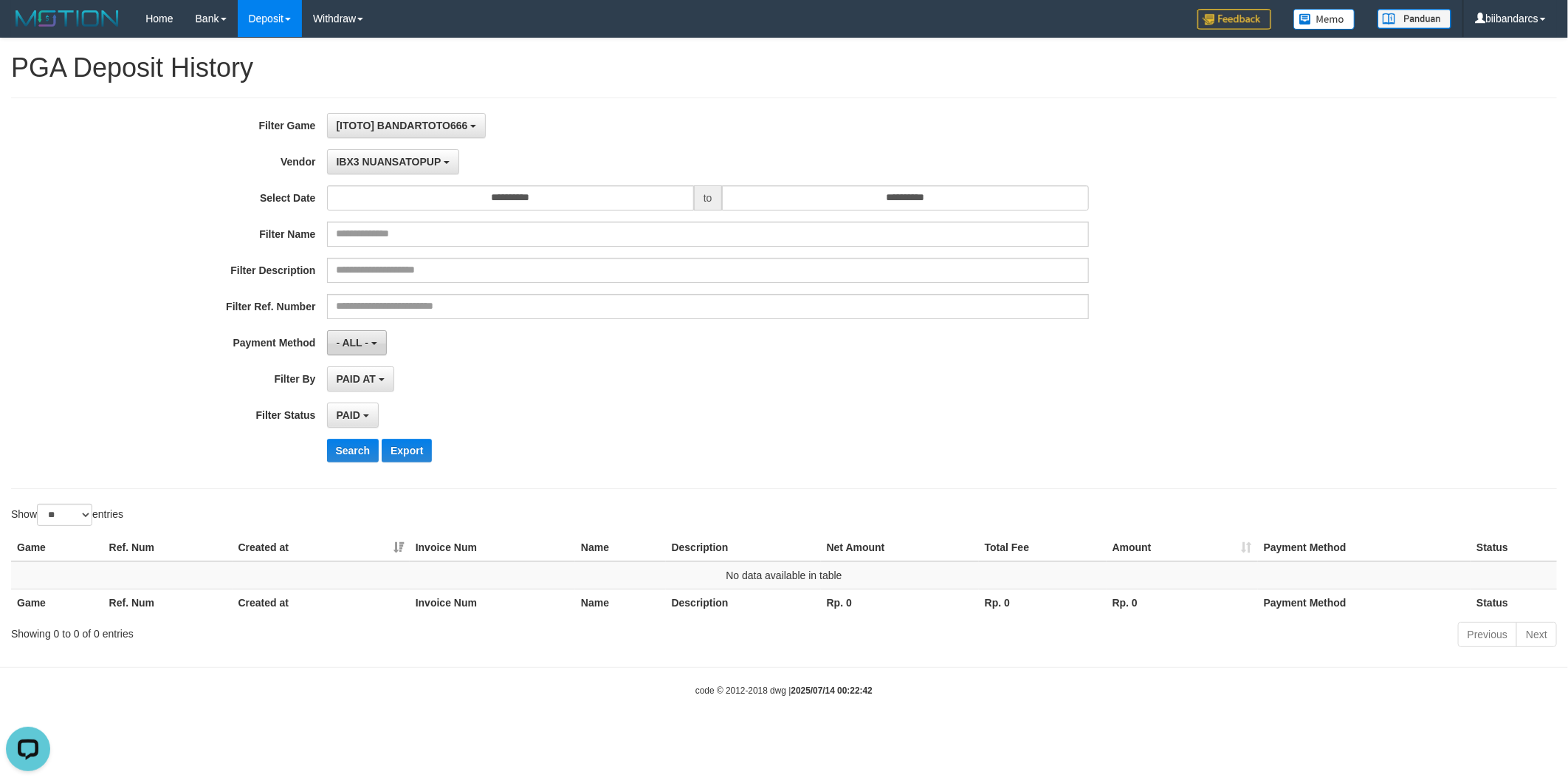 click on "- ALL -" at bounding box center (353, 343) 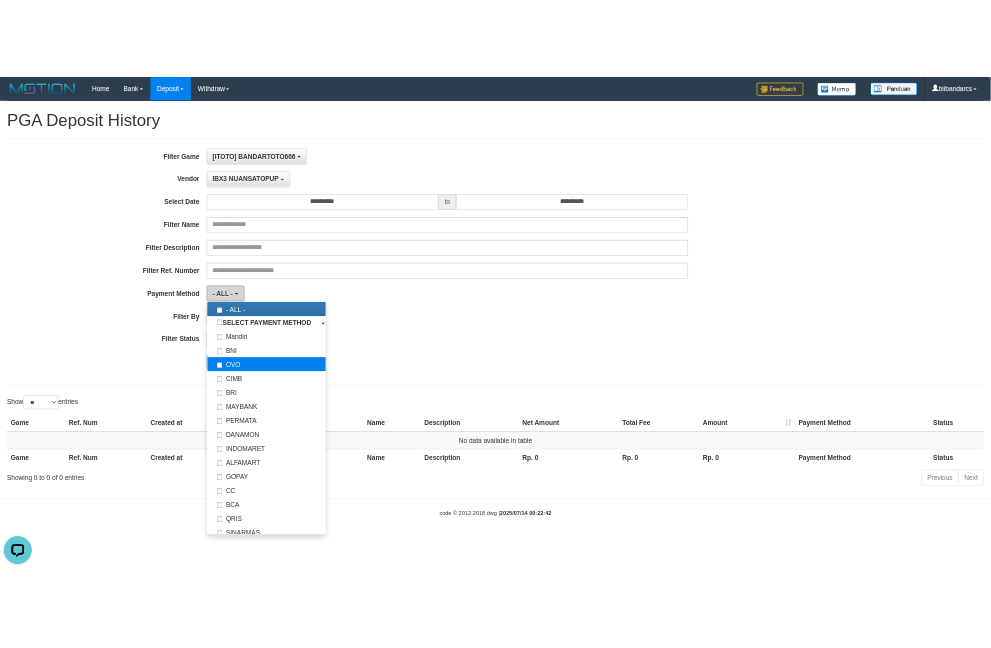 scroll, scrollTop: 111, scrollLeft: 0, axis: vertical 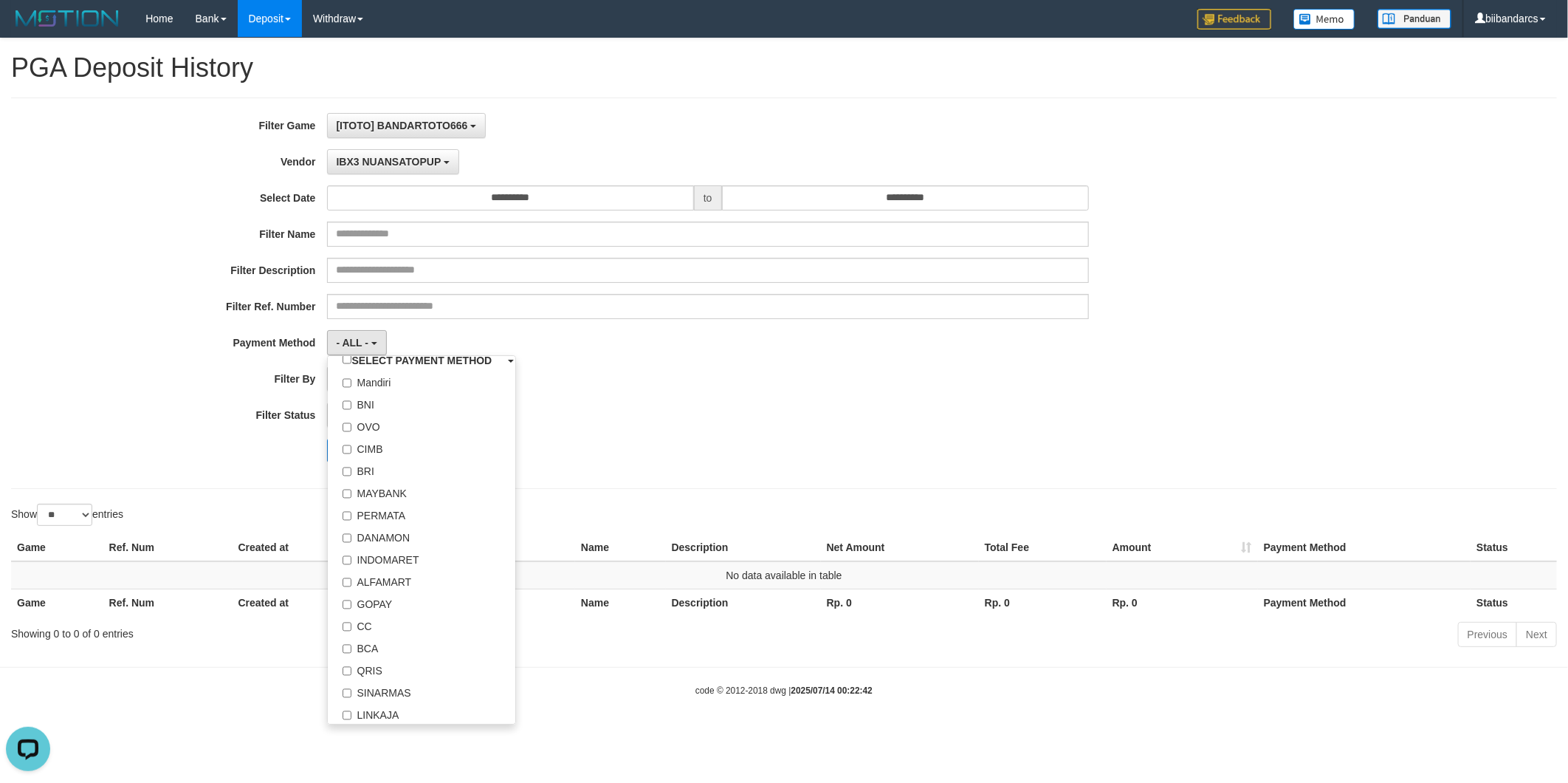 click on "PAID								    SELECT ALL  - ALL -  SELECT STATUS
PENDING/UNPAID
PAID
CANCELED
EXPIRED" at bounding box center [708, 415] 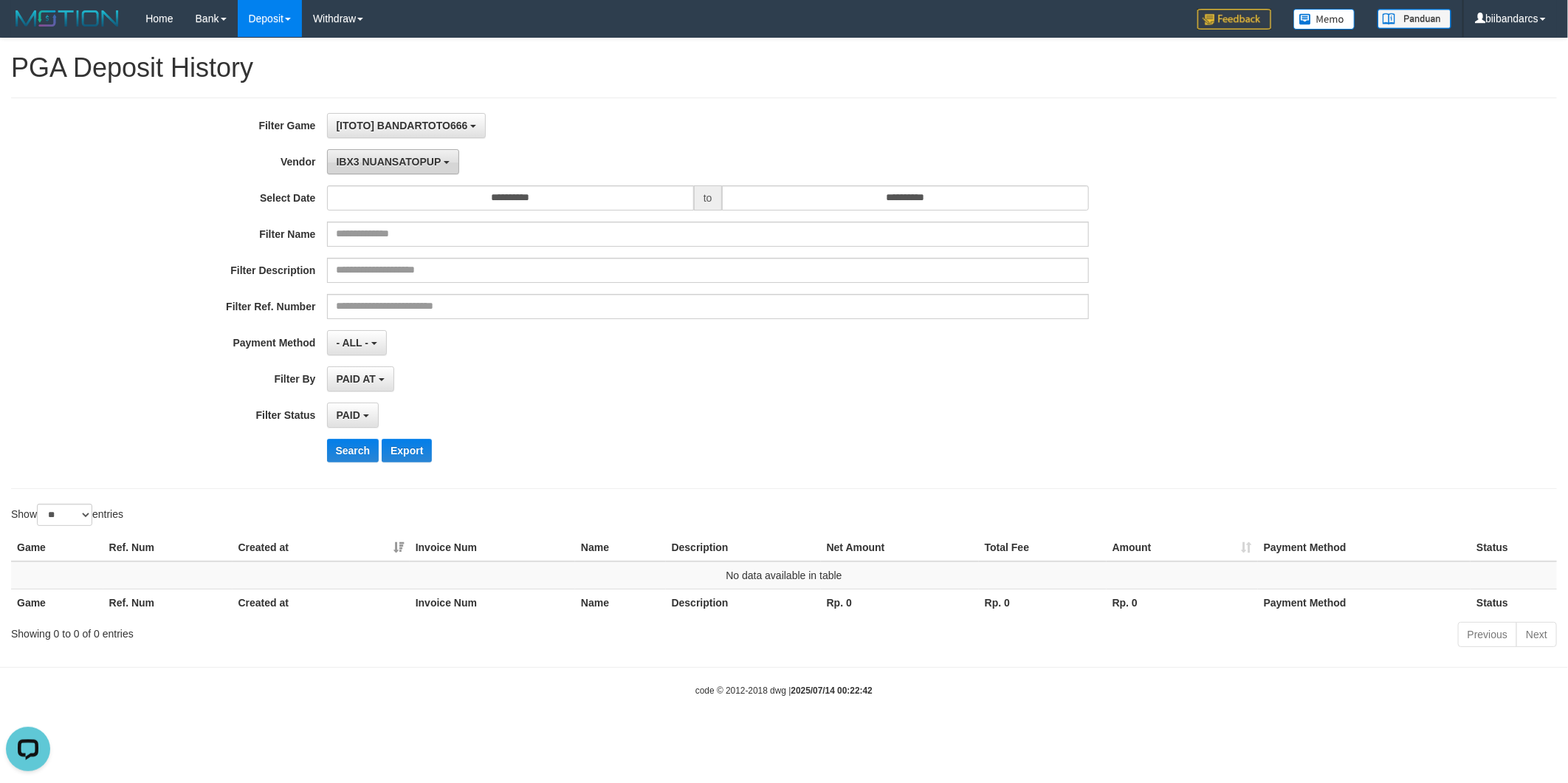 click on "IBX3 NUANSATOPUP" at bounding box center (389, 162) 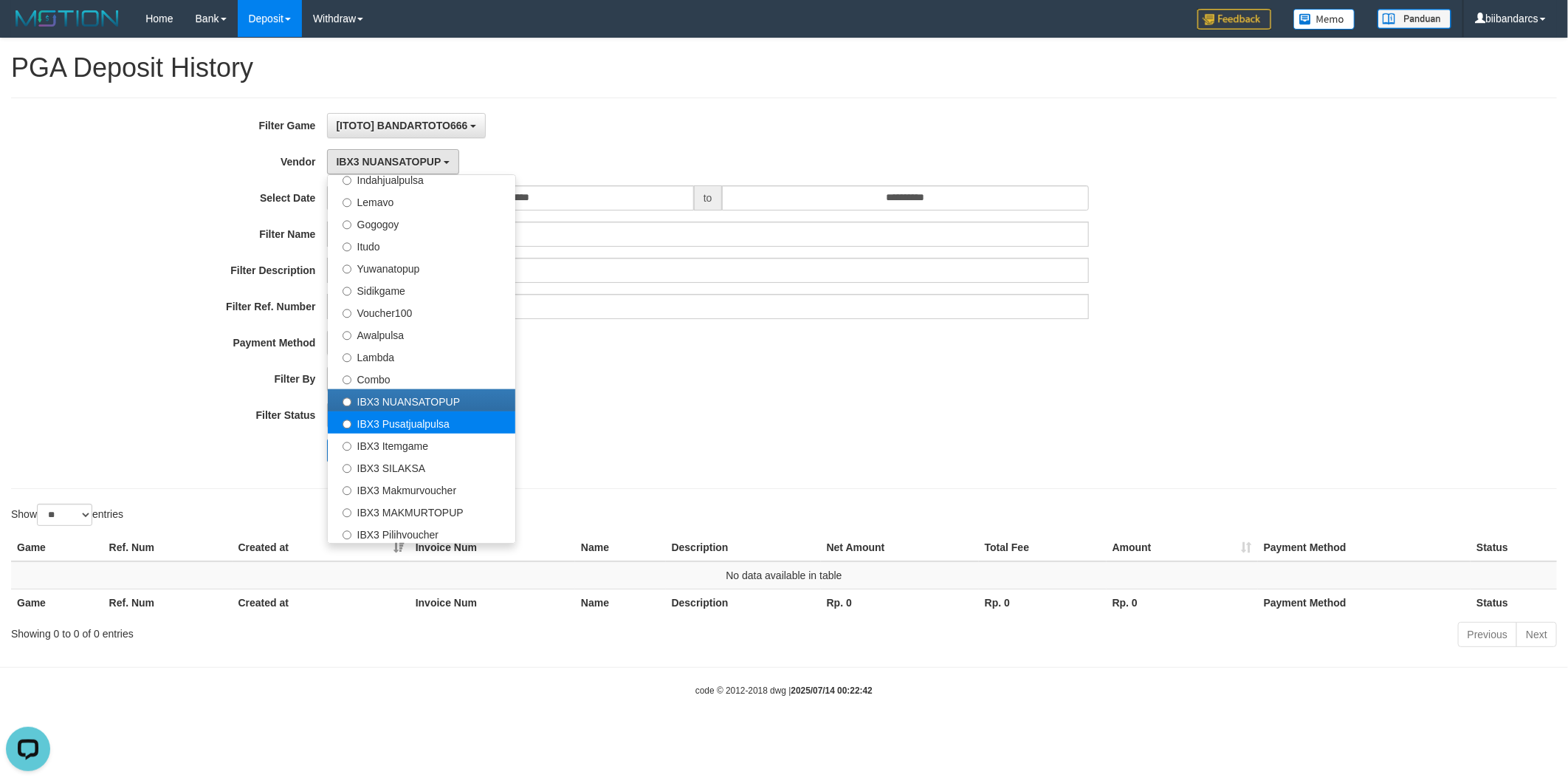 select on "**********" 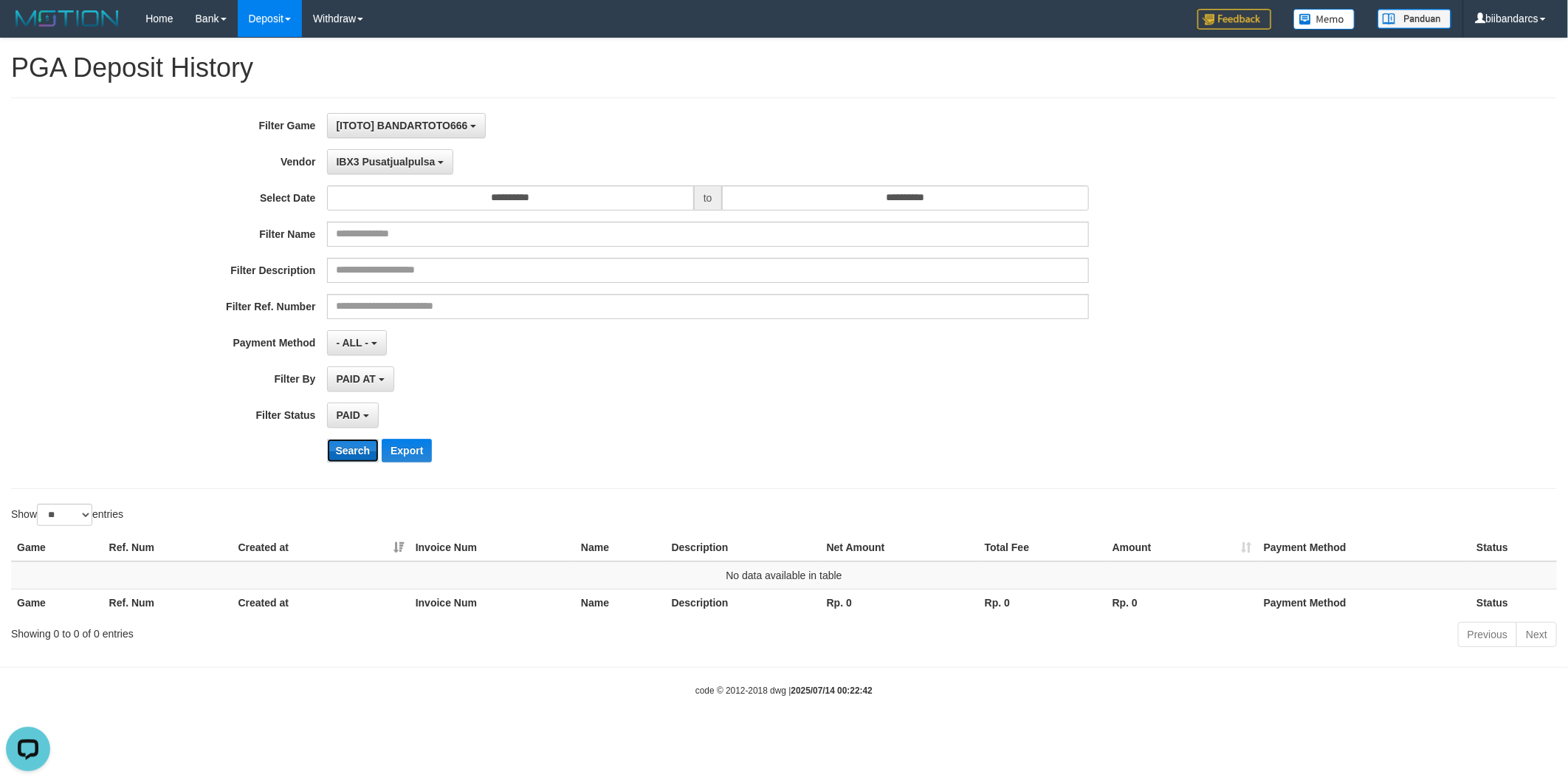 click on "Search" at bounding box center (353, 451) 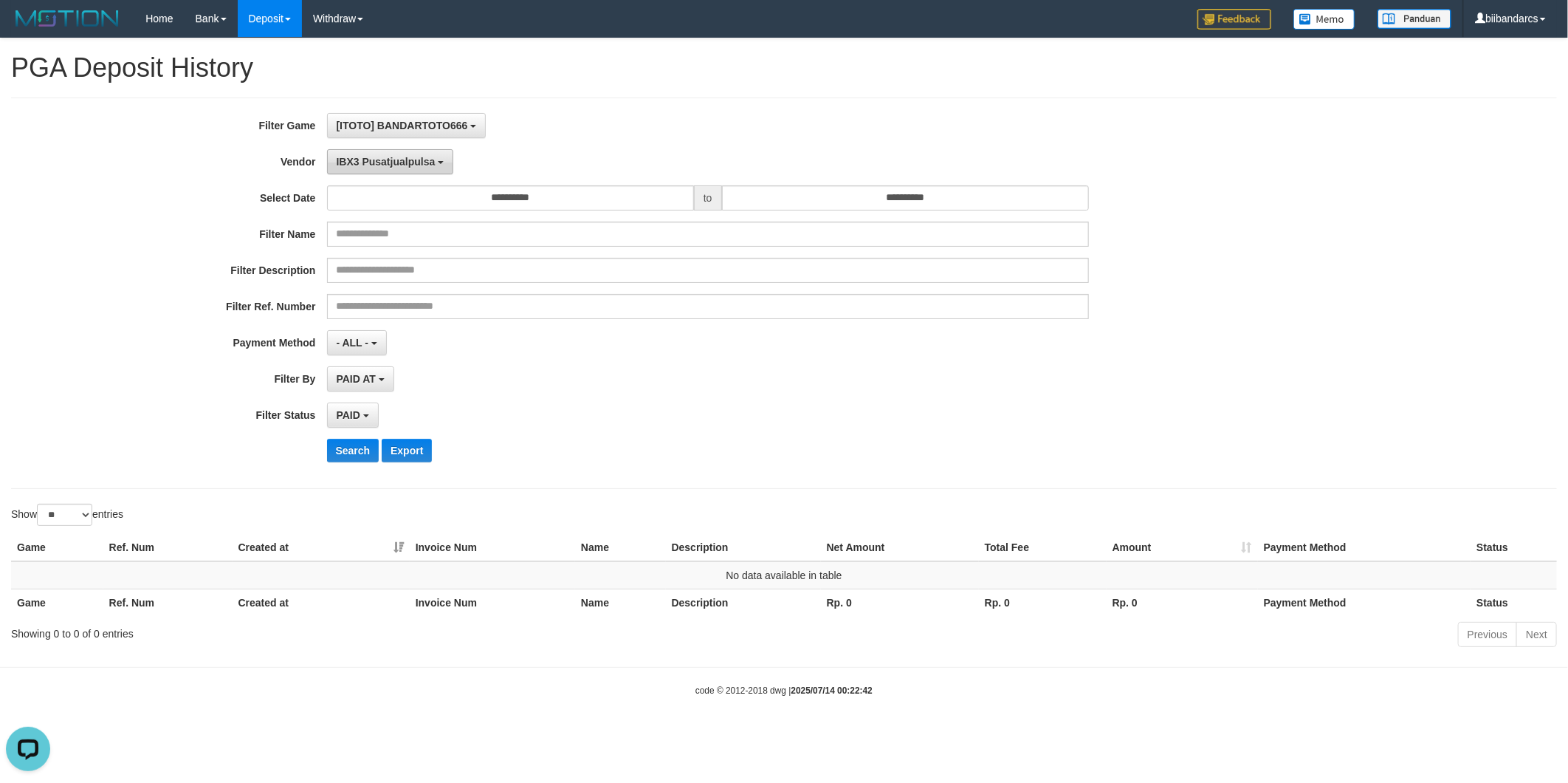 click on "IBX3 Pusatjualpulsa" at bounding box center (386, 162) 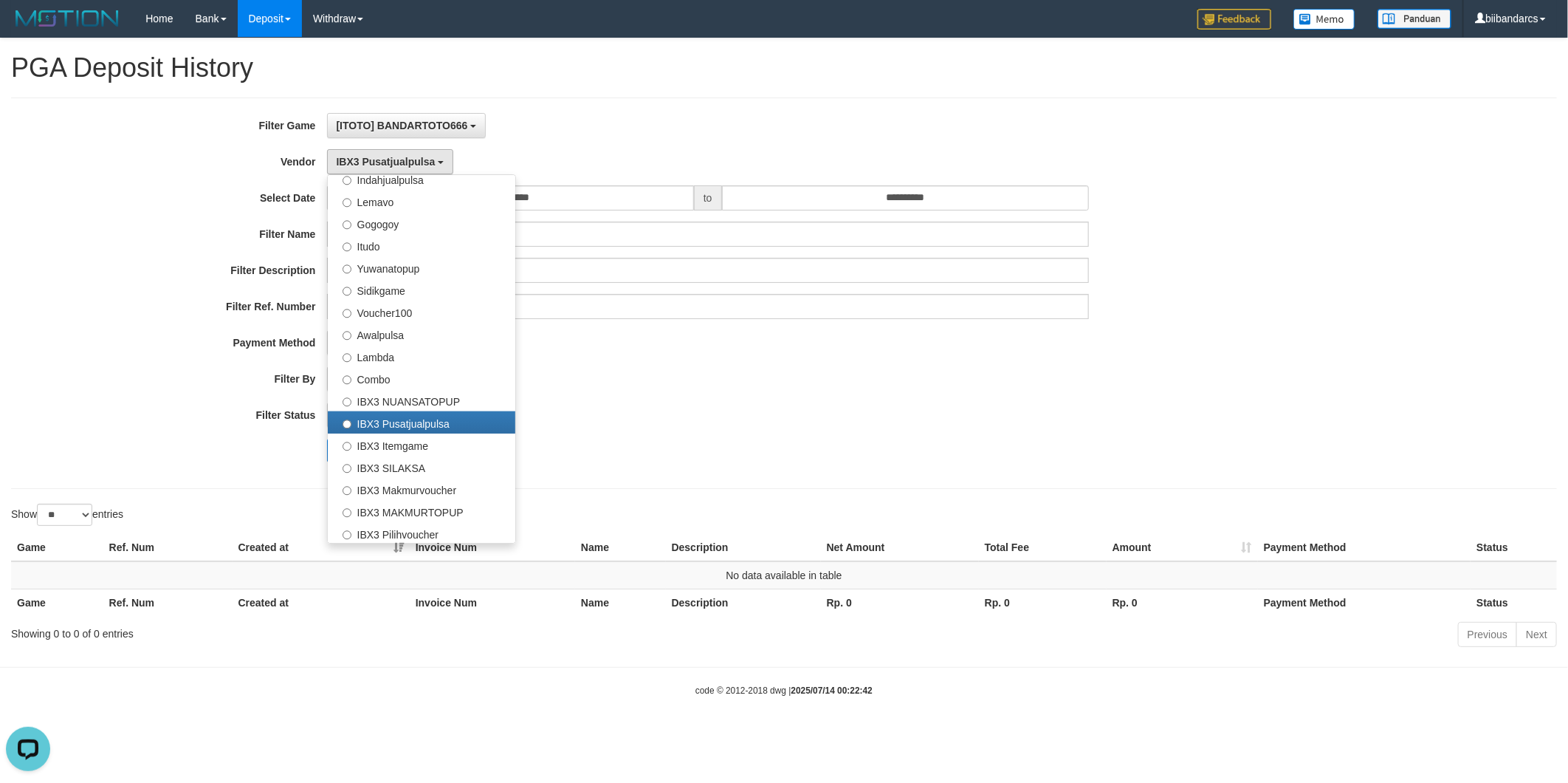 drag, startPoint x: 591, startPoint y: 389, endPoint x: 602, endPoint y: 380, distance: 14.21267 